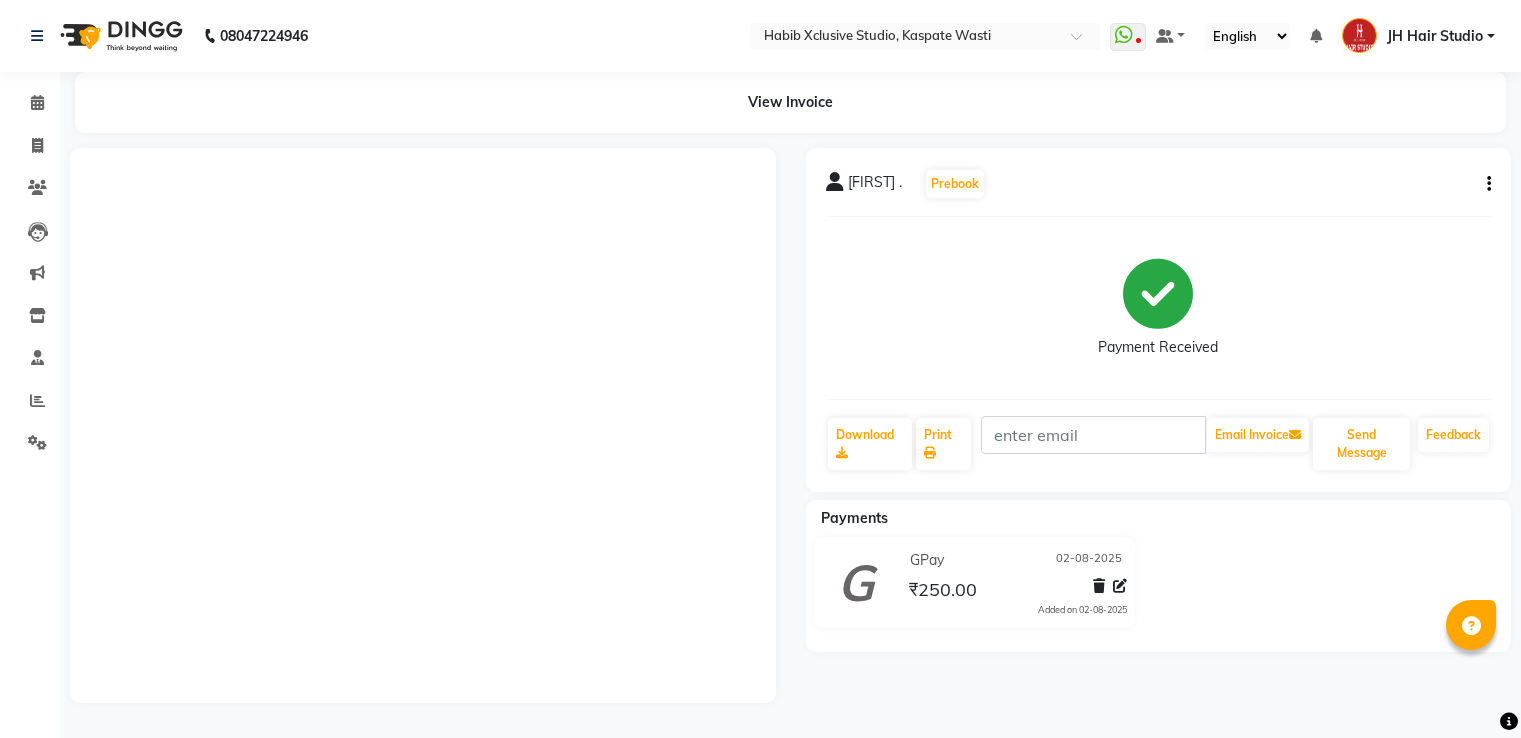 scroll, scrollTop: 0, scrollLeft: 0, axis: both 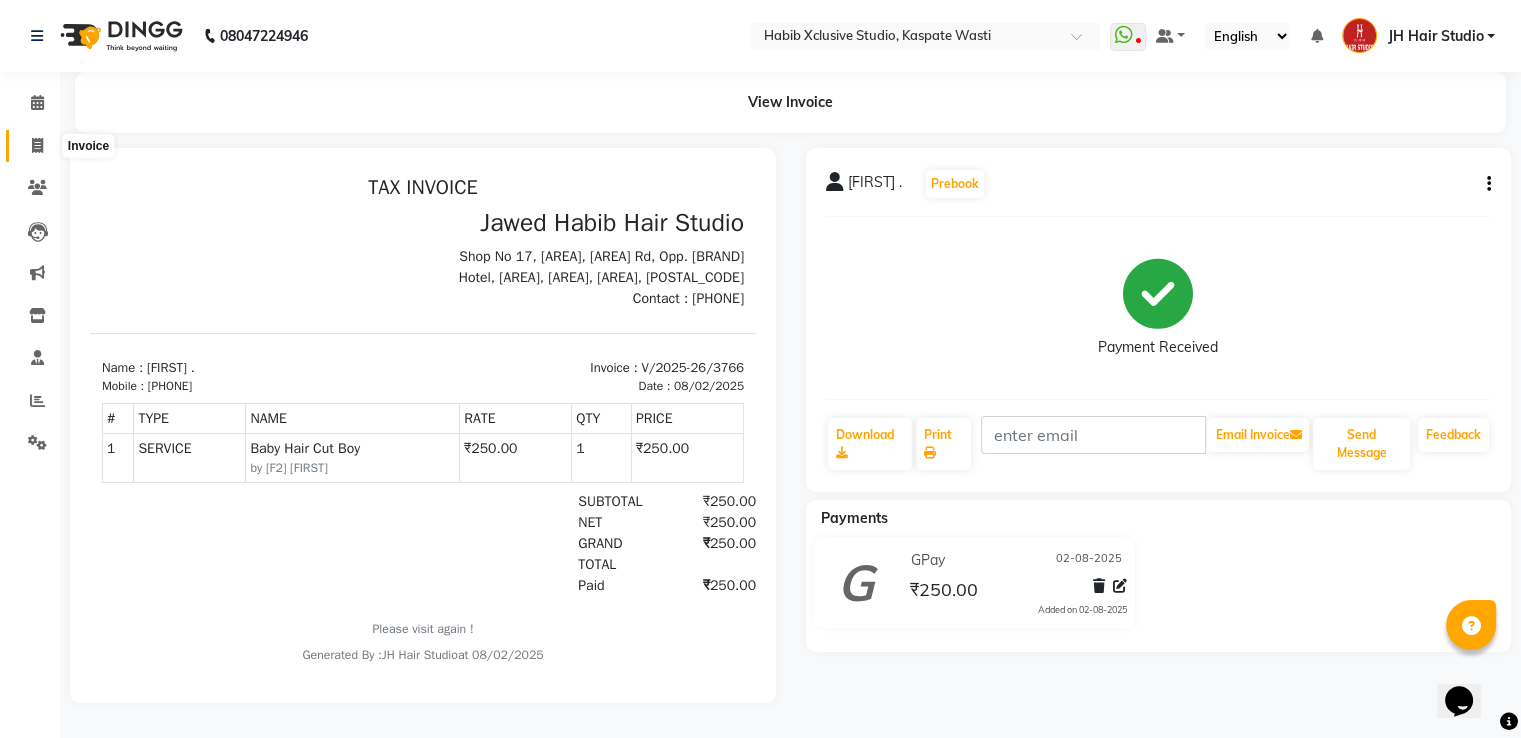 click 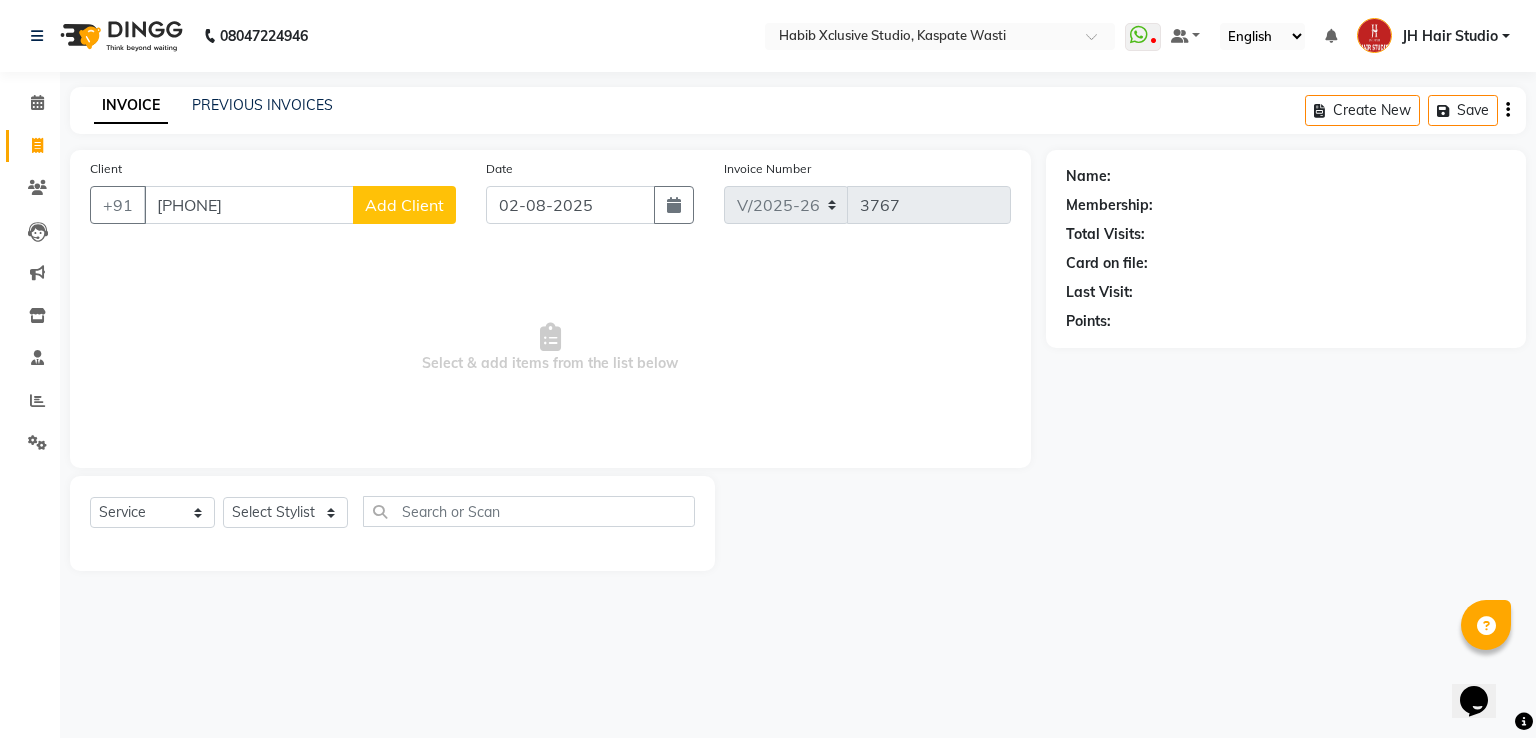 type on "[PHONE]" 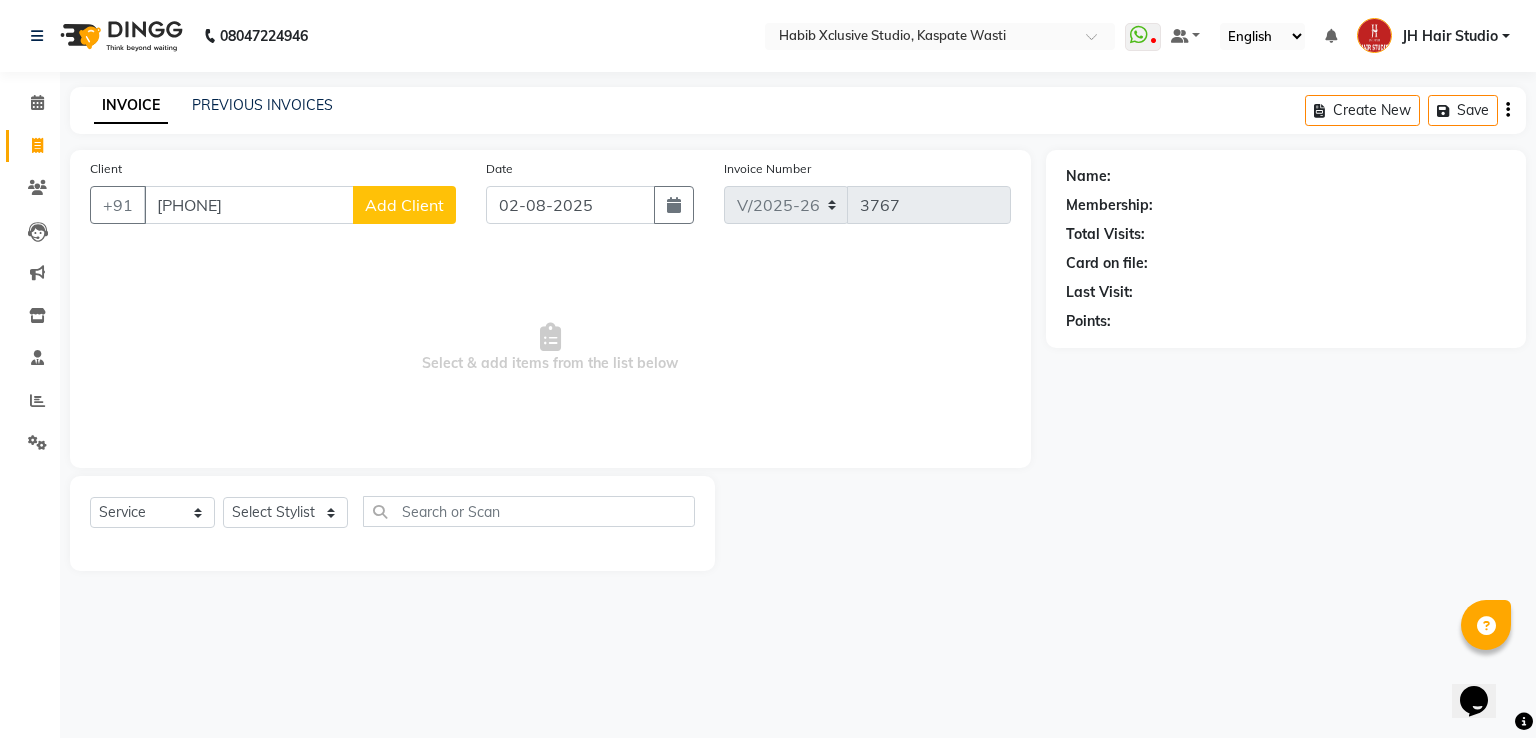 select on "22" 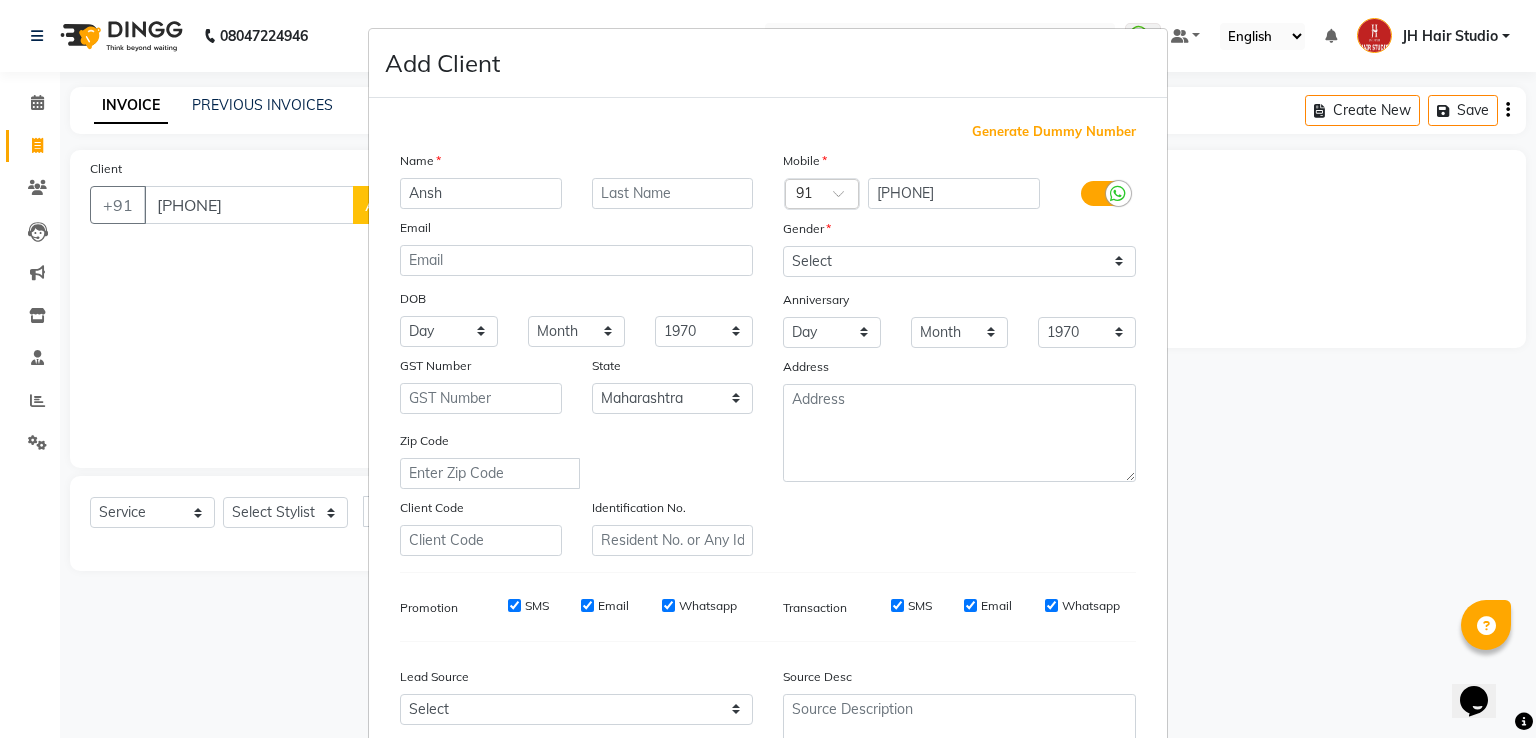 type on "Ansh" 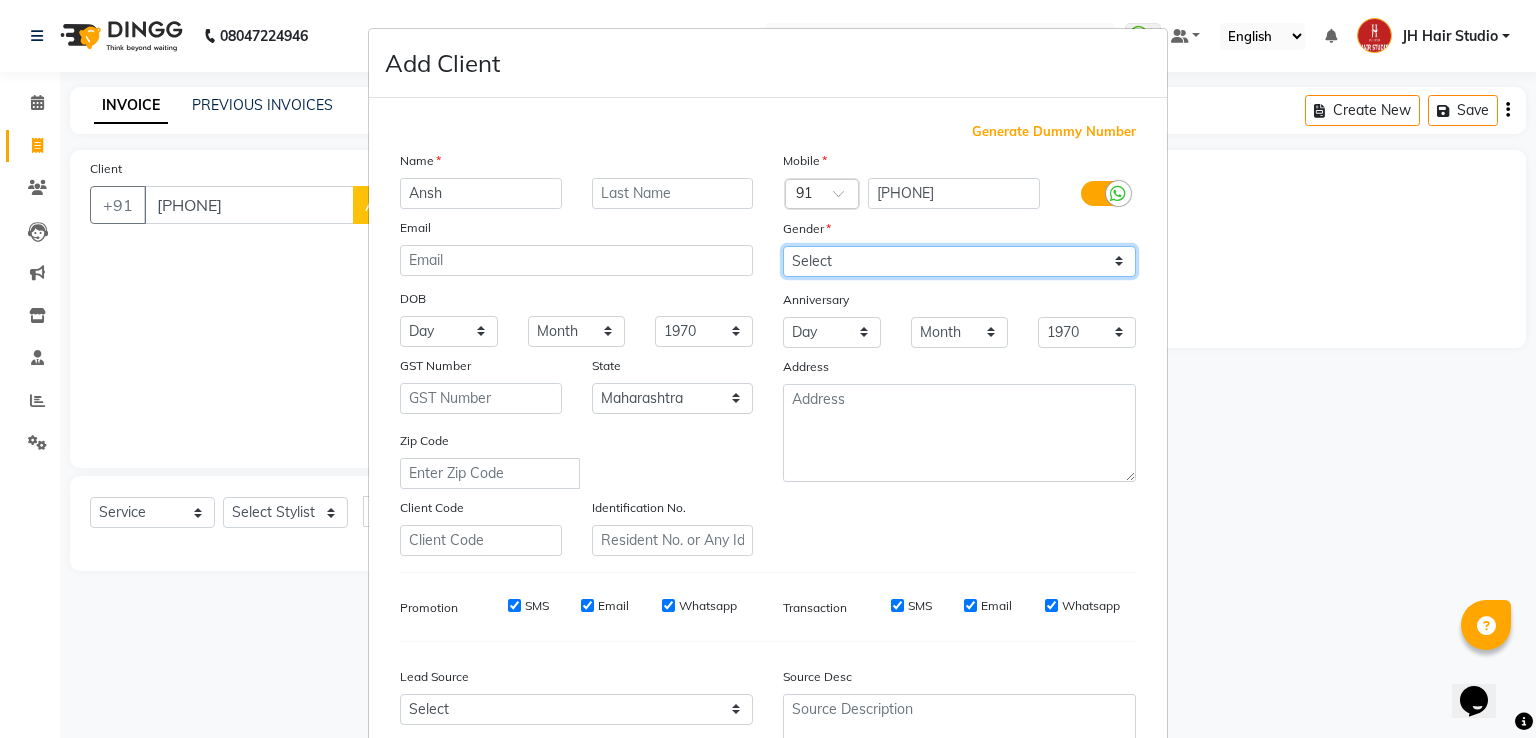 click on "Select Male Female Other Prefer Not To Say" at bounding box center (959, 261) 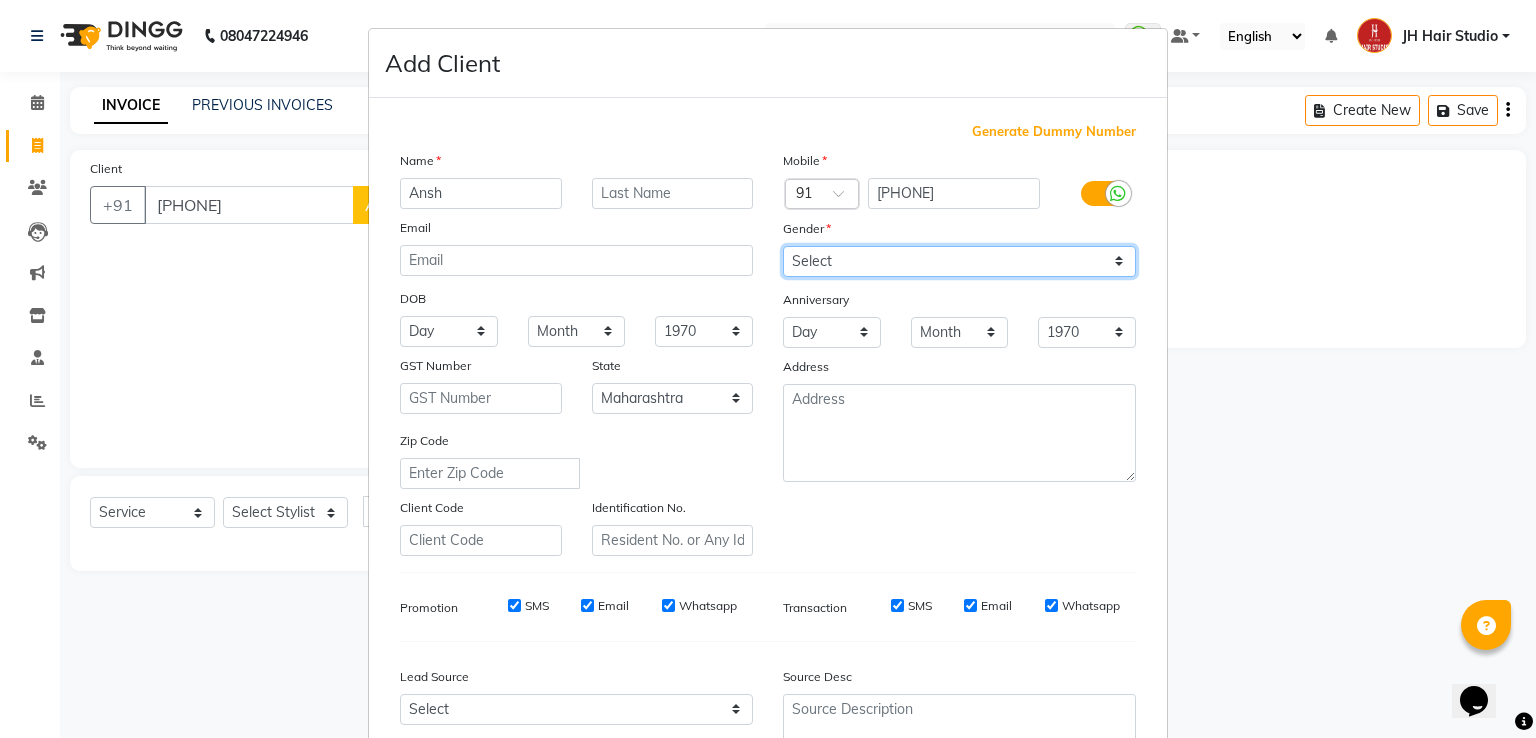 select on "male" 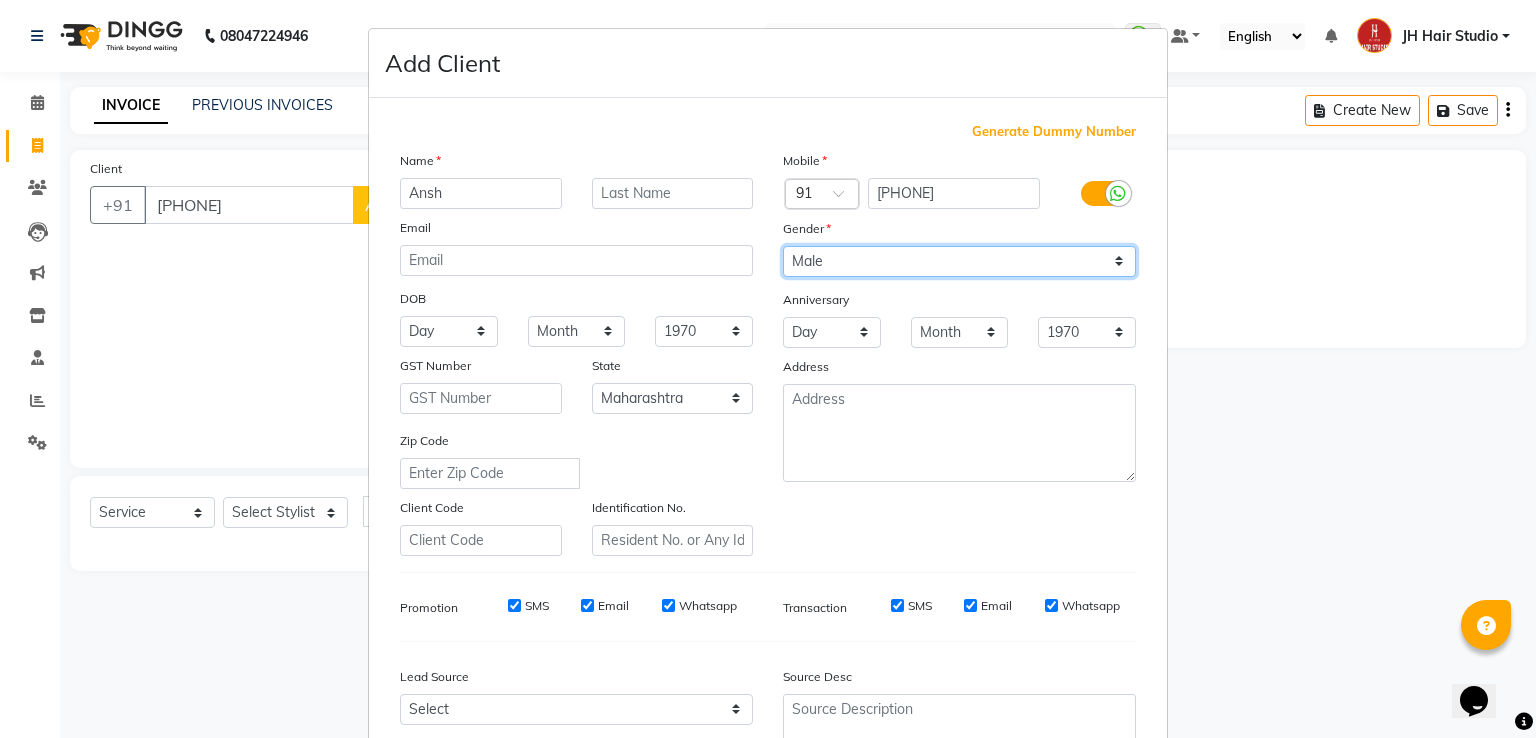 click on "Select Male Female Other Prefer Not To Say" at bounding box center [959, 261] 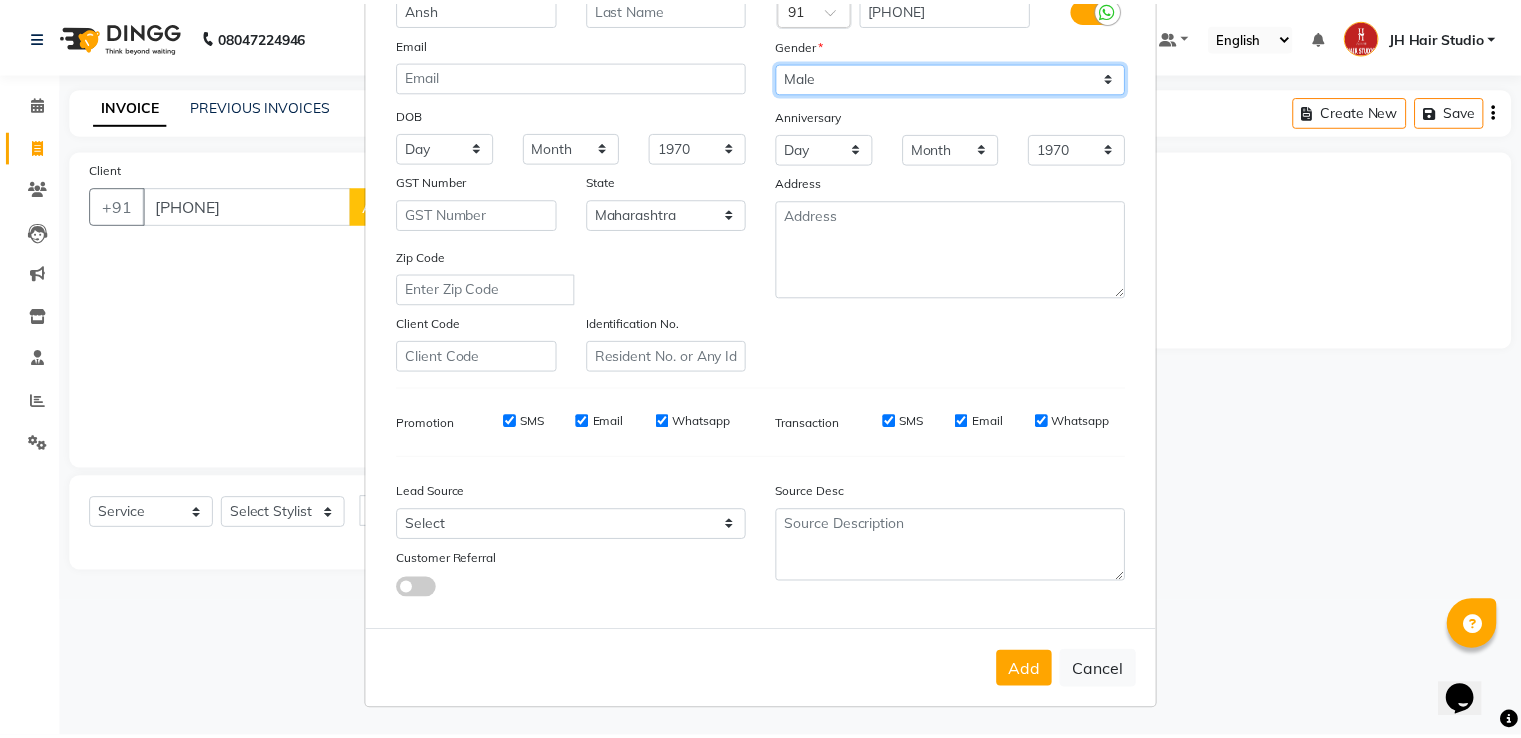 scroll, scrollTop: 195, scrollLeft: 0, axis: vertical 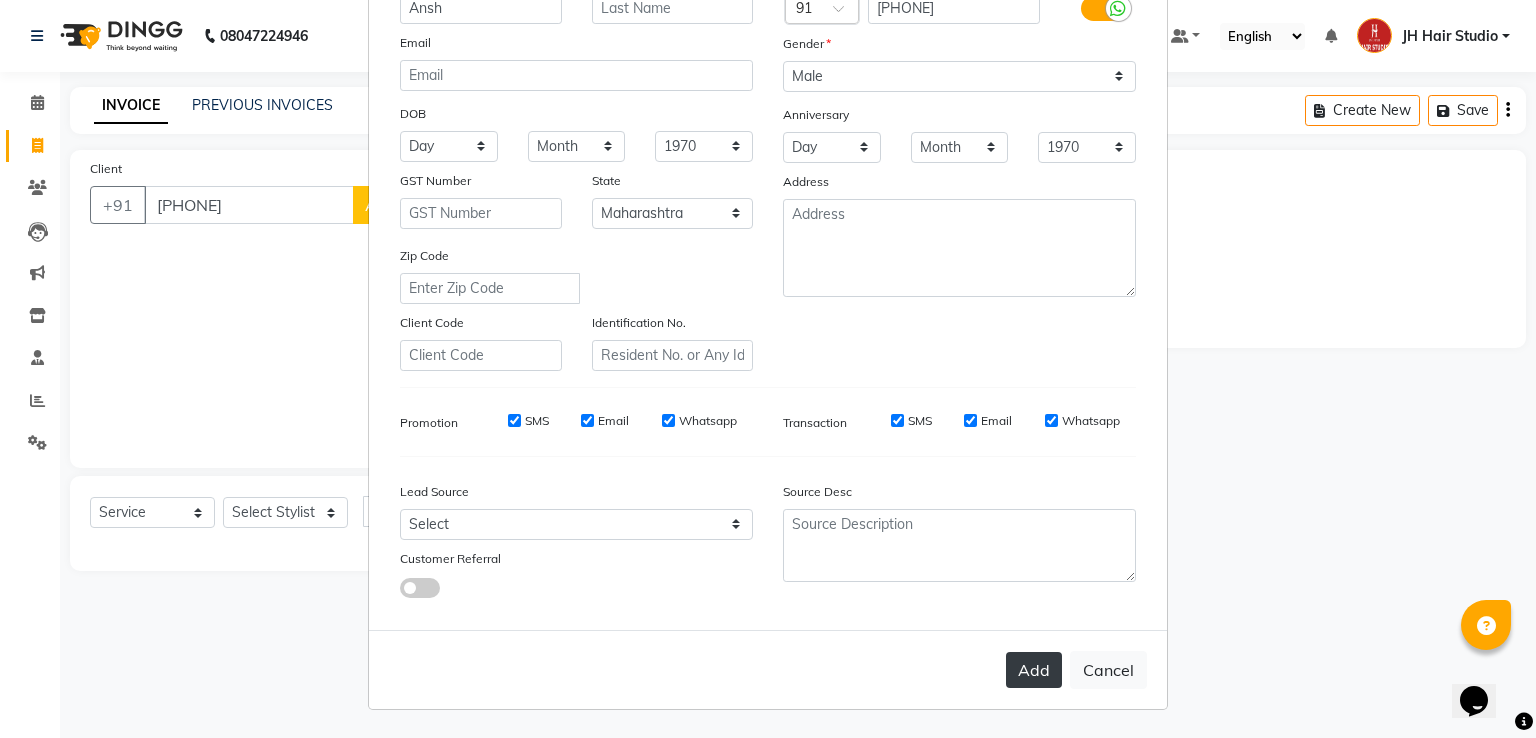 click on "Add" at bounding box center [1034, 670] 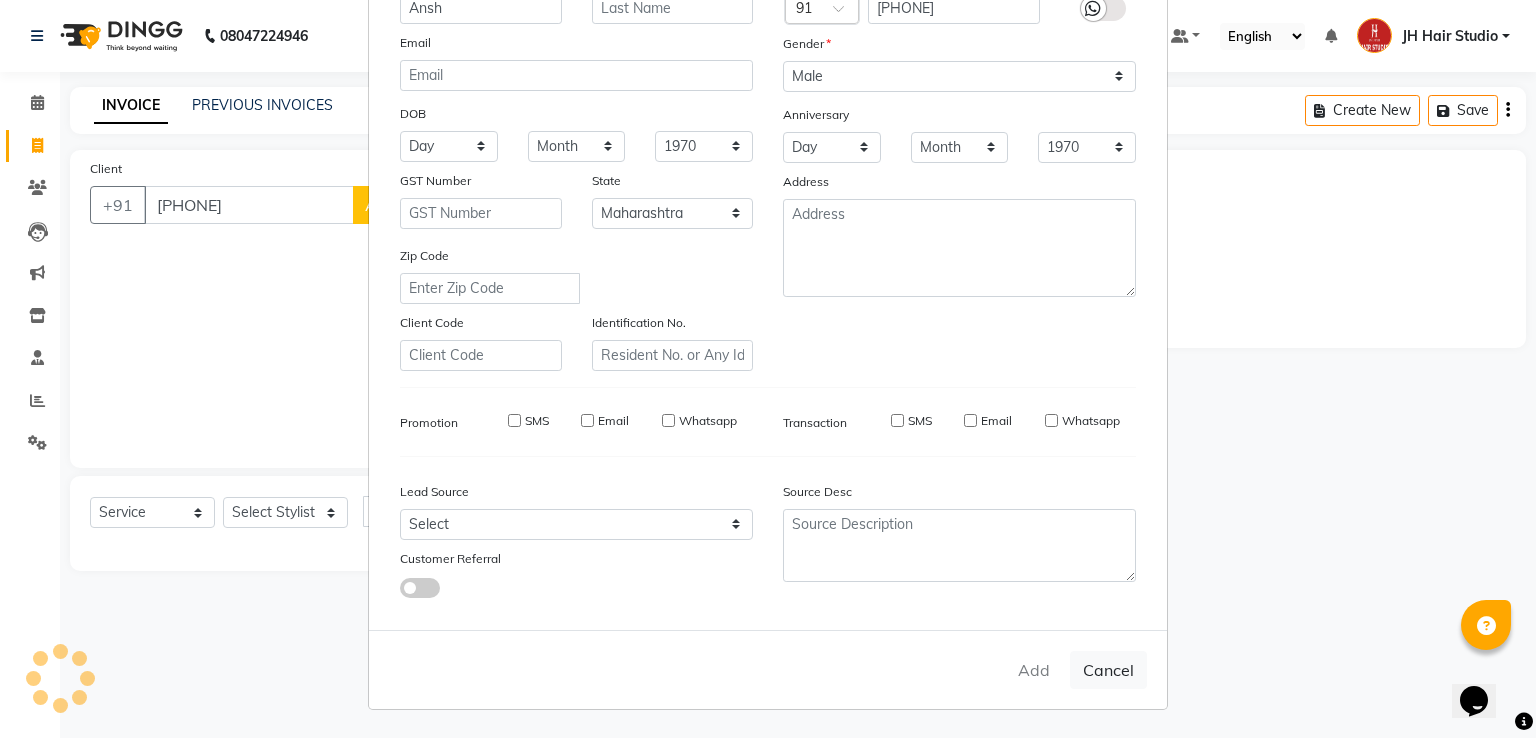 type 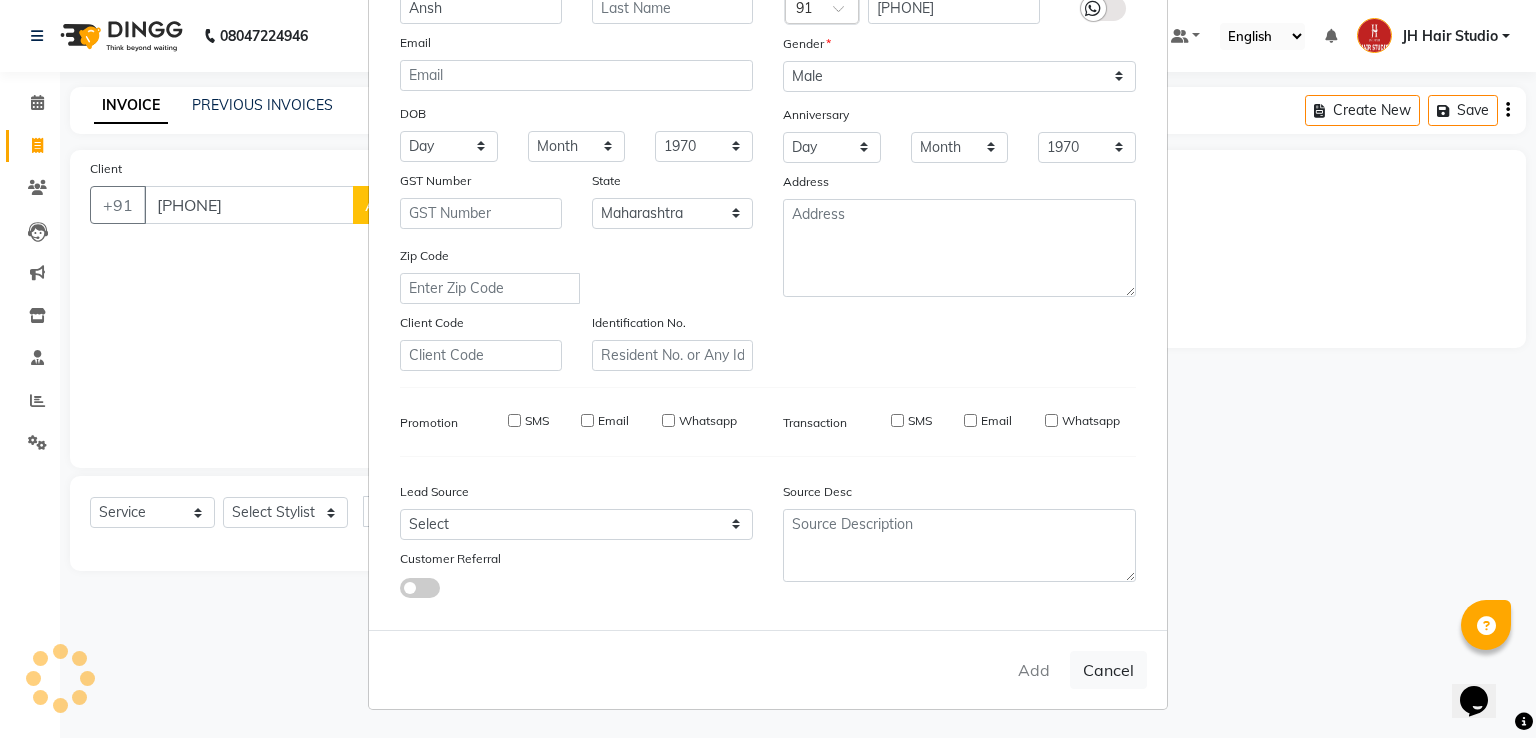 select 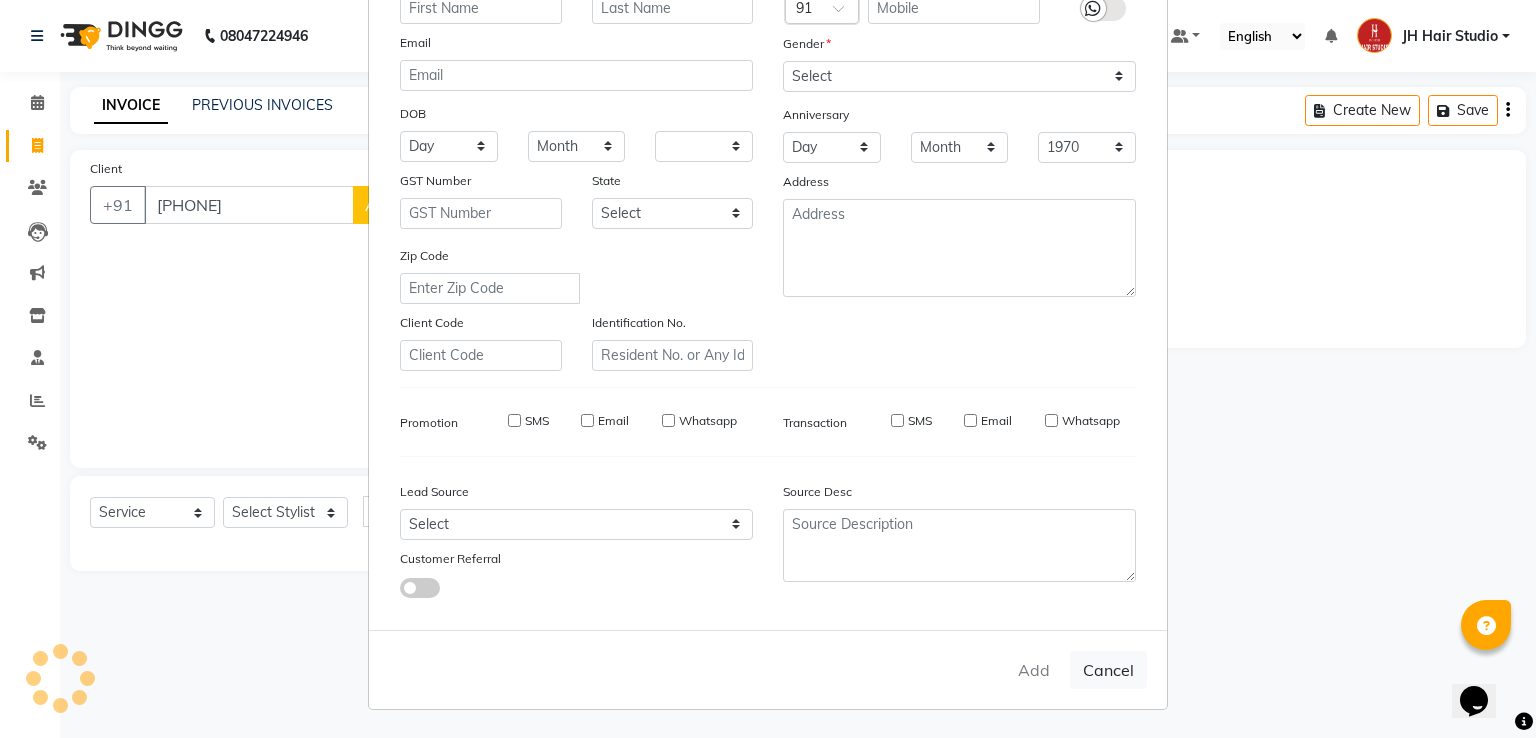 select 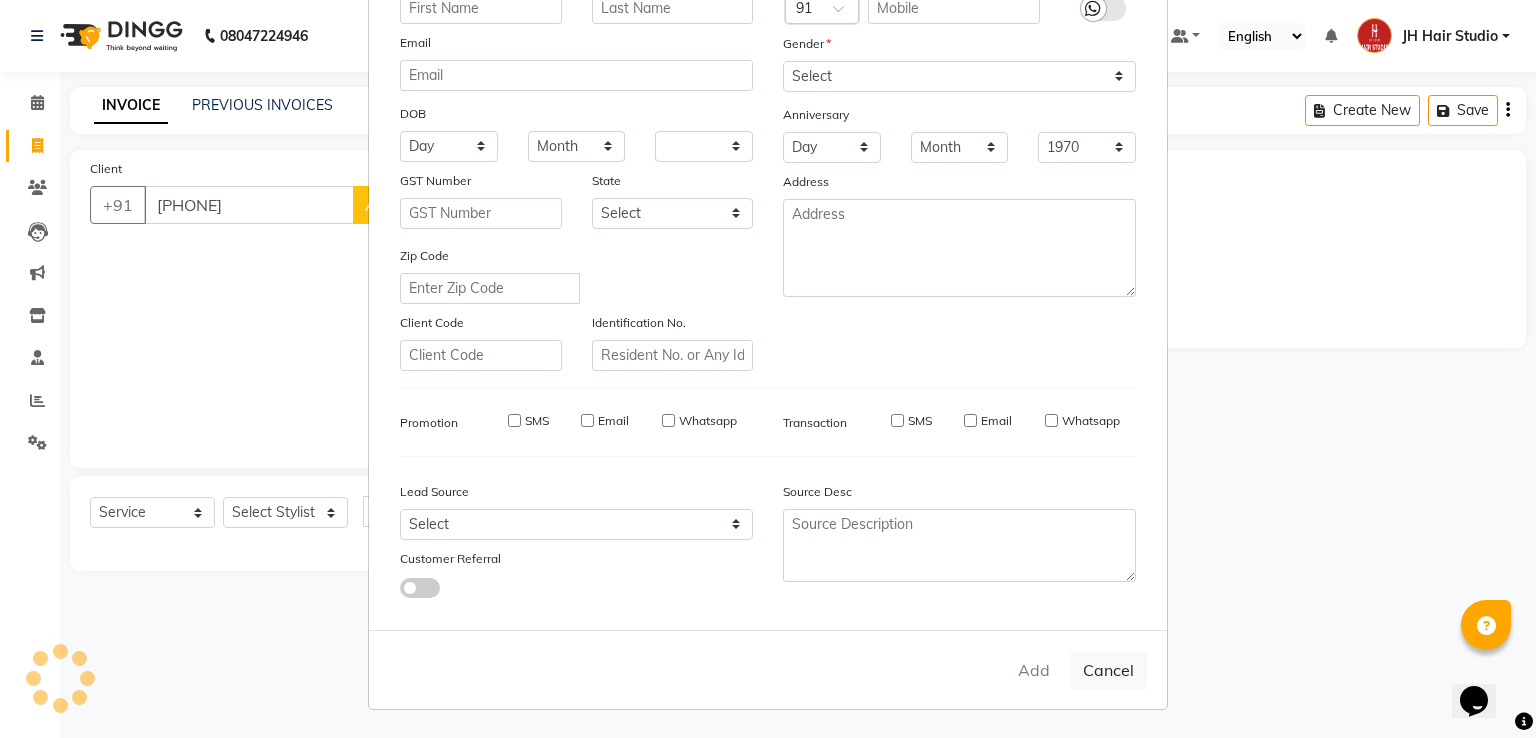 select 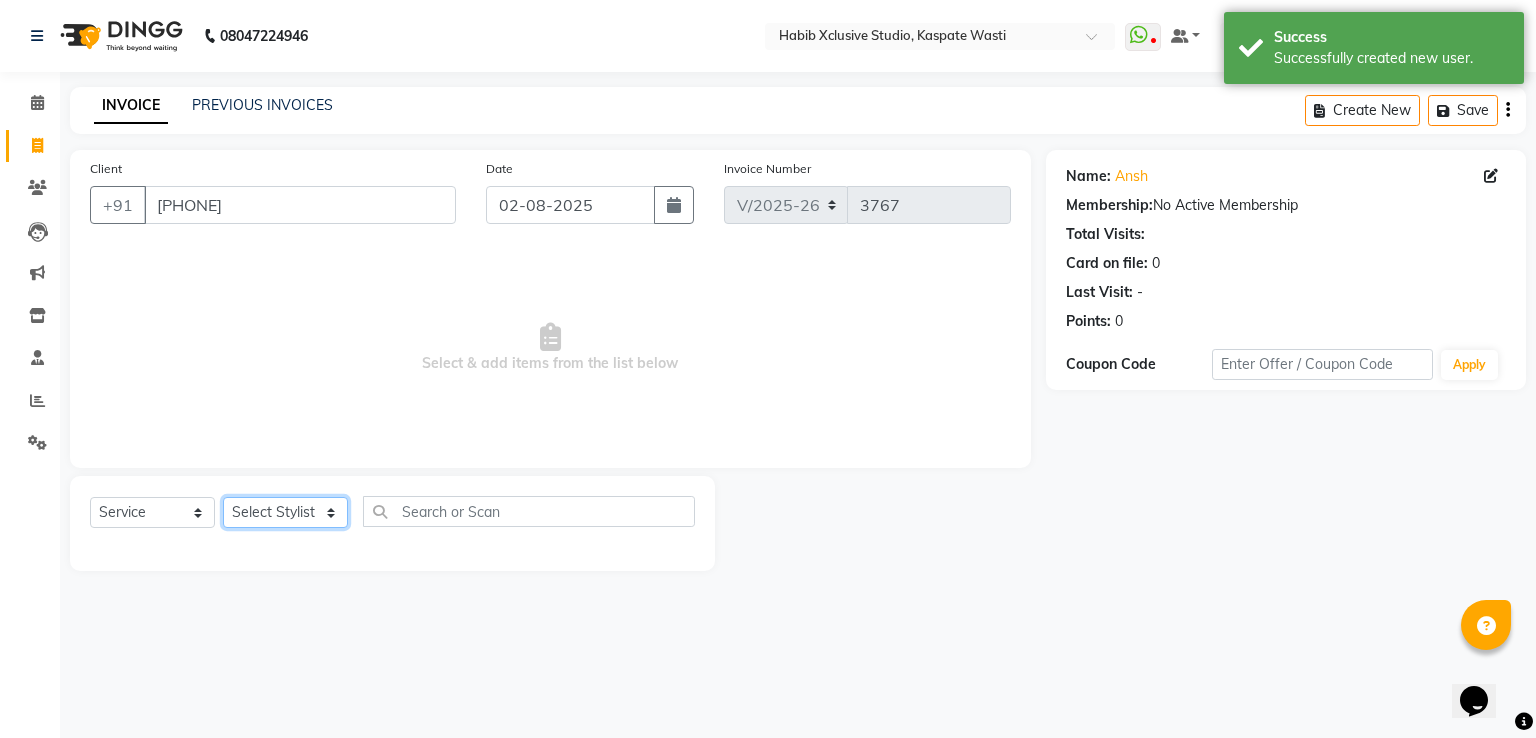 click on "Select Stylist [F1] GANESH [F1] Jagdish  [ F1] RAM [F1]Sanjay [F1]Siddhu [F1] Suraj  [F1] USHA [F2] AYAN  [F2] Deepak [F2] Smital [JH] DUBALE  GANESH [JH] Gopal Wagh JH Hair Studio [JH] Harish [JH] Omkar [JH] Shahwaz Shaikh [JH] SIDDHANT  [JH] SWAPNIL [JH] Tushaar" 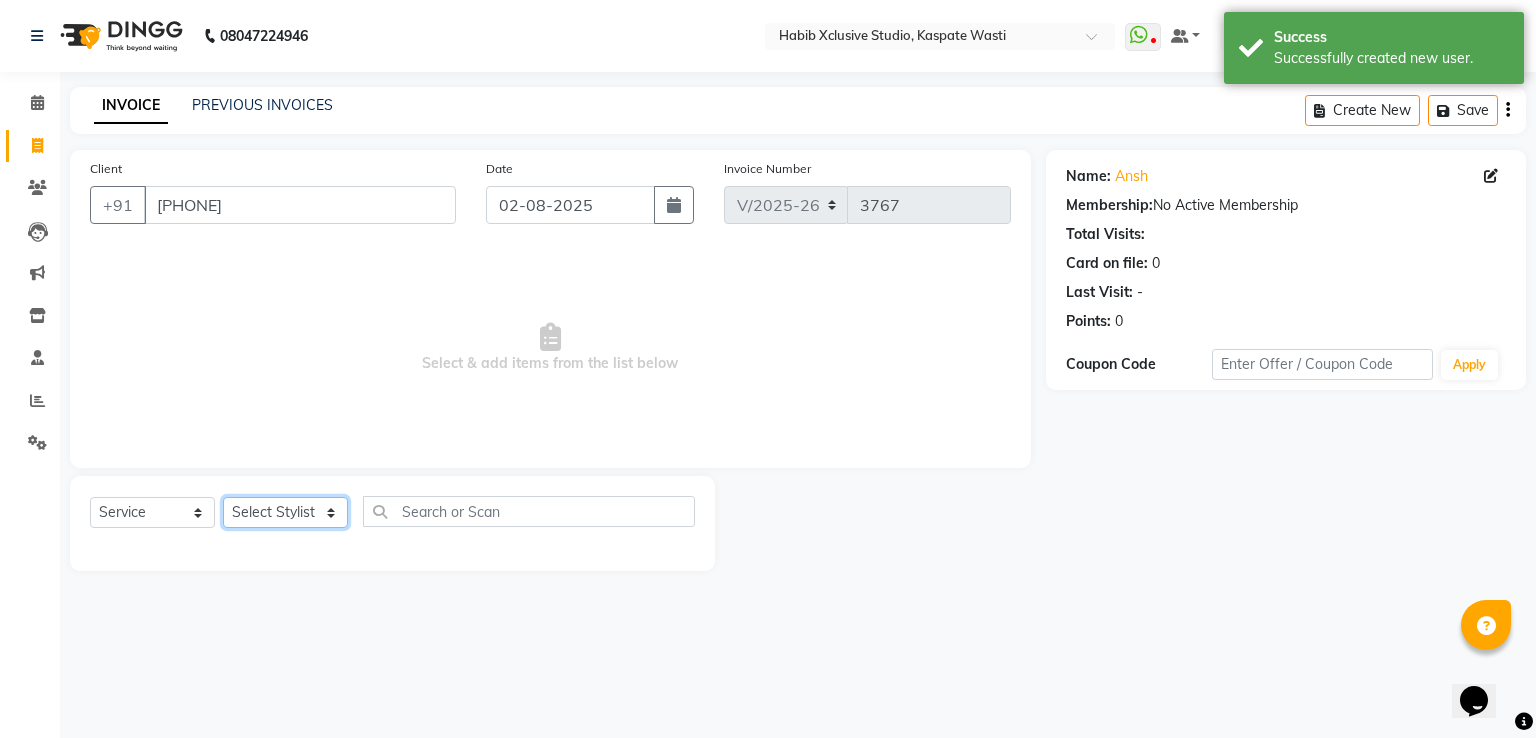 select on "47594" 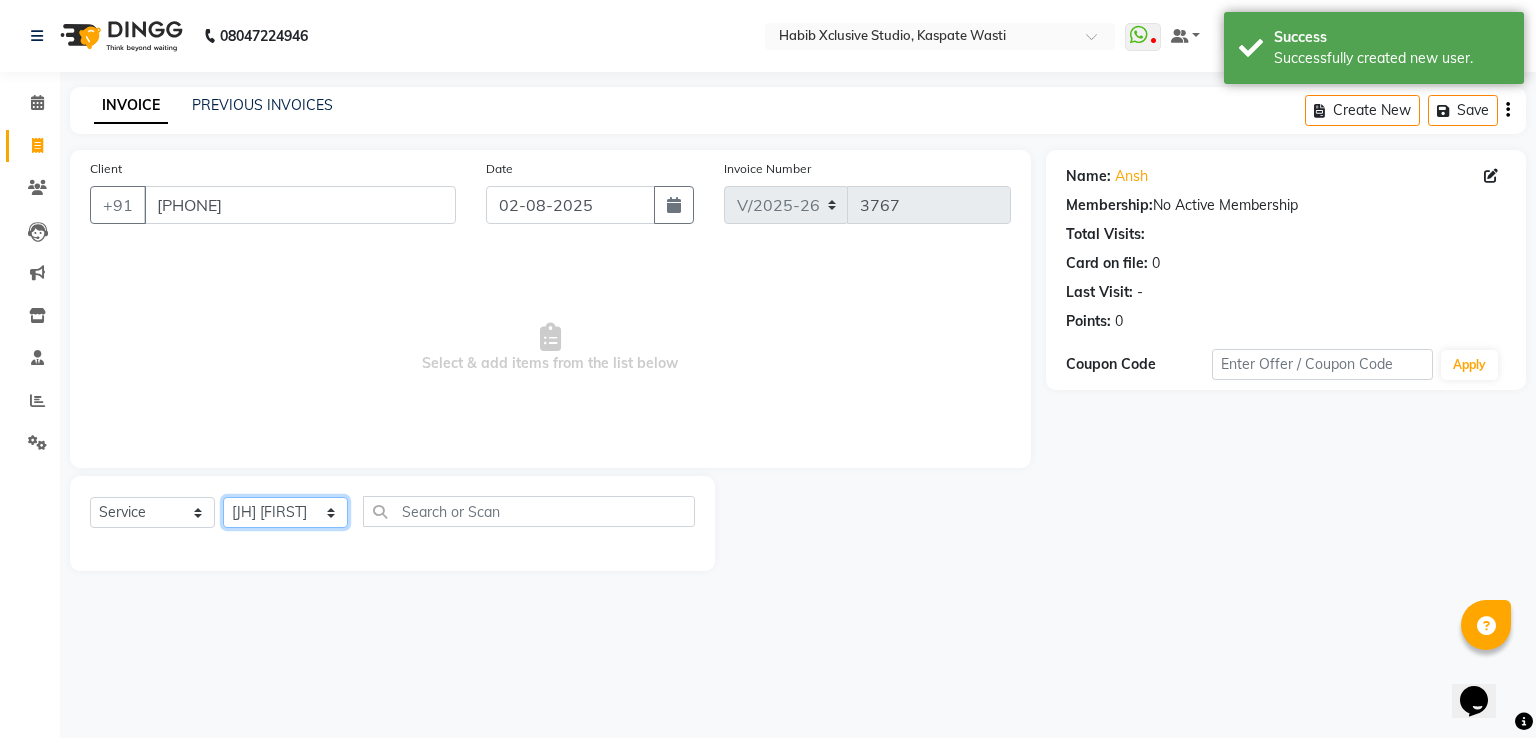click on "Select Stylist [F1] GANESH [F1] Jagdish  [ F1] RAM [F1]Sanjay [F1]Siddhu [F1] Suraj  [F1] USHA [F2] AYAN  [F2] Deepak [F2] Smital [JH] DUBALE  GANESH [JH] Gopal Wagh JH Hair Studio [JH] Harish [JH] Omkar [JH] Shahwaz Shaikh [JH] SIDDHANT  [JH] SWAPNIL [JH] Tushaar" 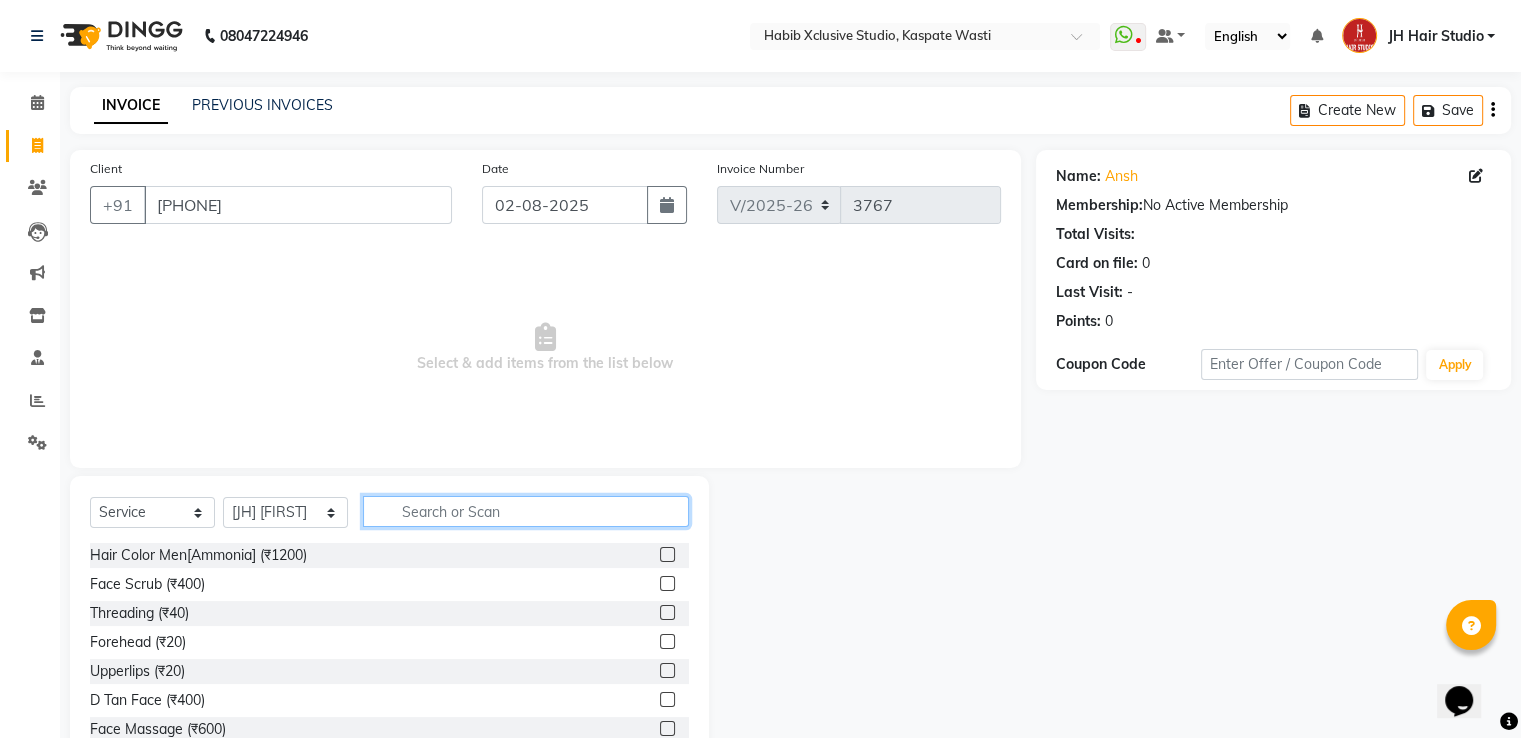 click 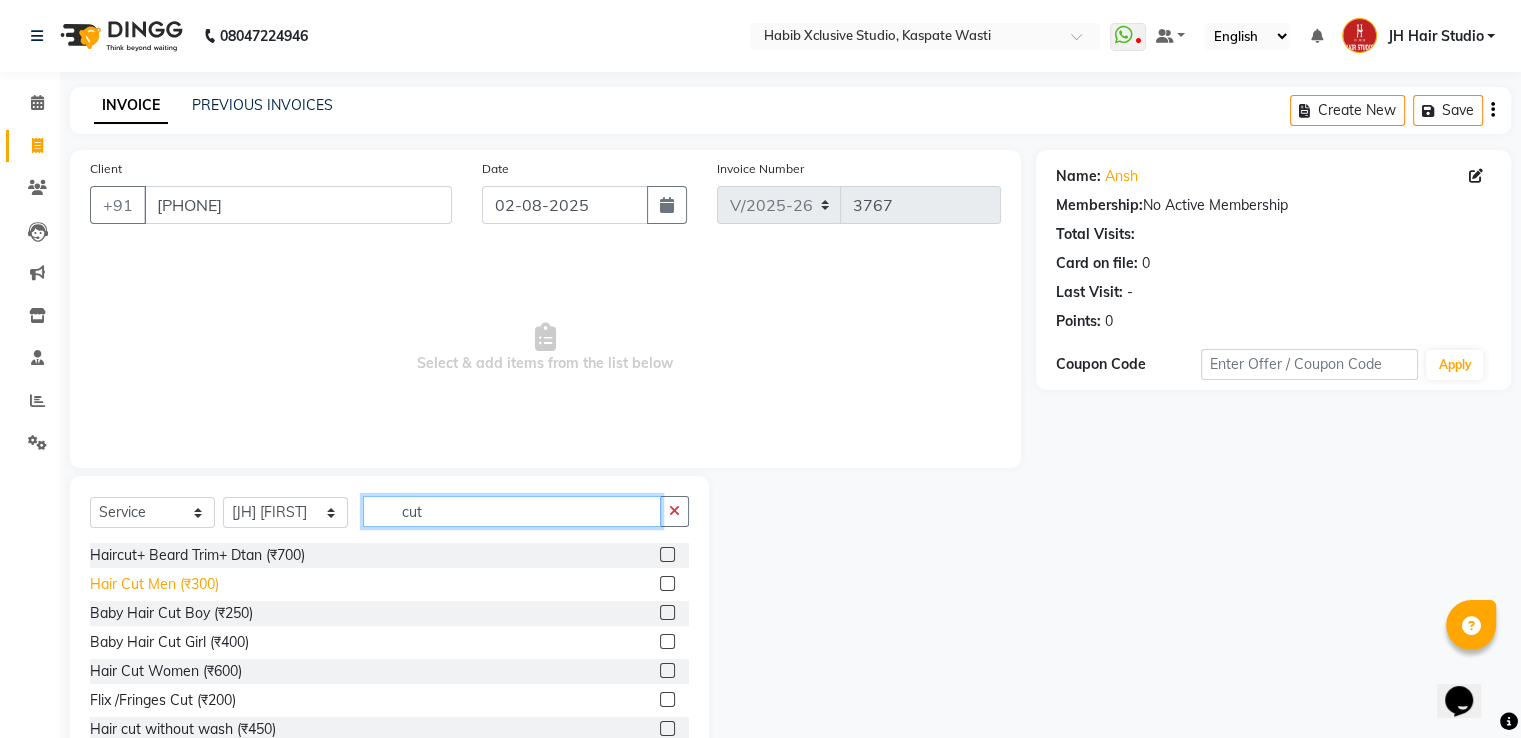type on "cut" 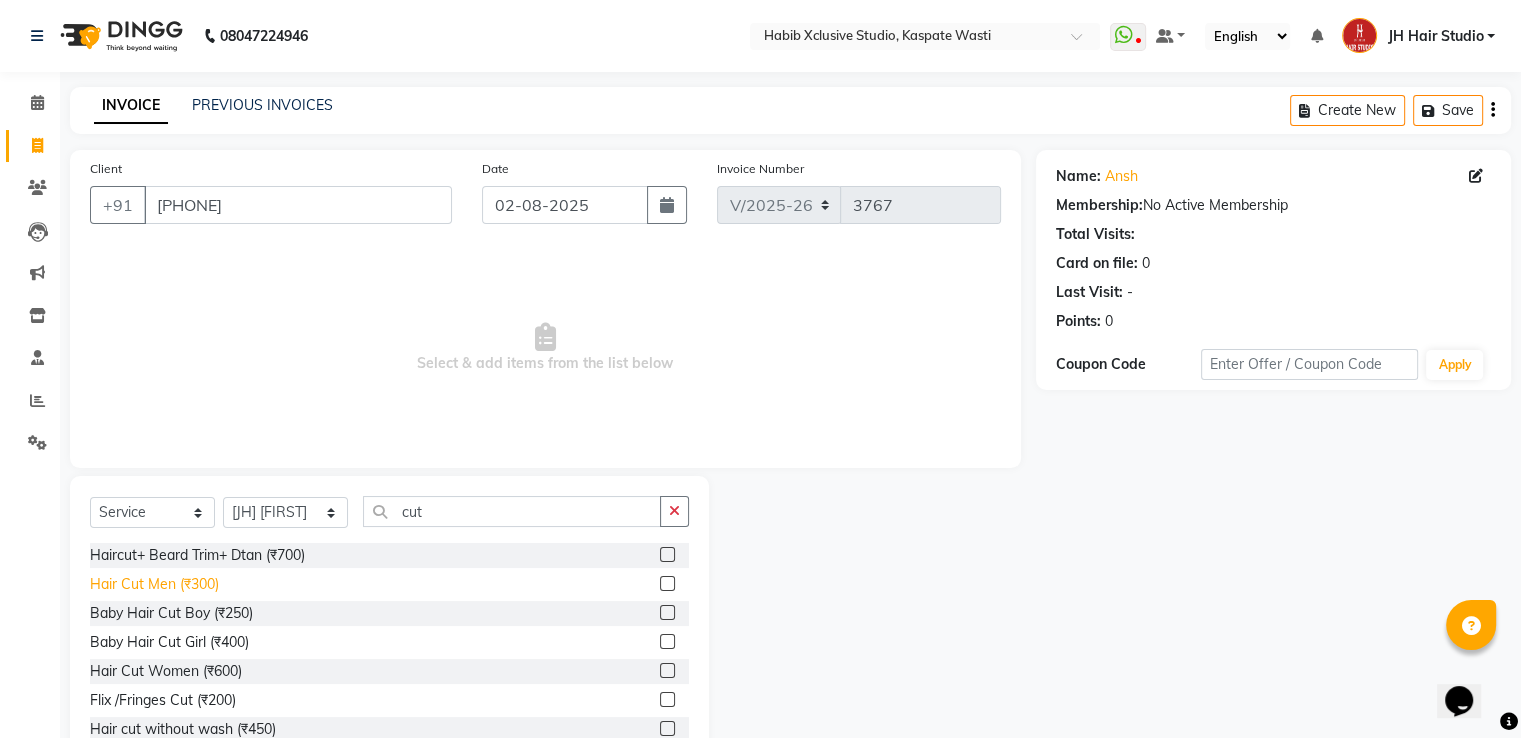 click on "Hair Cut Men (₹300)" 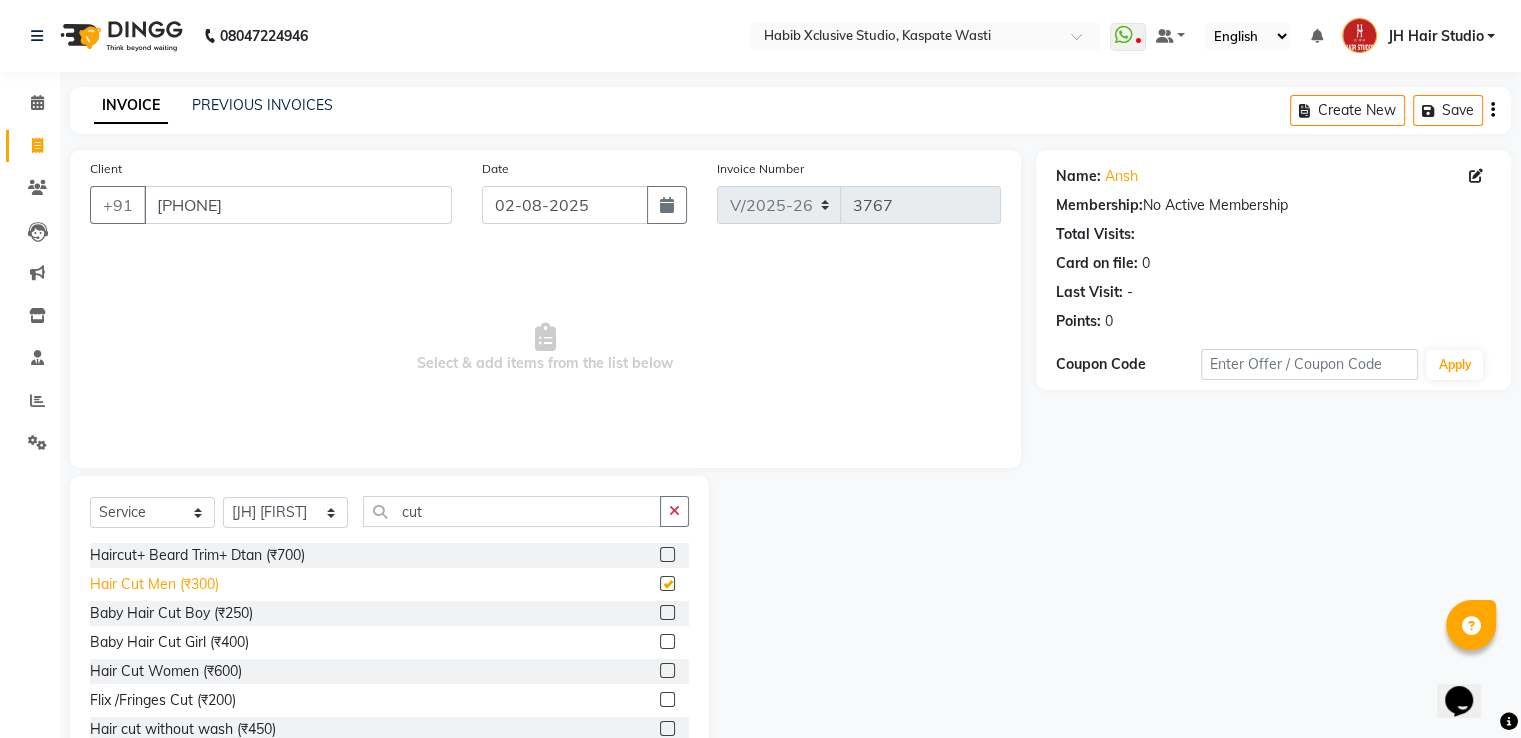 checkbox on "false" 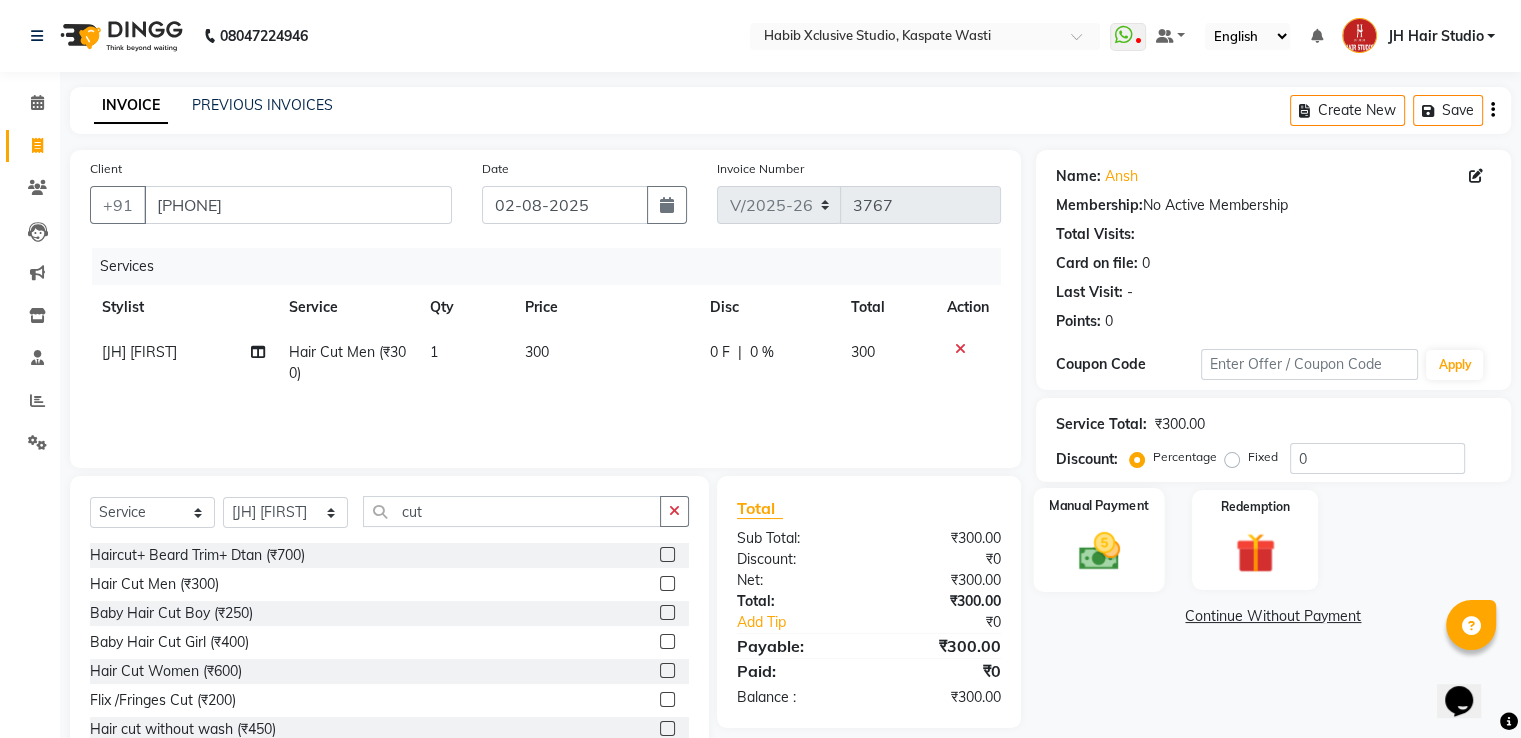 click on "Manual Payment" 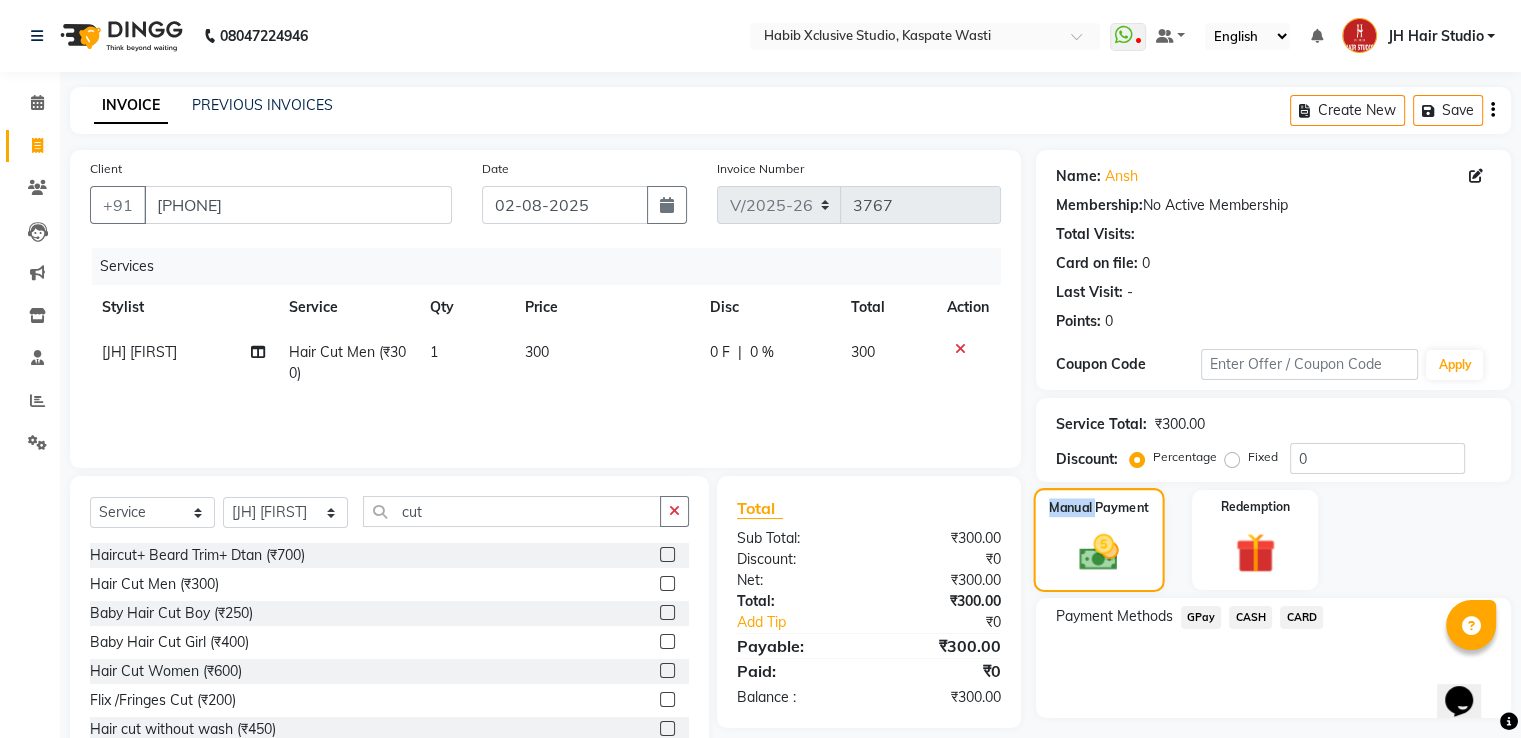 click on "Manual Payment" 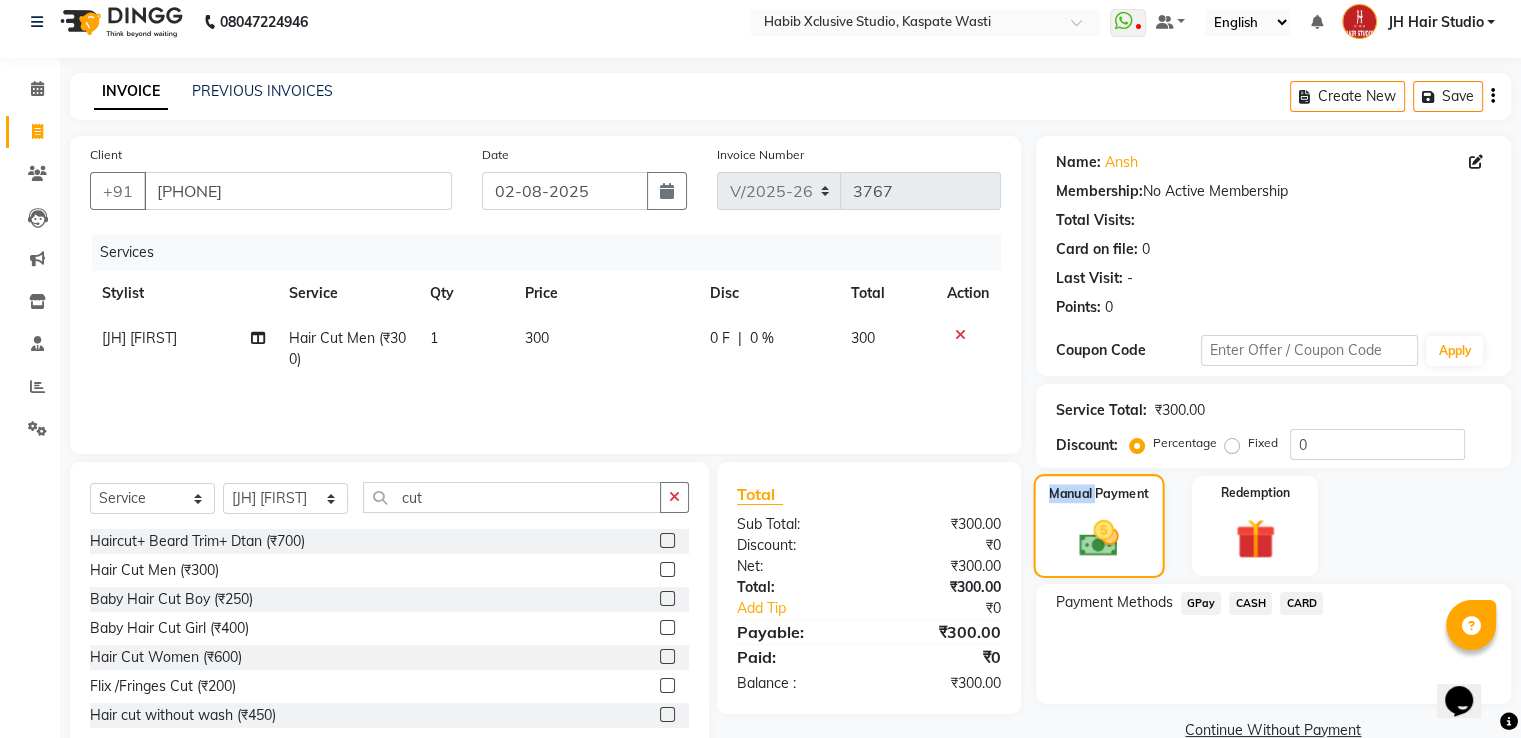 scroll, scrollTop: 64, scrollLeft: 0, axis: vertical 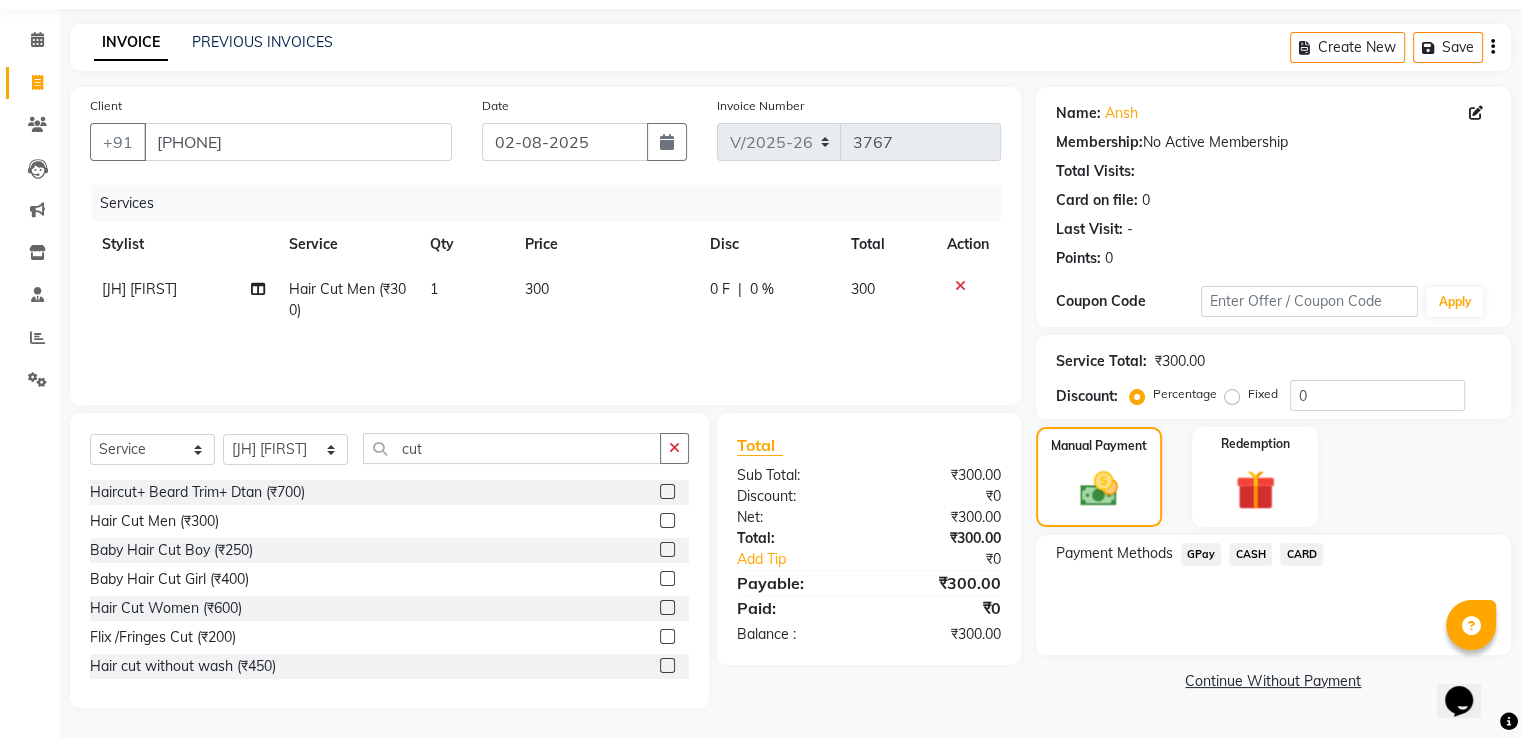 click on "GPay" 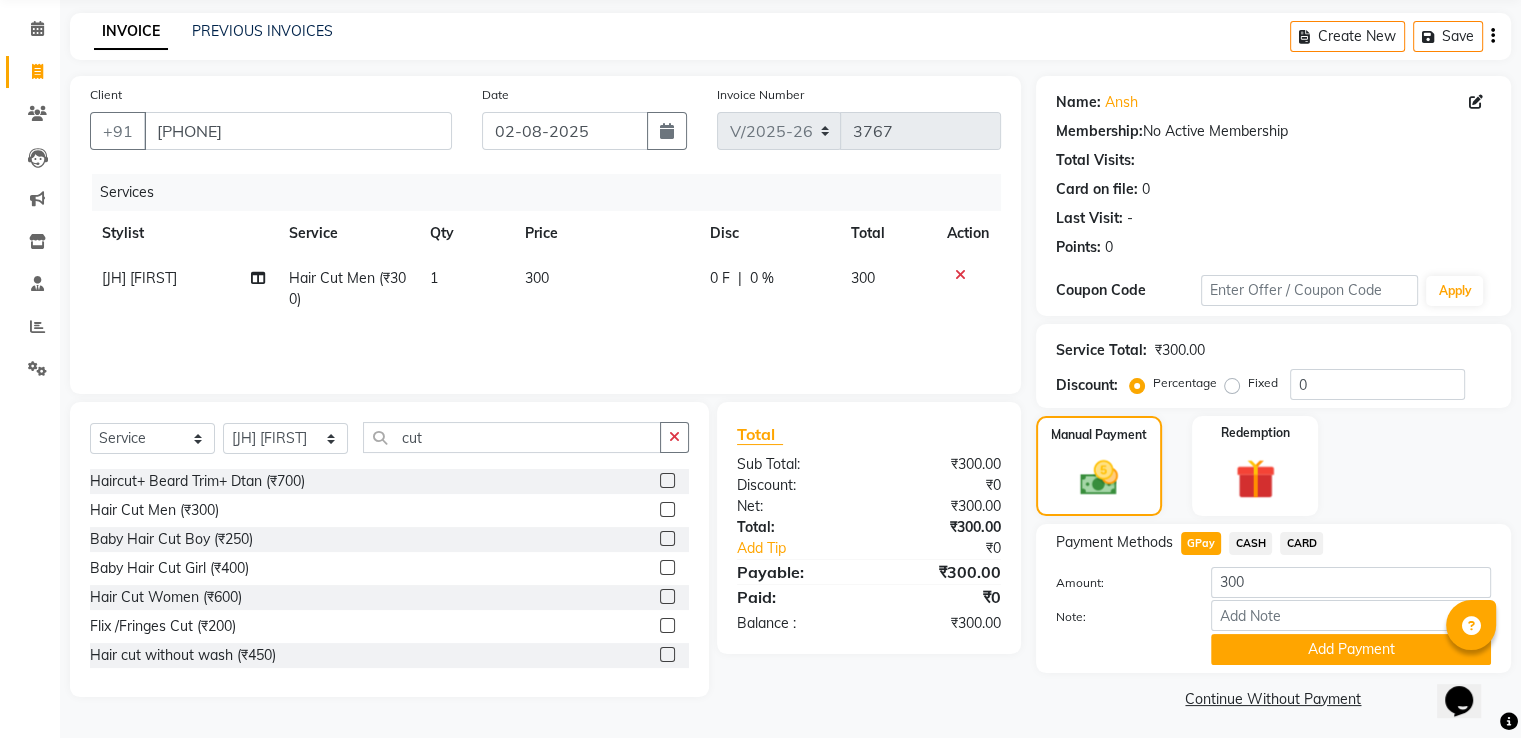 scroll, scrollTop: 81, scrollLeft: 0, axis: vertical 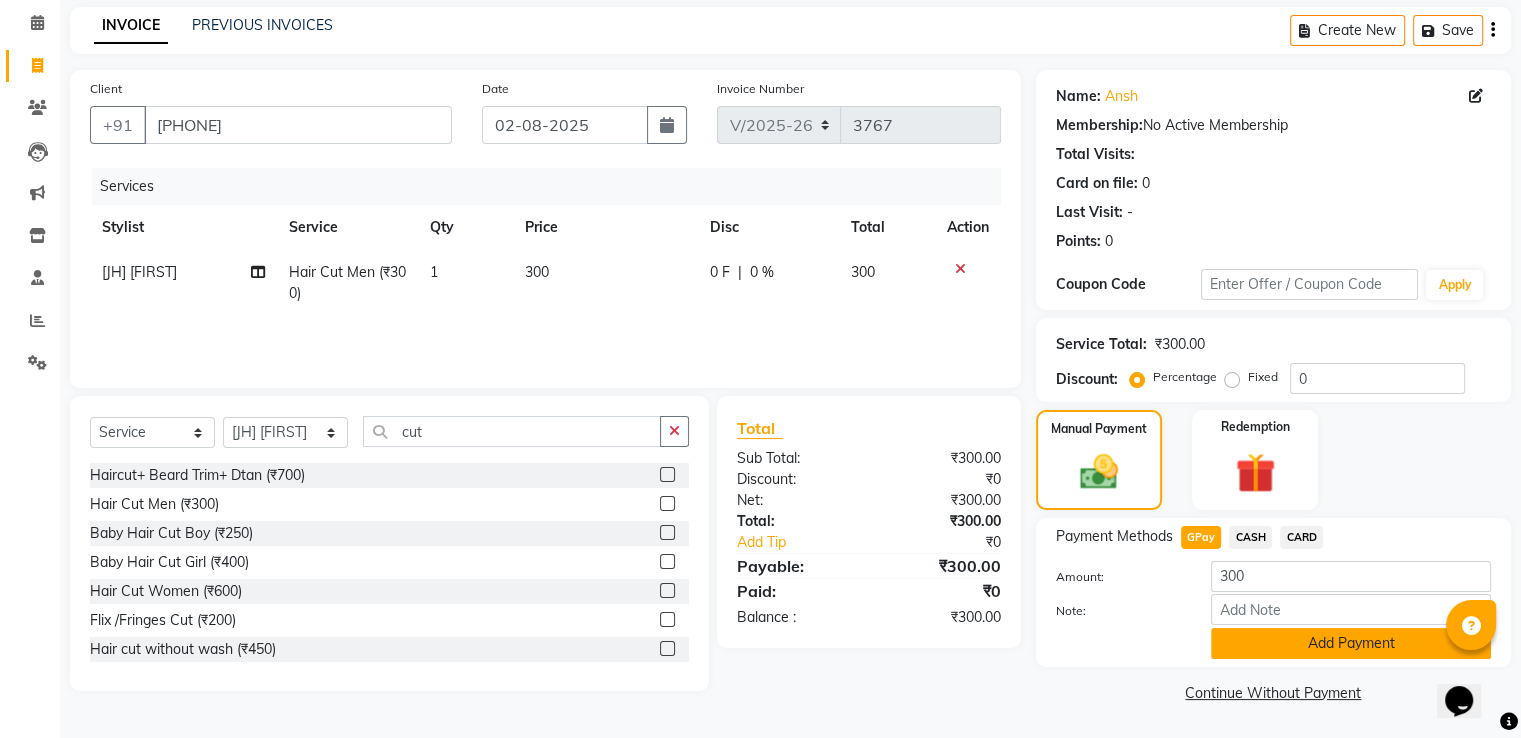 click on "Add Payment" 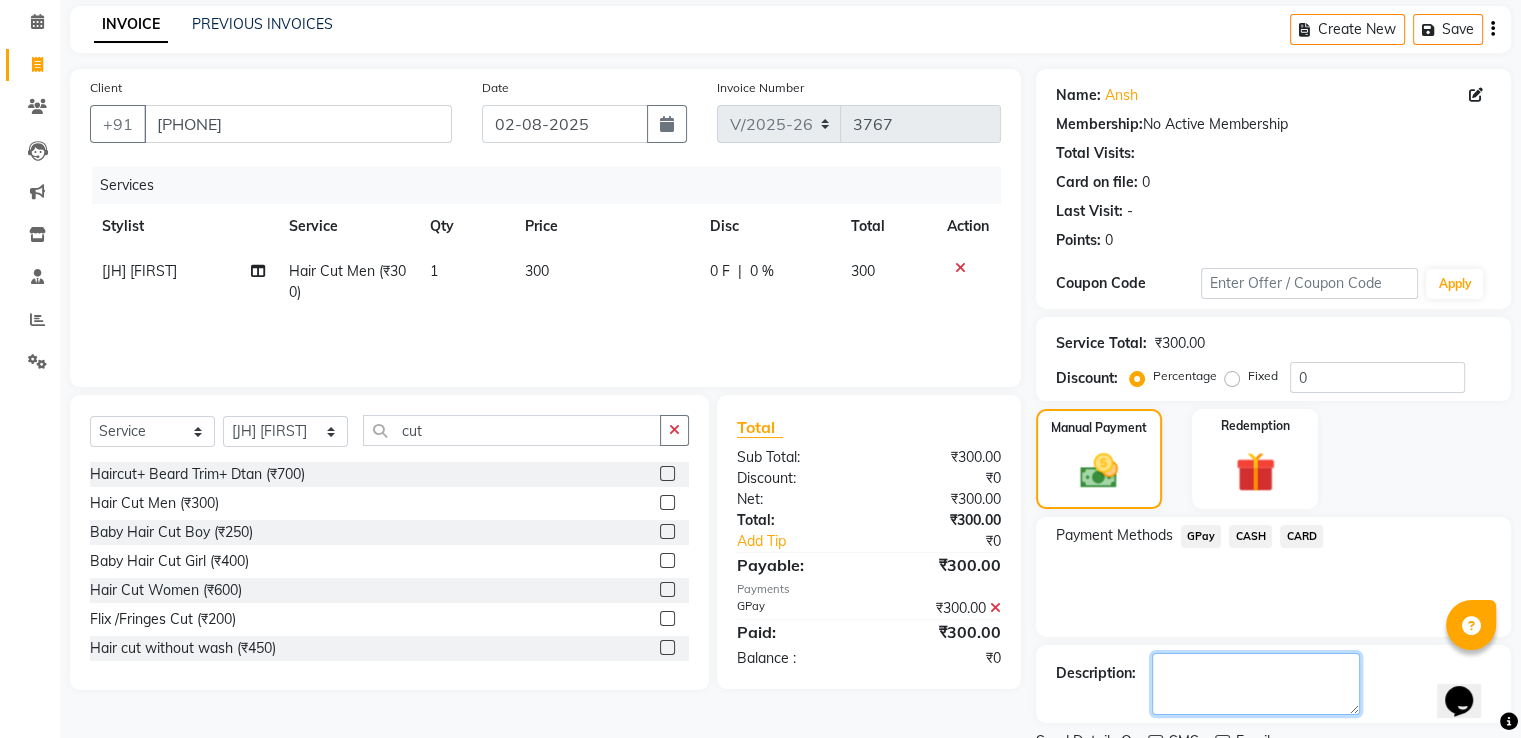 drag, startPoint x: 1268, startPoint y: 656, endPoint x: 1250, endPoint y: 406, distance: 250.64716 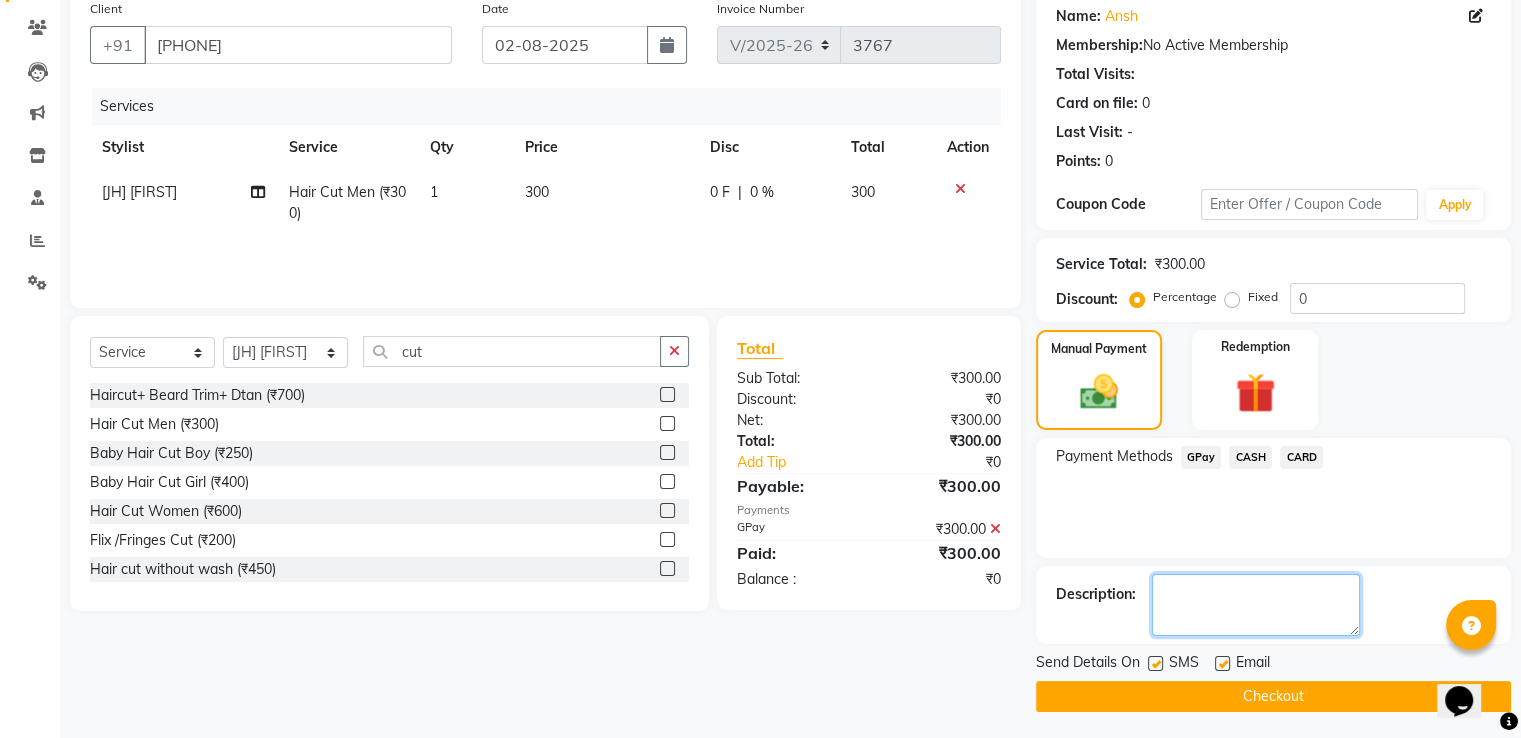 scroll, scrollTop: 163, scrollLeft: 0, axis: vertical 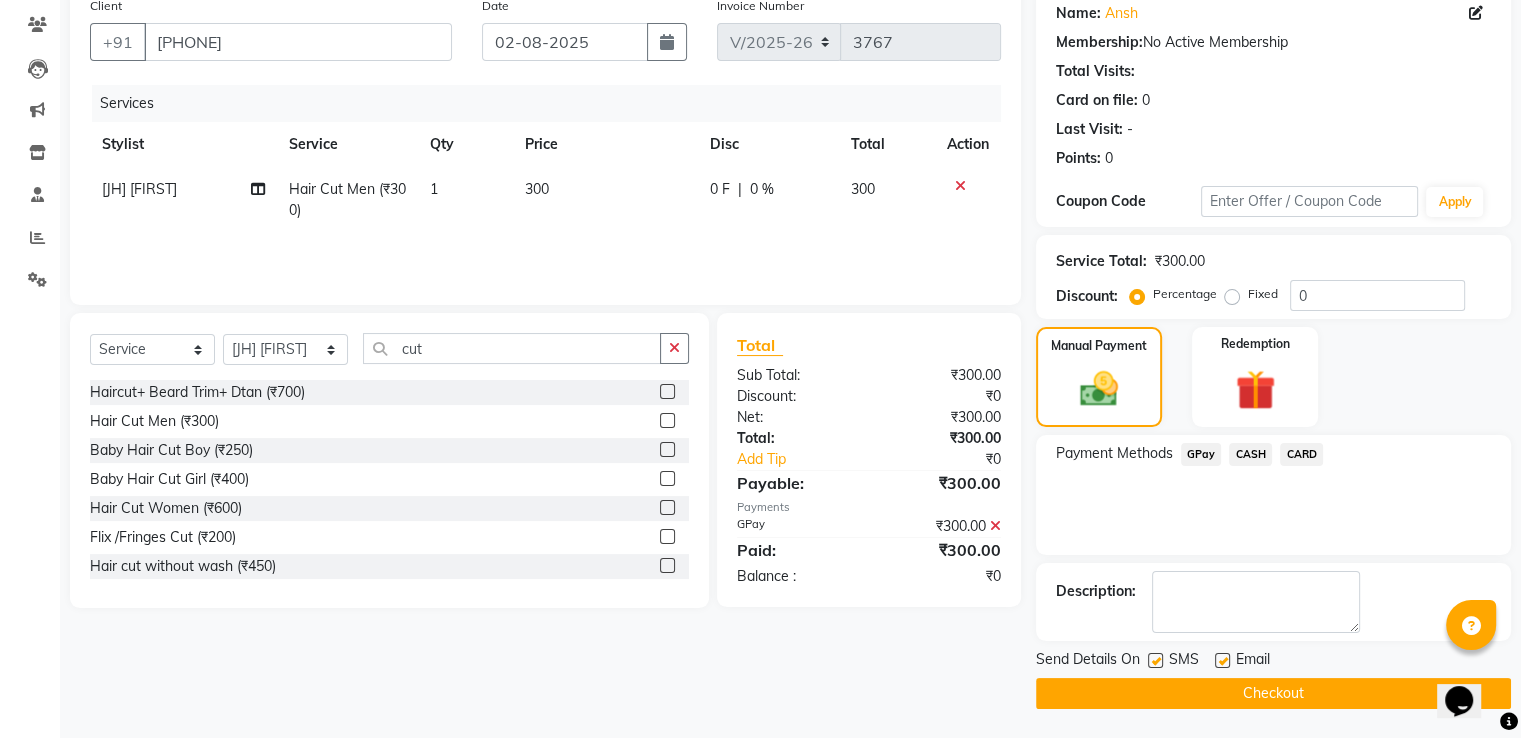 click 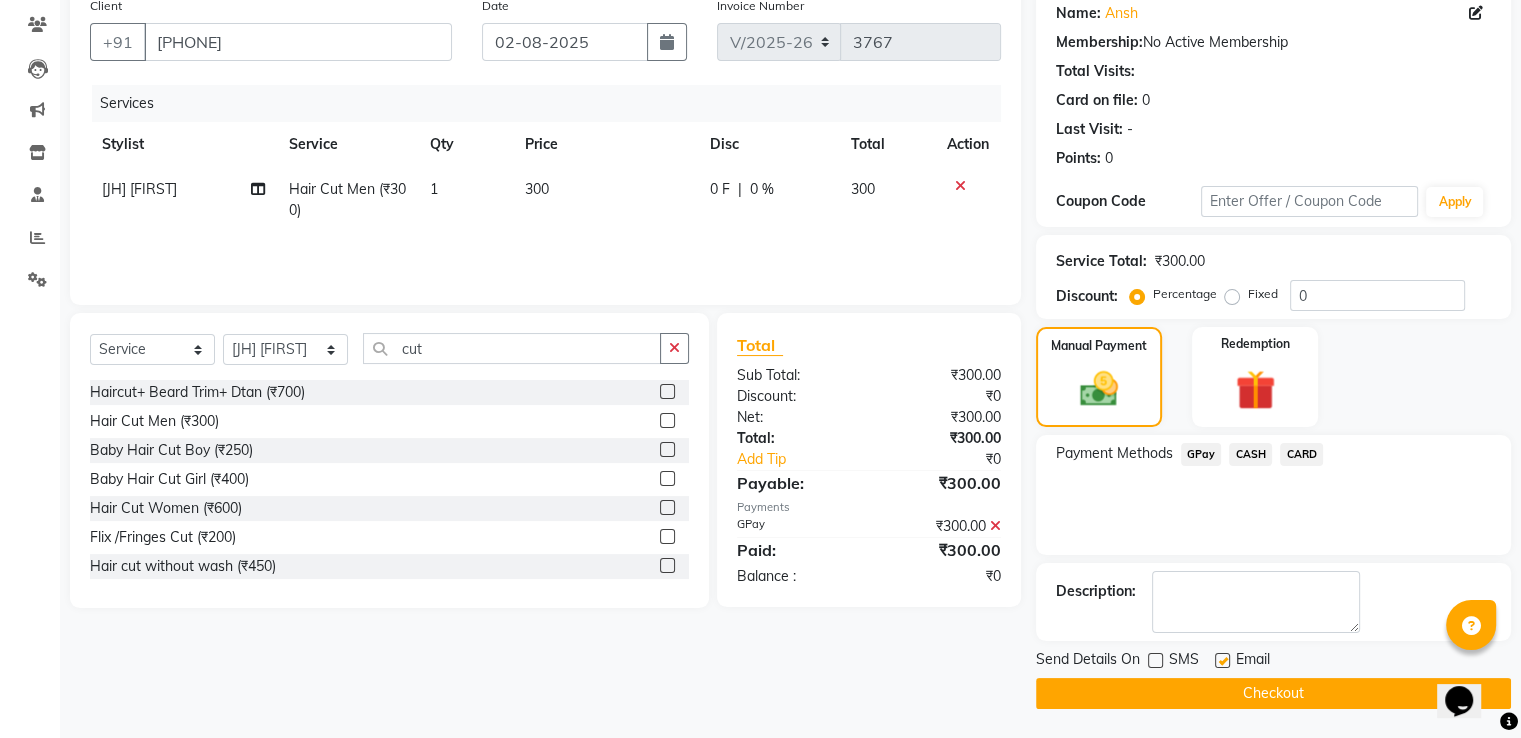 click on "Checkout" 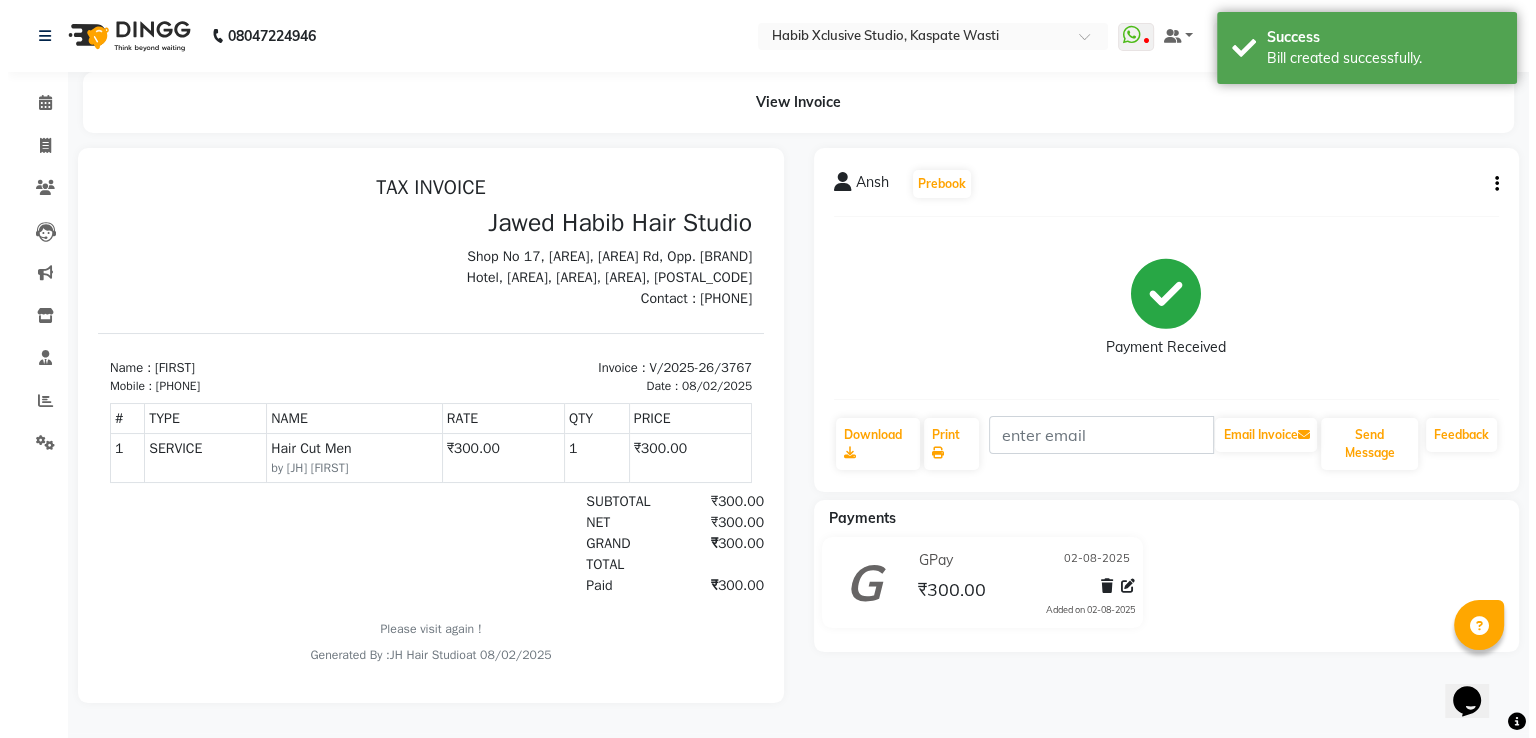 scroll, scrollTop: 0, scrollLeft: 0, axis: both 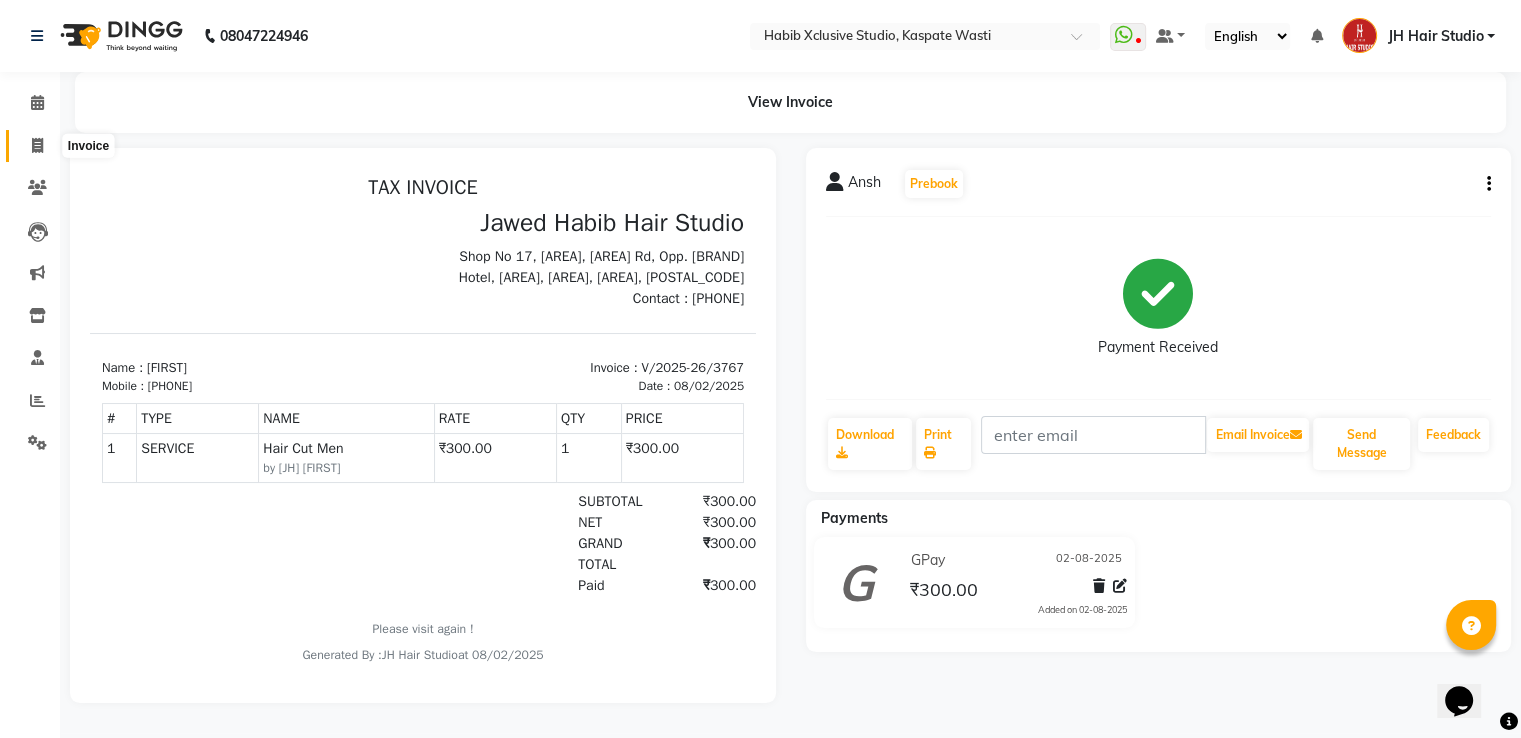 click 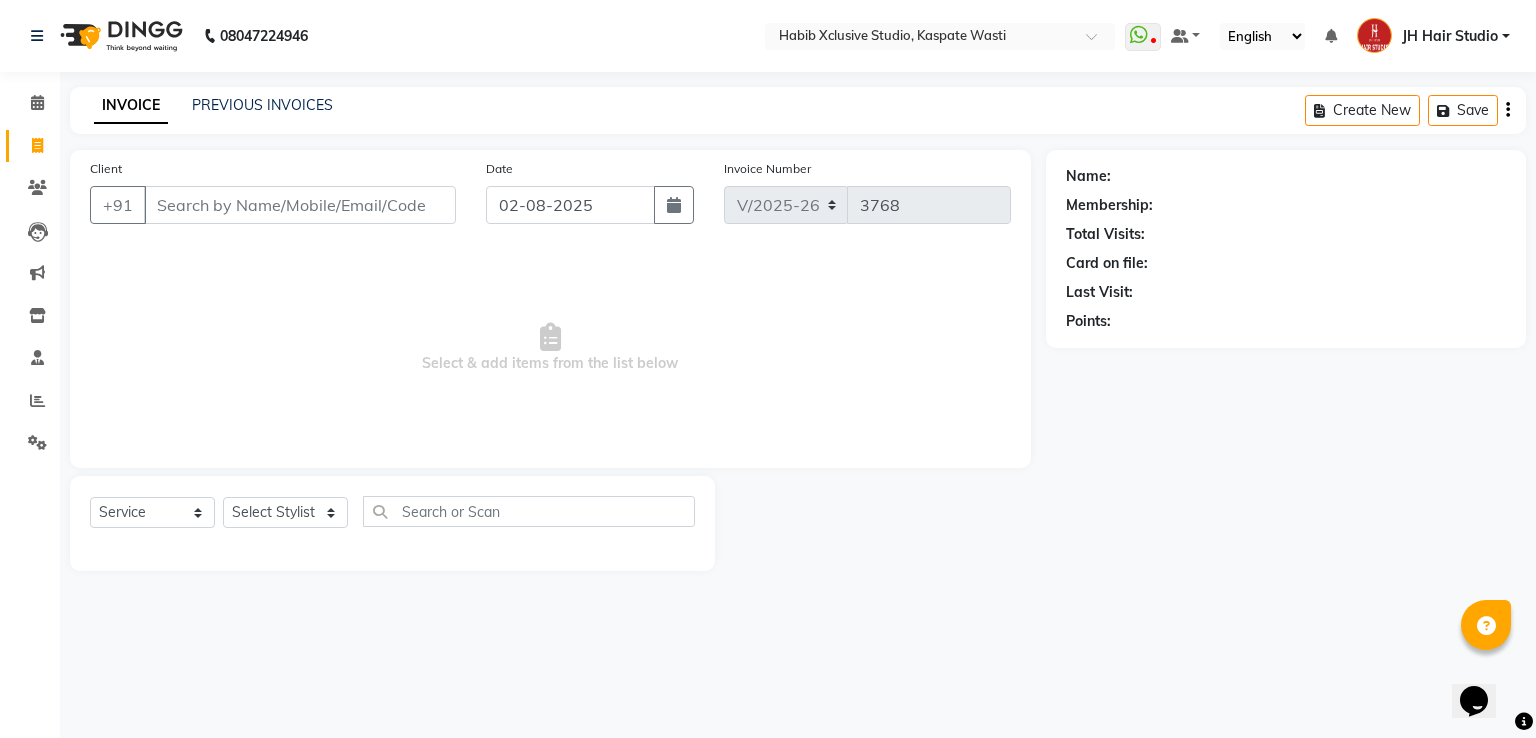 click 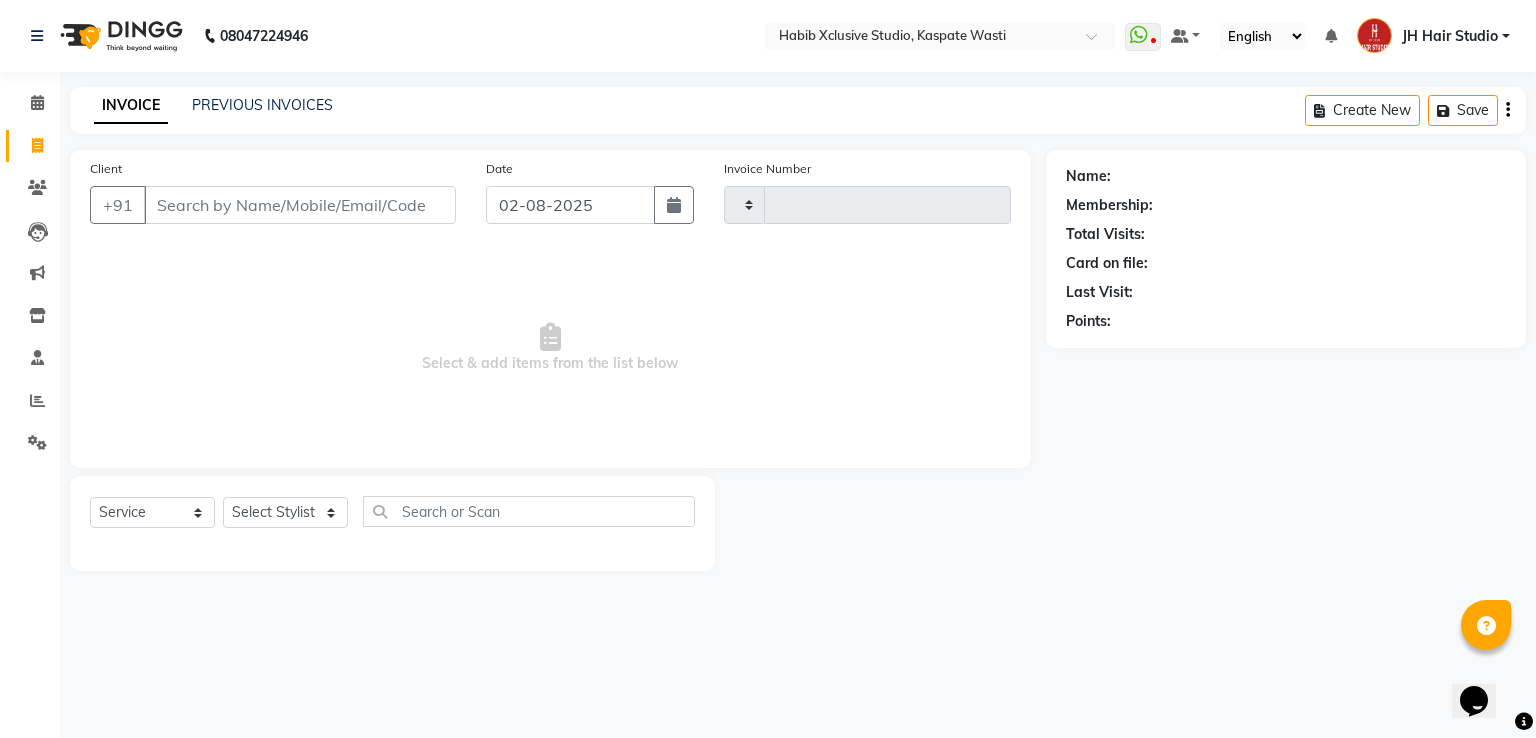 type on "3768" 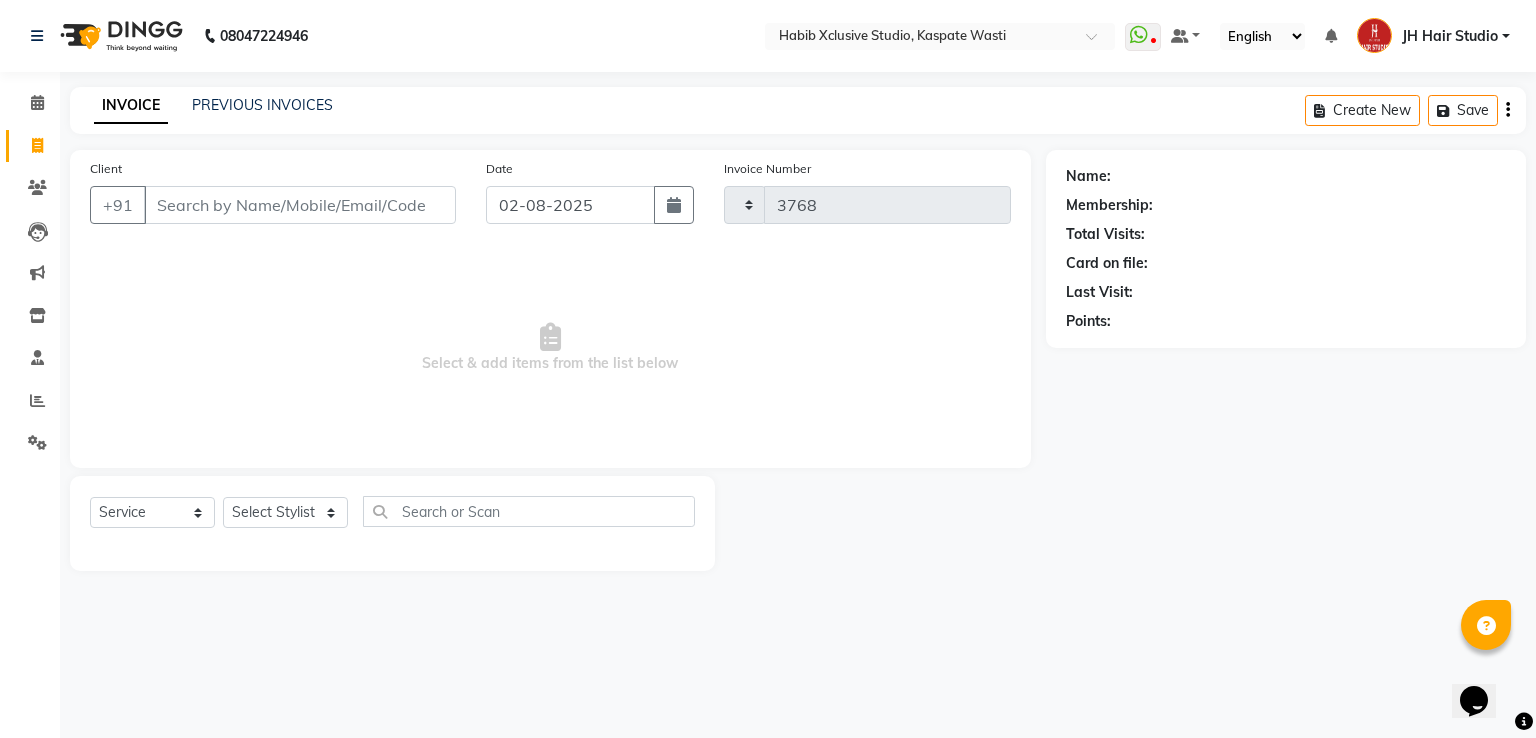 select on "130" 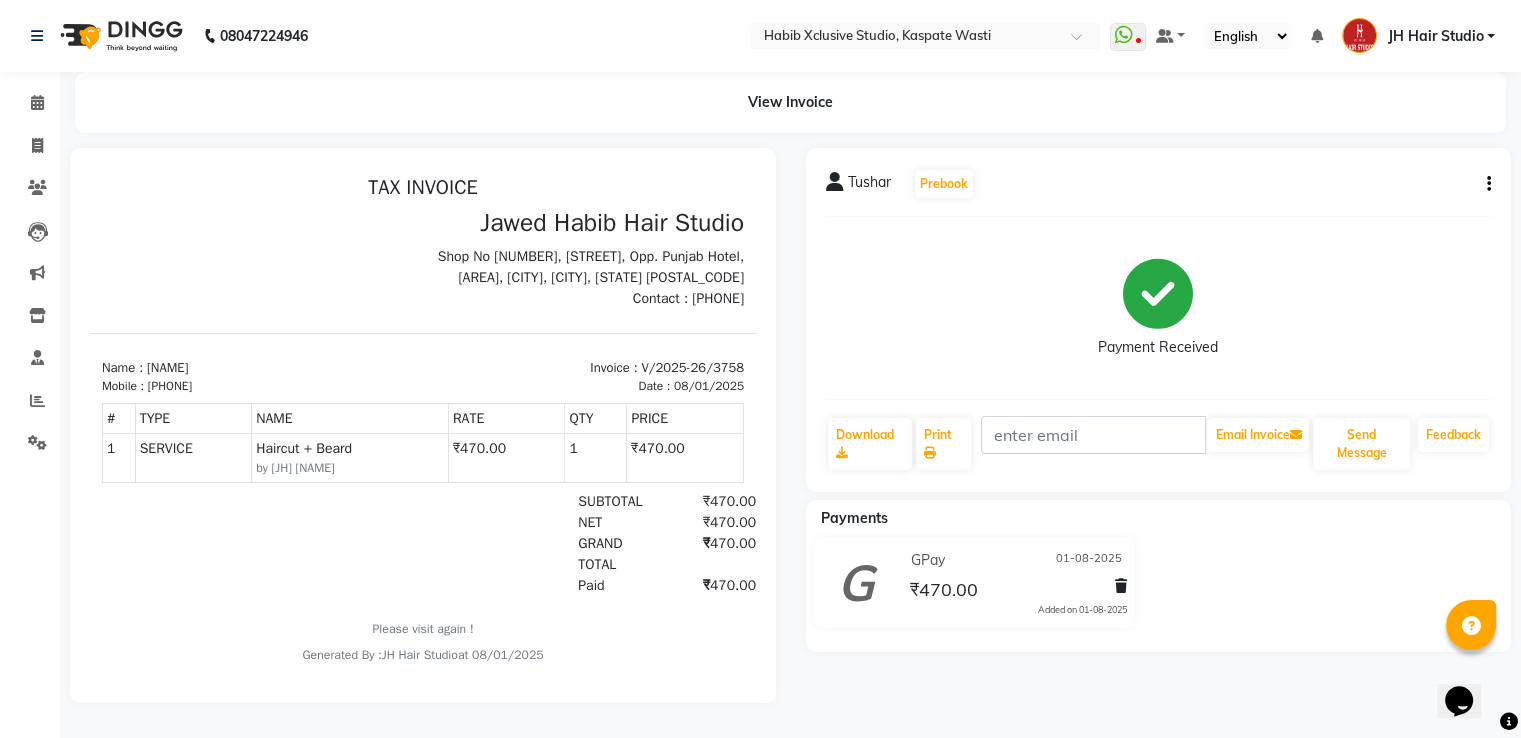 scroll, scrollTop: 0, scrollLeft: 0, axis: both 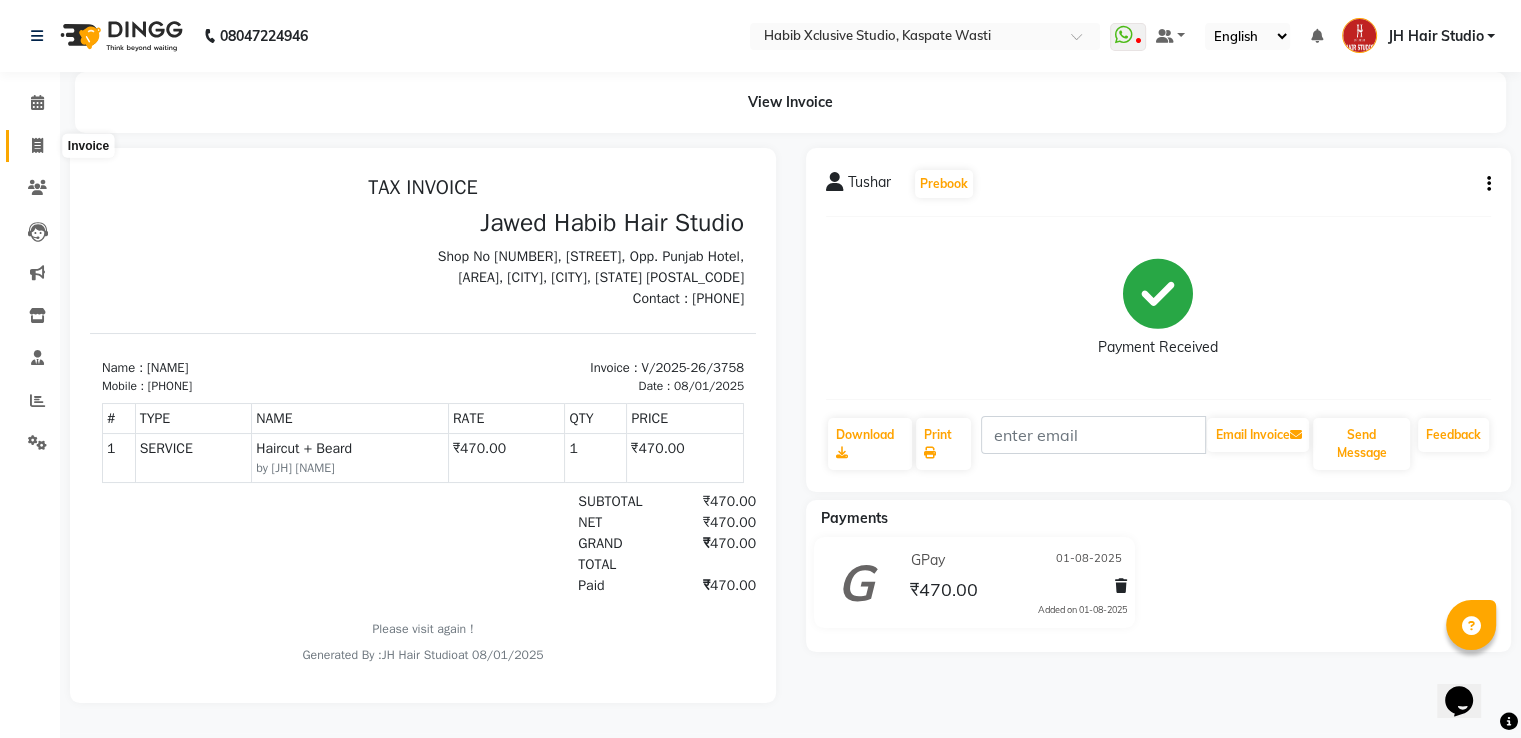 click 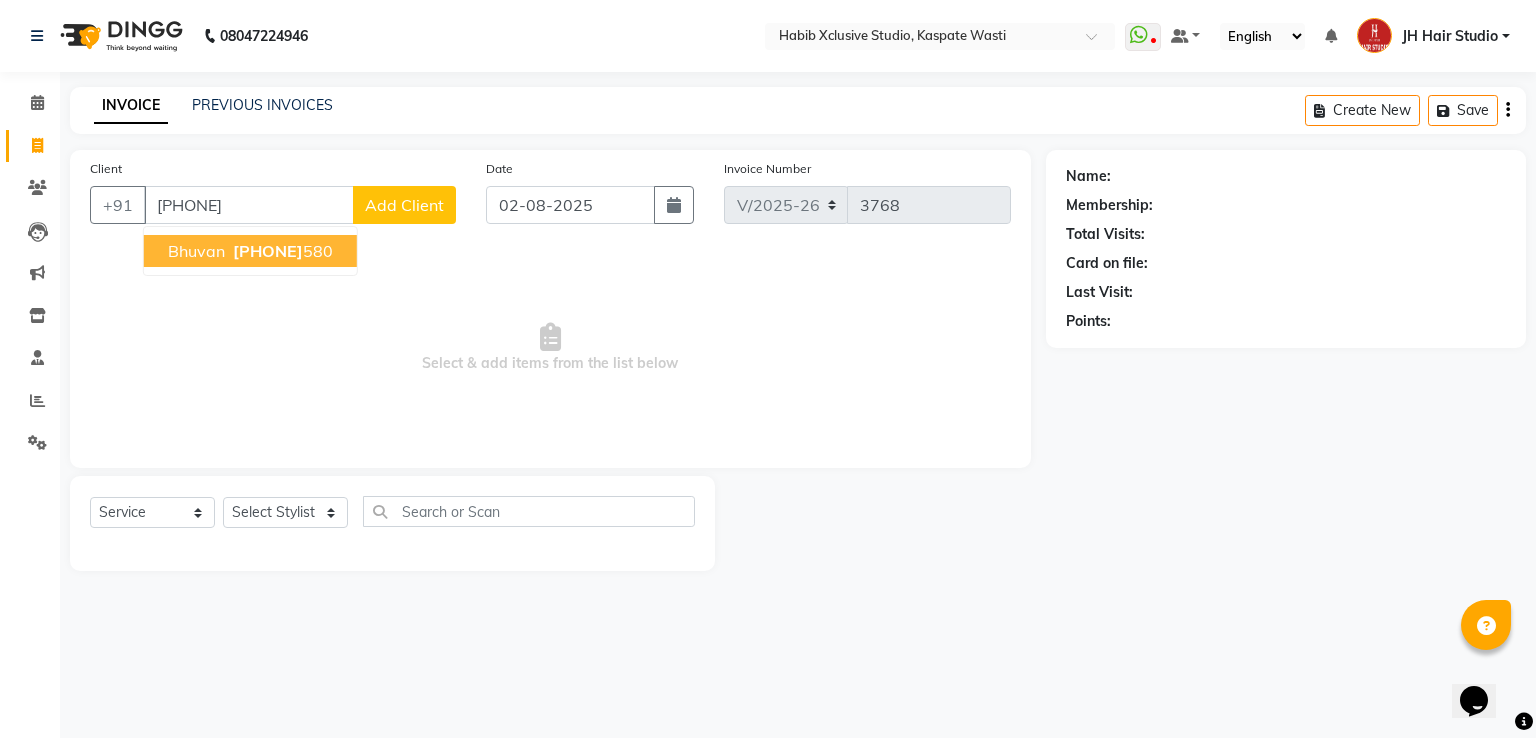 click on "[PHONE]" at bounding box center [281, 251] 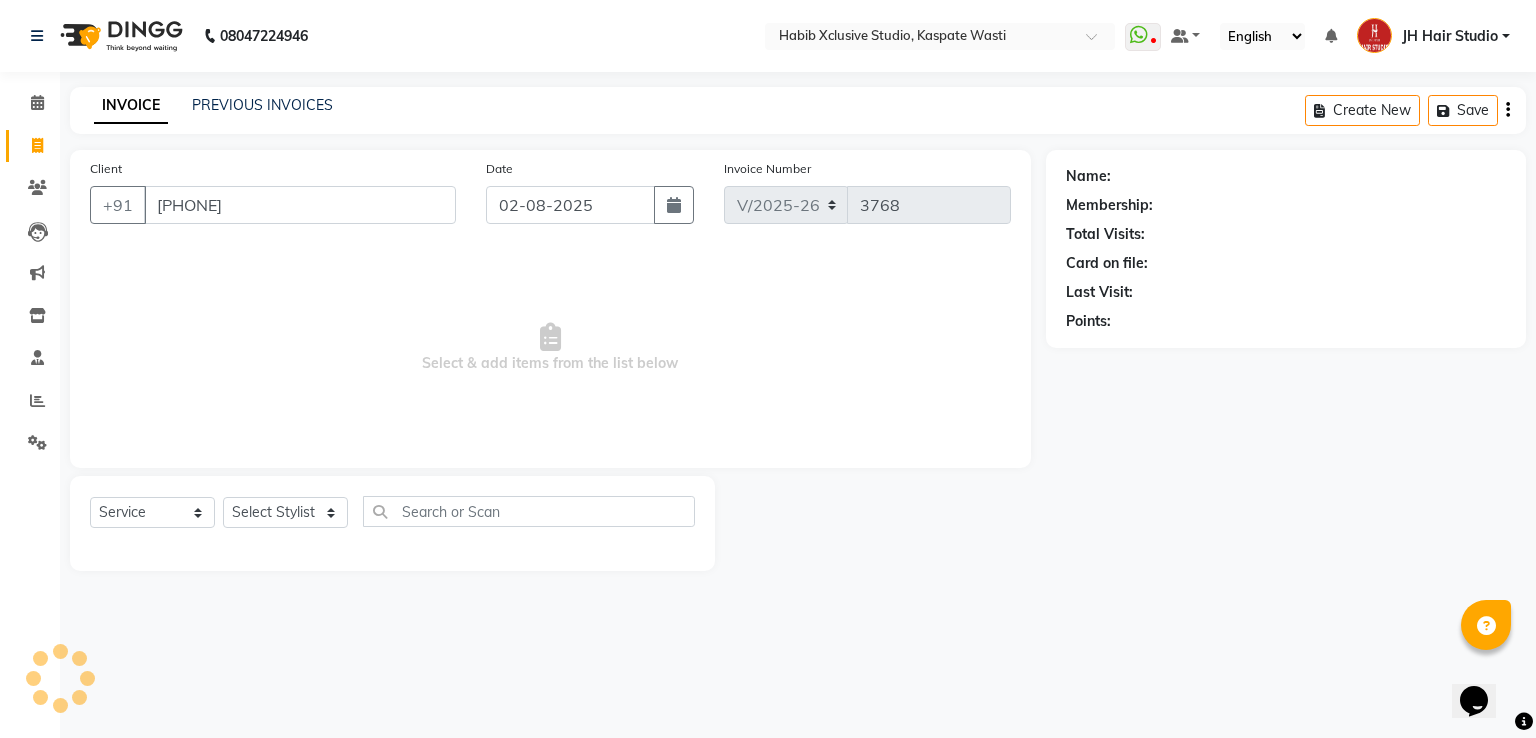 type on "[PHONE]" 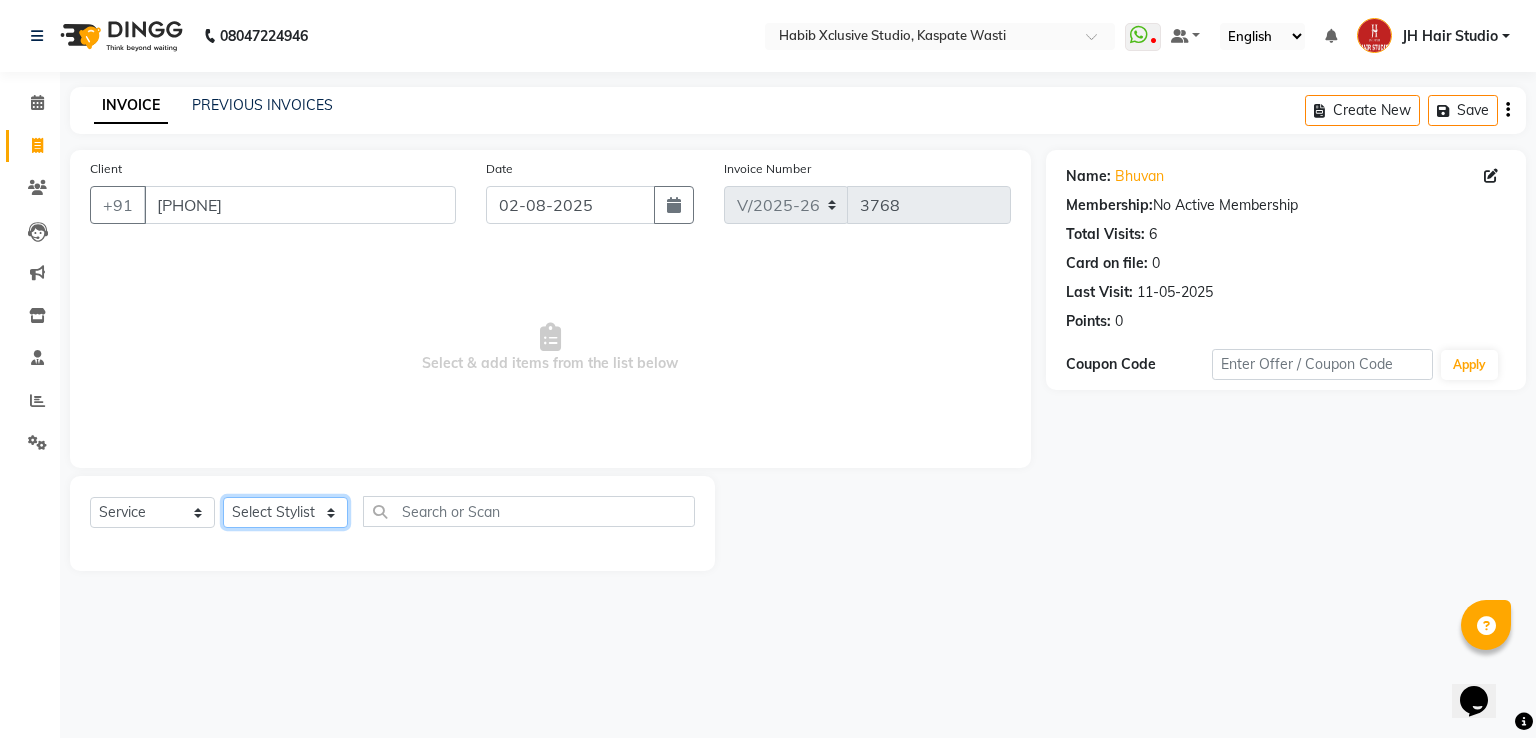 click on "Select Stylist [F1] GANESH [F1] Jagdish  [ F1] RAM [F1]Sanjay [F1]Siddhu [F1] Suraj  [F1] USHA [F2] AYAN  [F2] Deepak [F2] Smital [JH] DUBALE  GANESH [JH] Gopal Wagh JH Hair Studio [JH] Harish [JH] Omkar [JH] Shahwaz Shaikh [JH] SIDDHANT  [JH] SWAPNIL [JH] Tushaar" 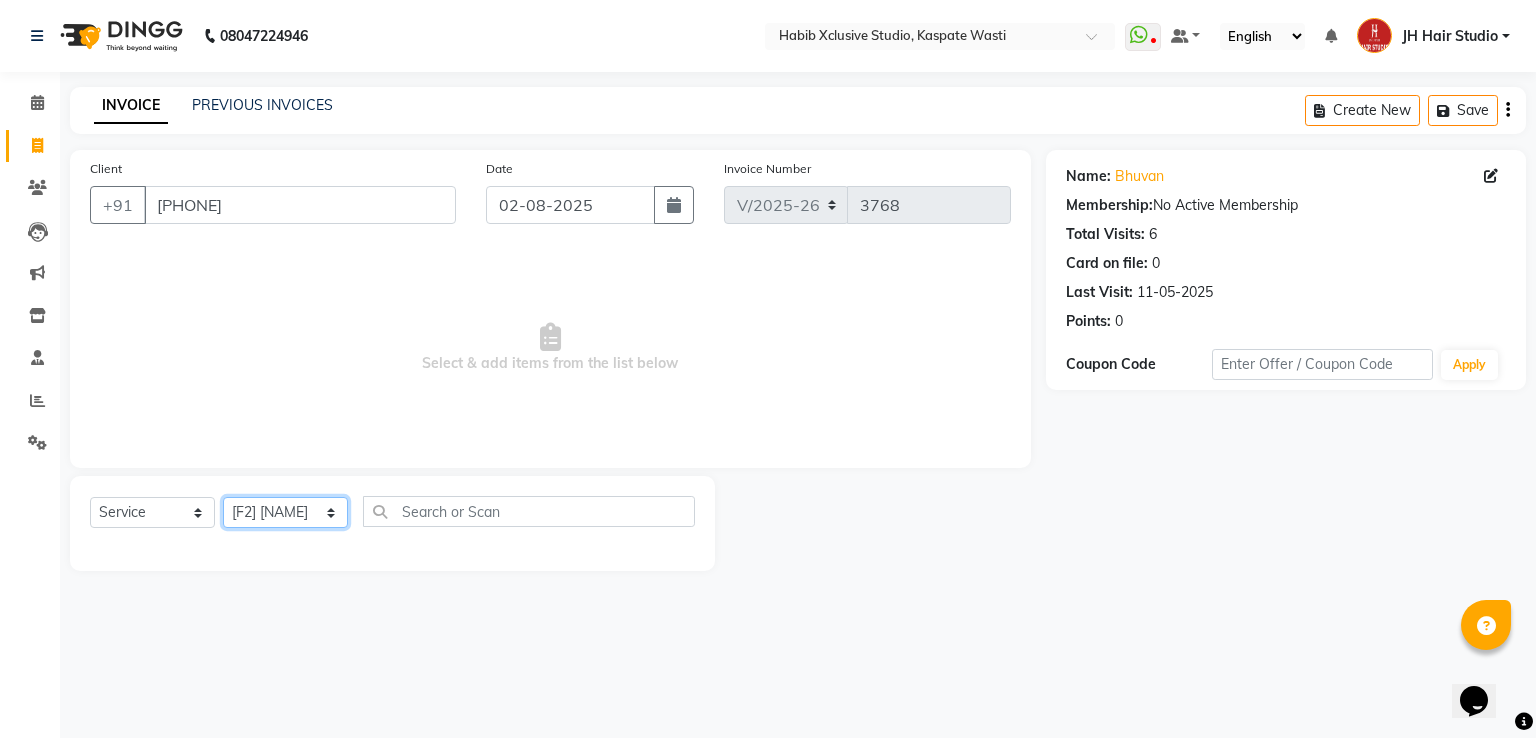 click on "Select Stylist [F1] GANESH [F1] Jagdish  [ F1] RAM [F1]Sanjay [F1]Siddhu [F1] Suraj  [F1] USHA [F2] AYAN  [F2] Deepak [F2] Smital [JH] DUBALE  GANESH [JH] Gopal Wagh JH Hair Studio [JH] Harish [JH] Omkar [JH] Shahwaz Shaikh [JH] SIDDHANT  [JH] SWAPNIL [JH] Tushaar" 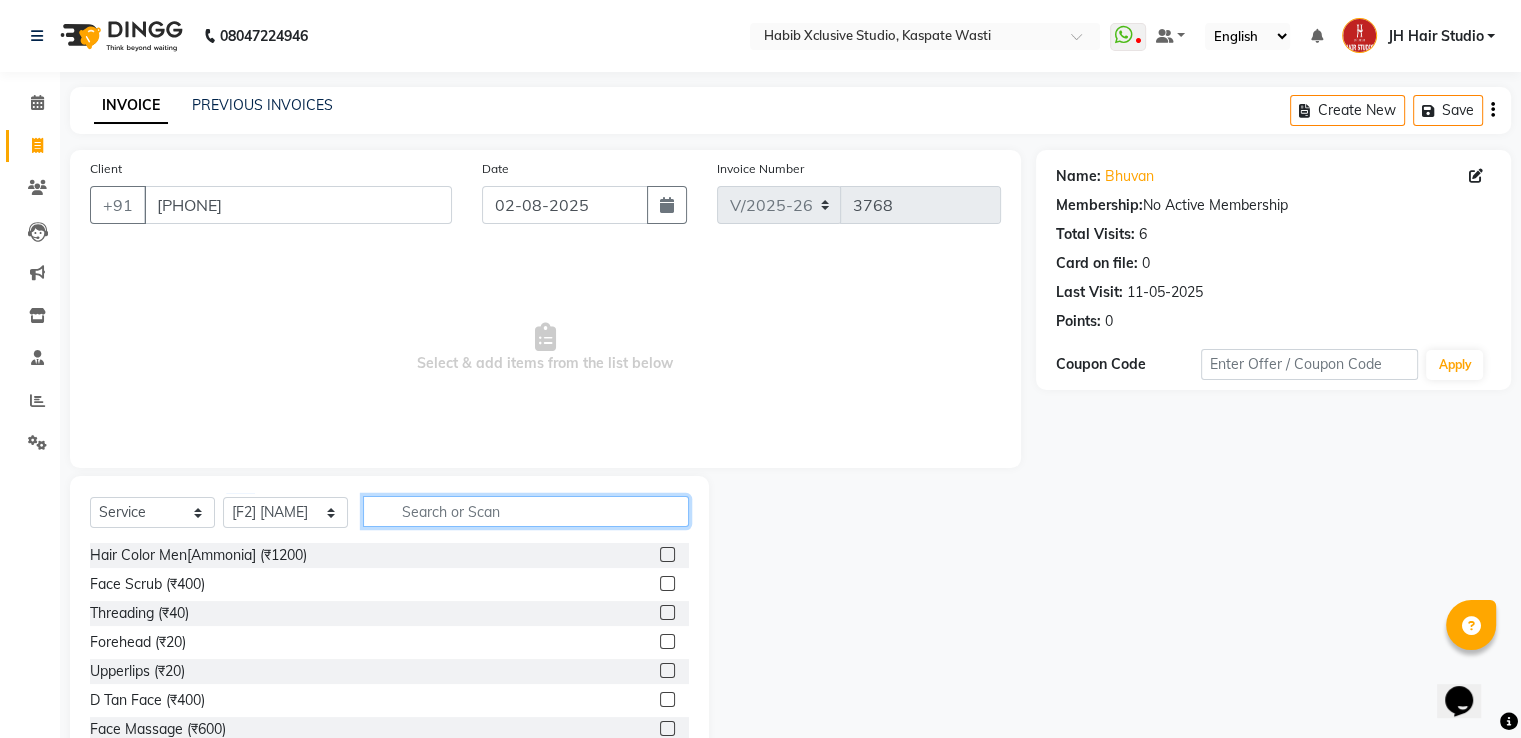 click 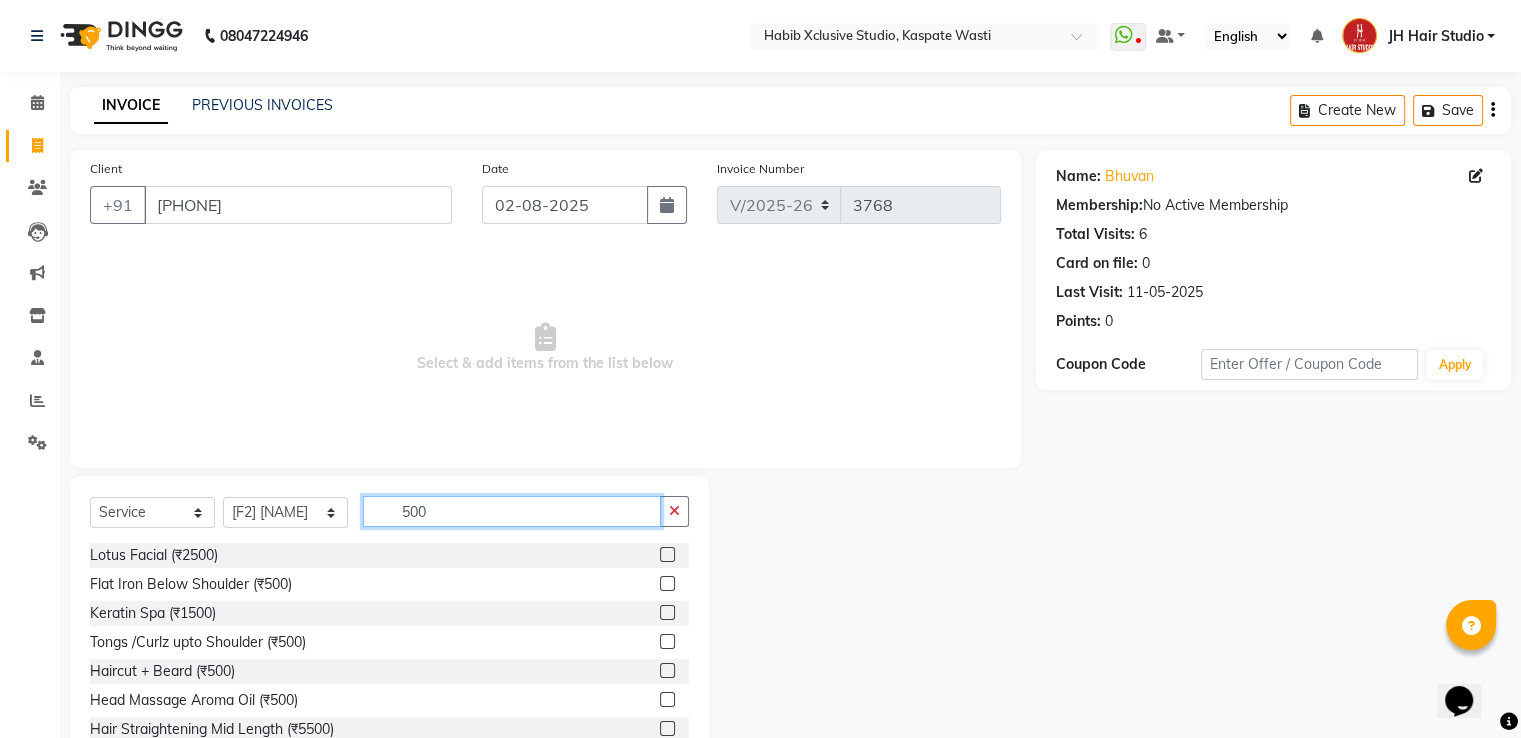 type on "500" 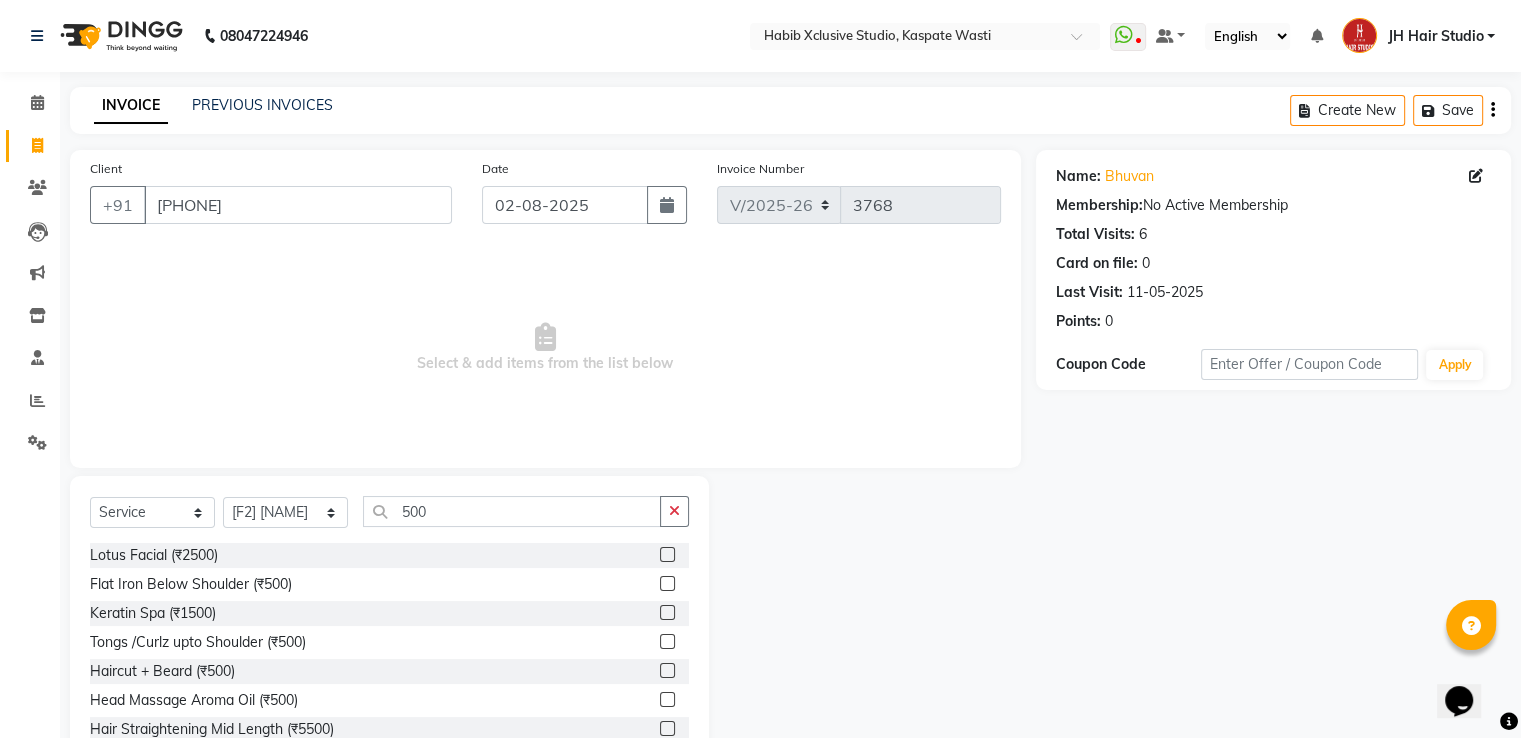 click 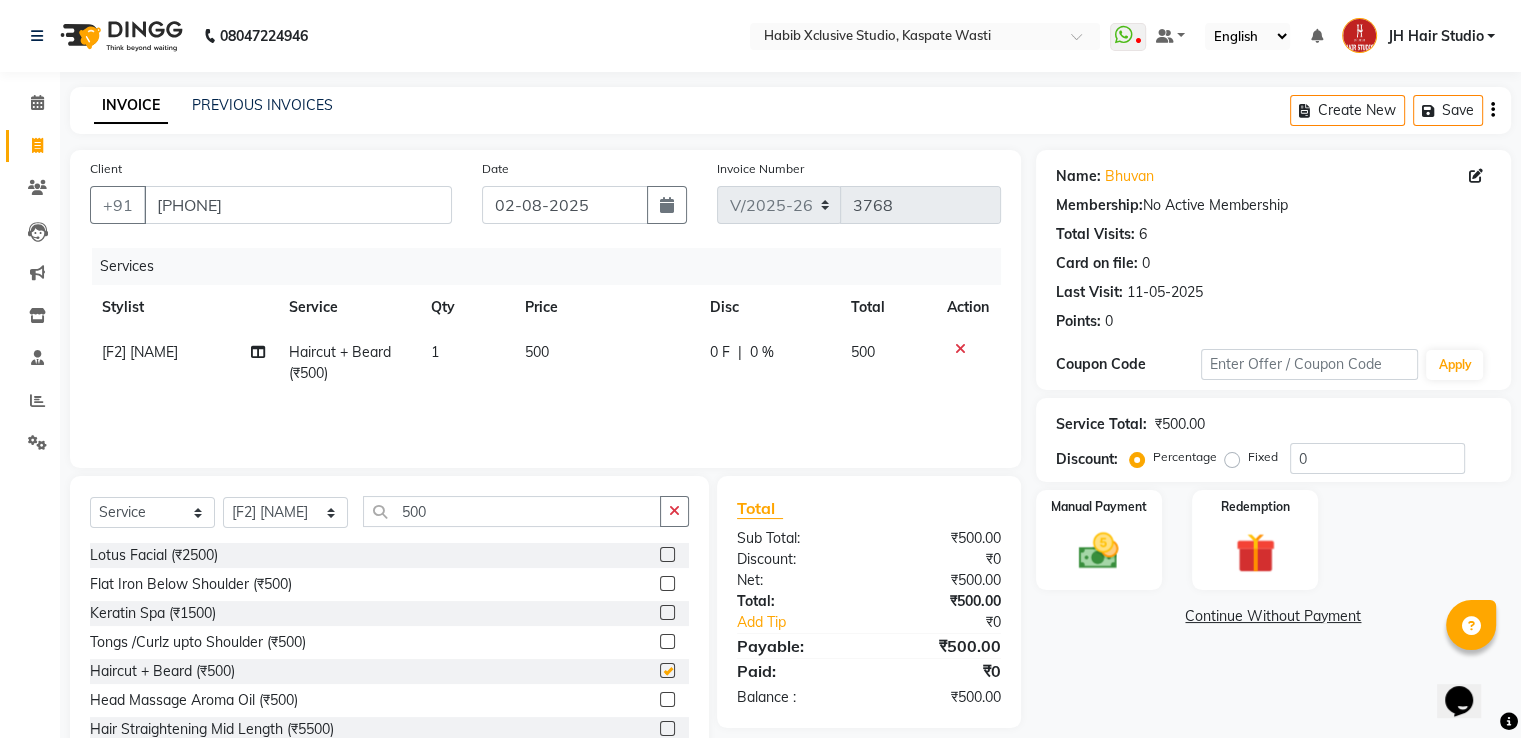 checkbox on "false" 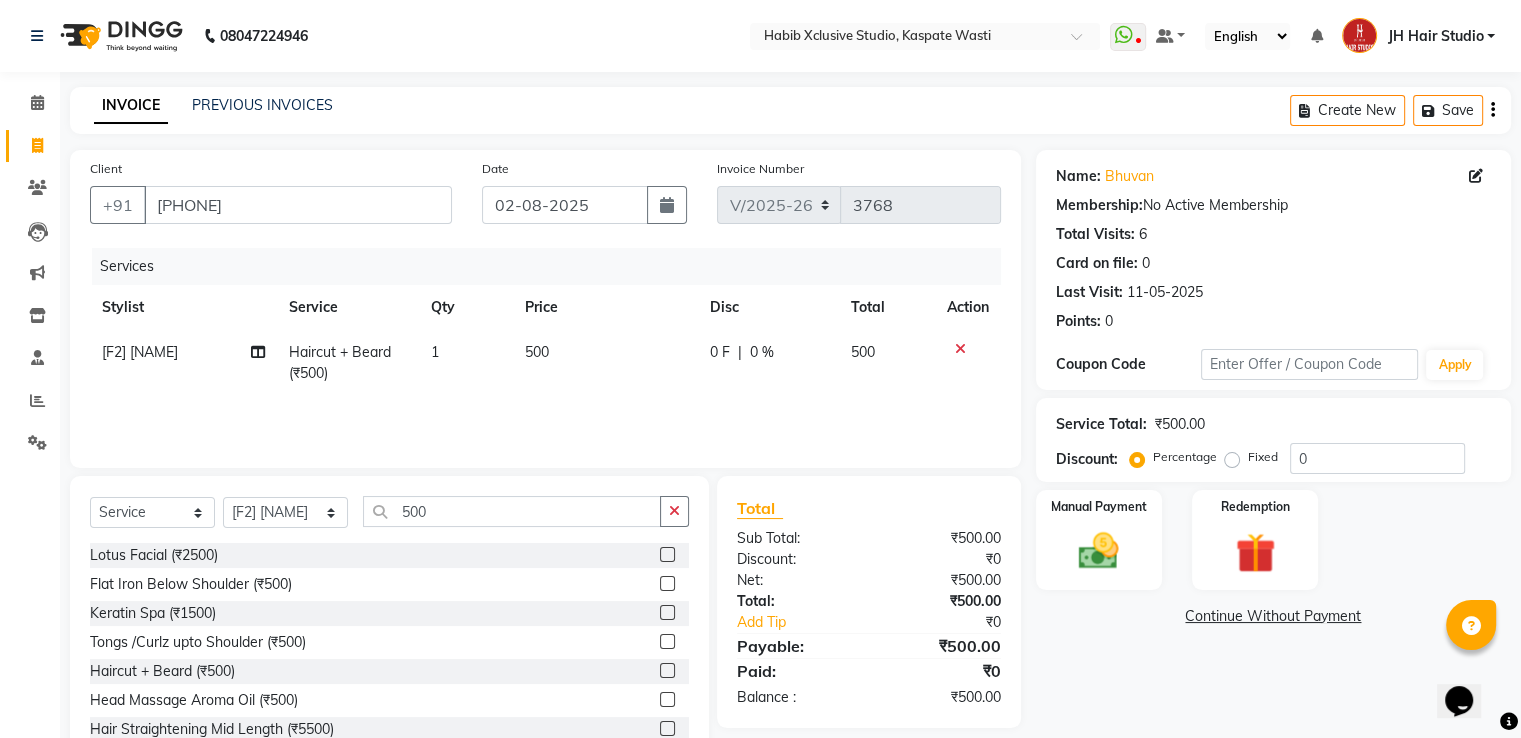 click on "500" 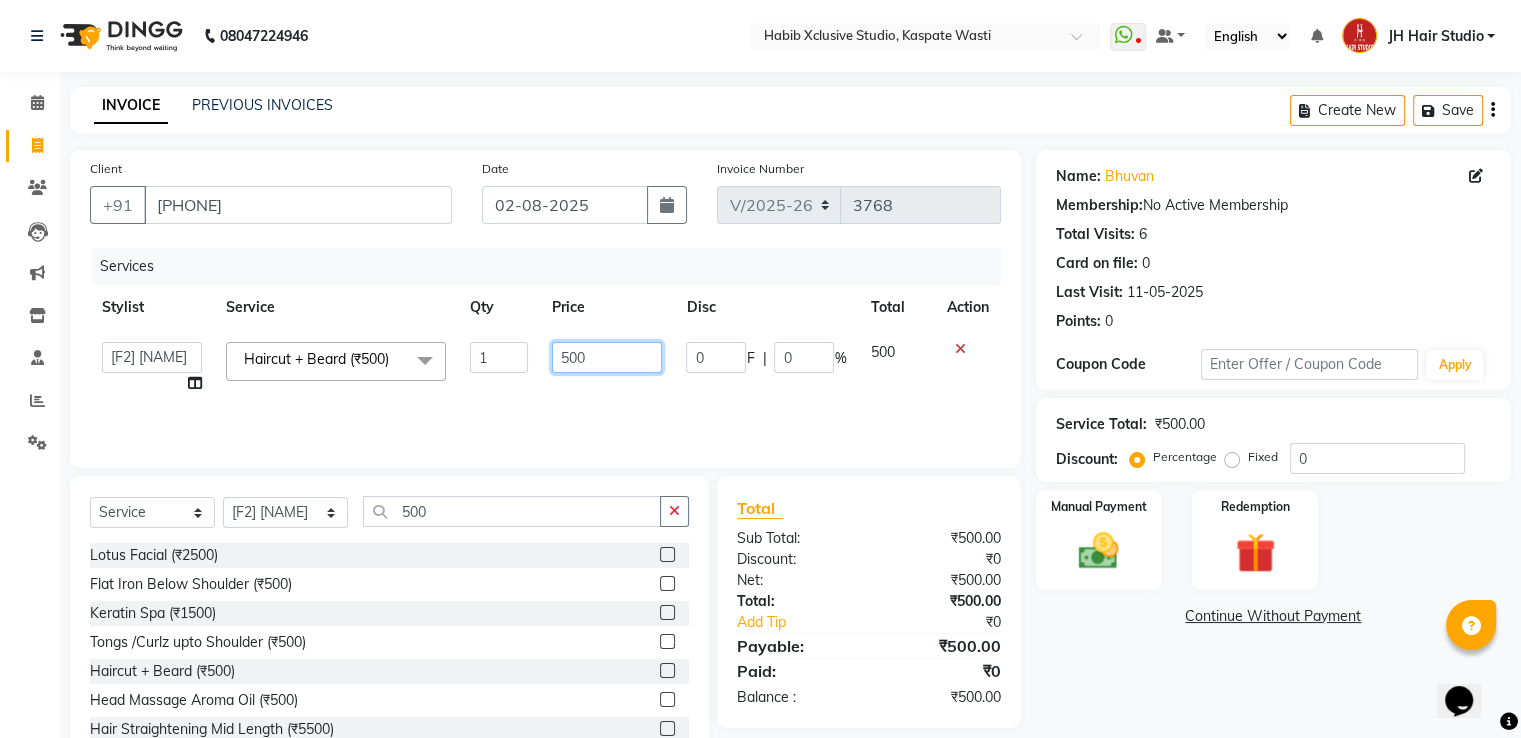 click on "500" 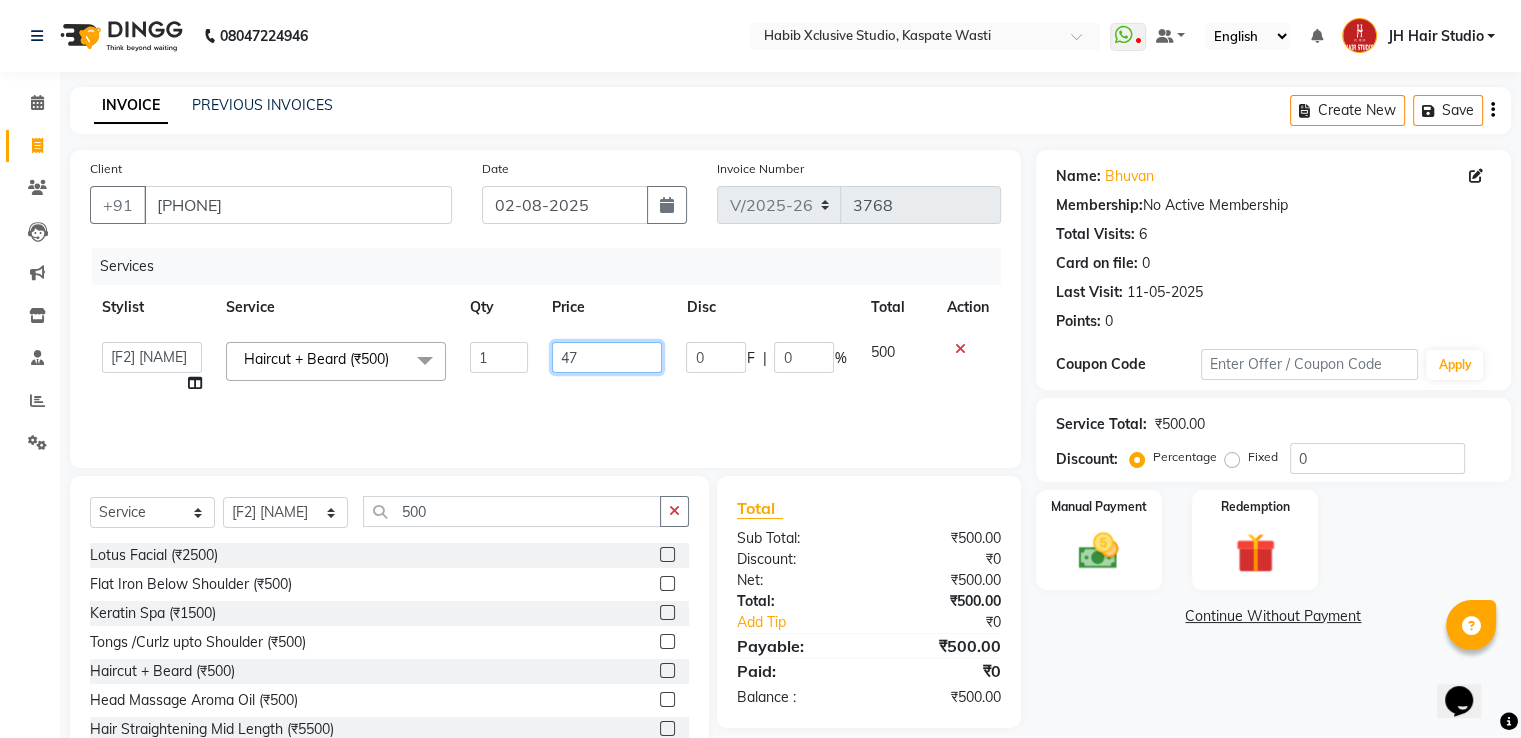 type on "470" 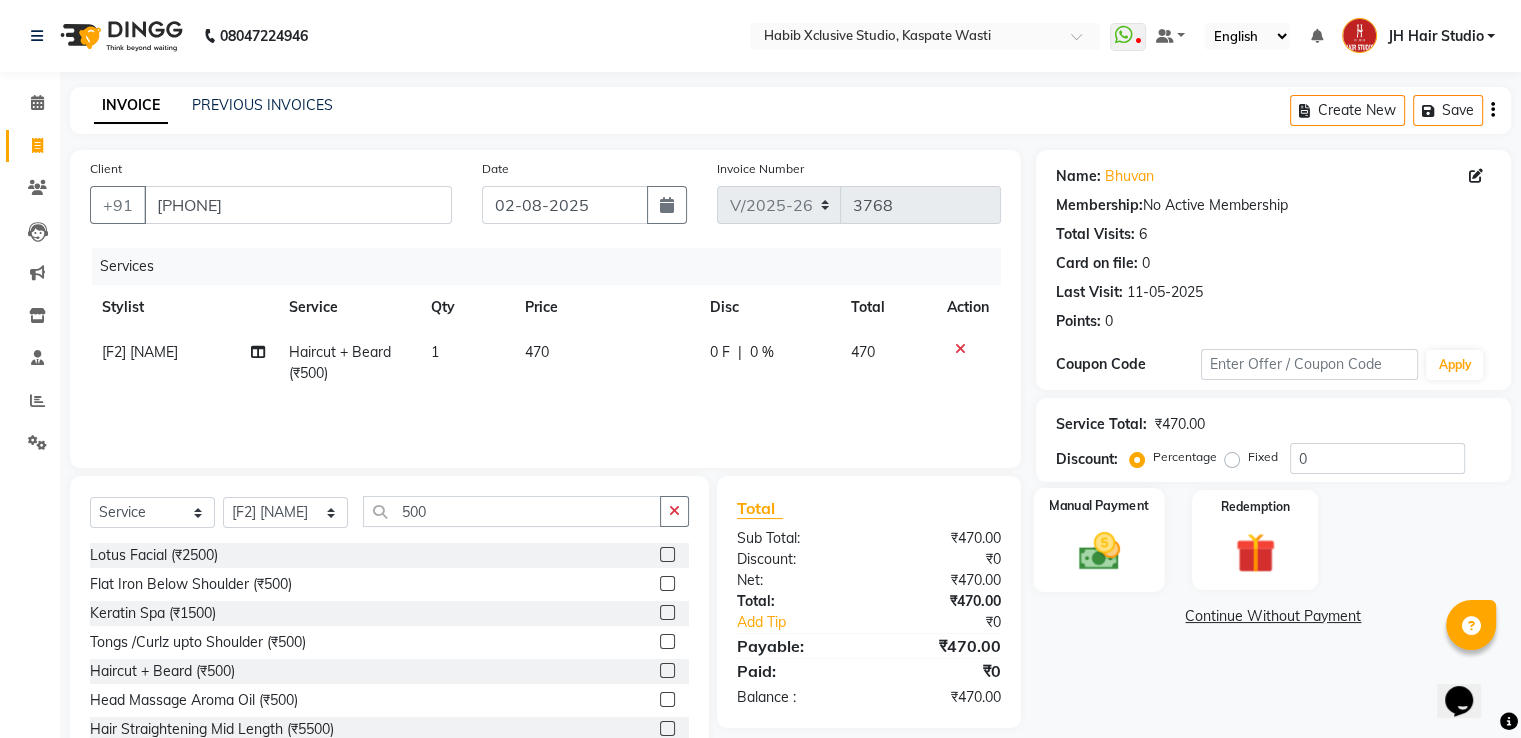 click 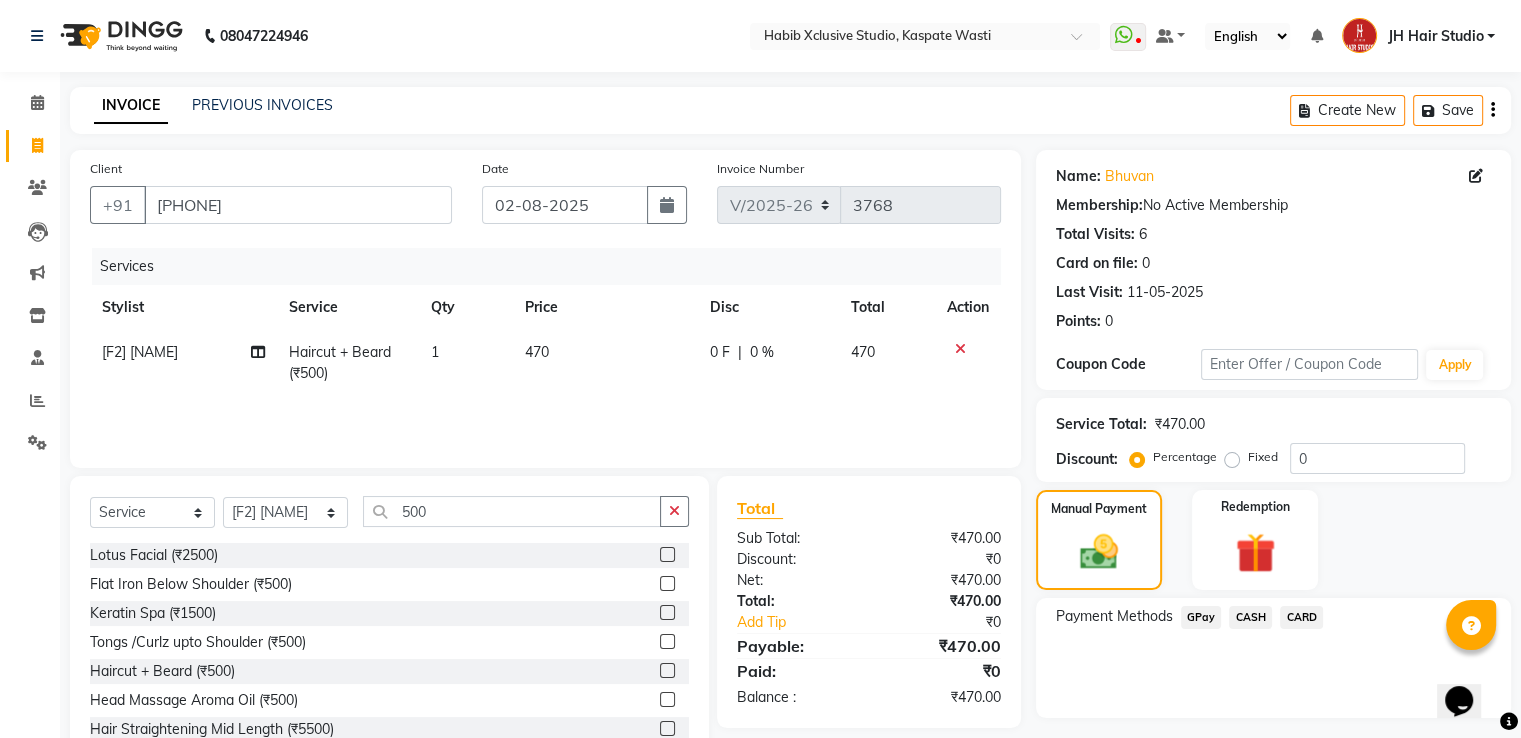 click on "GPay" 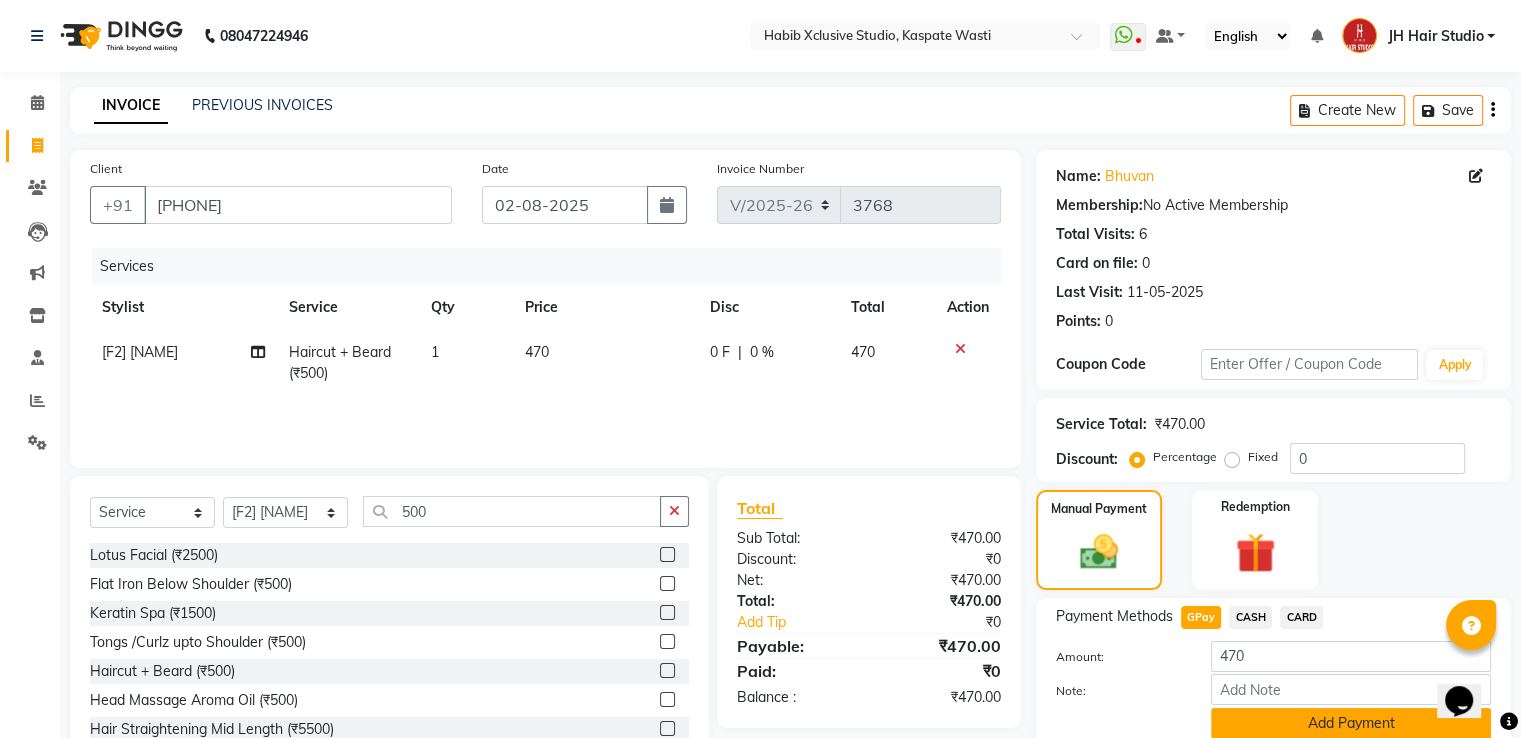 click on "Add Payment" 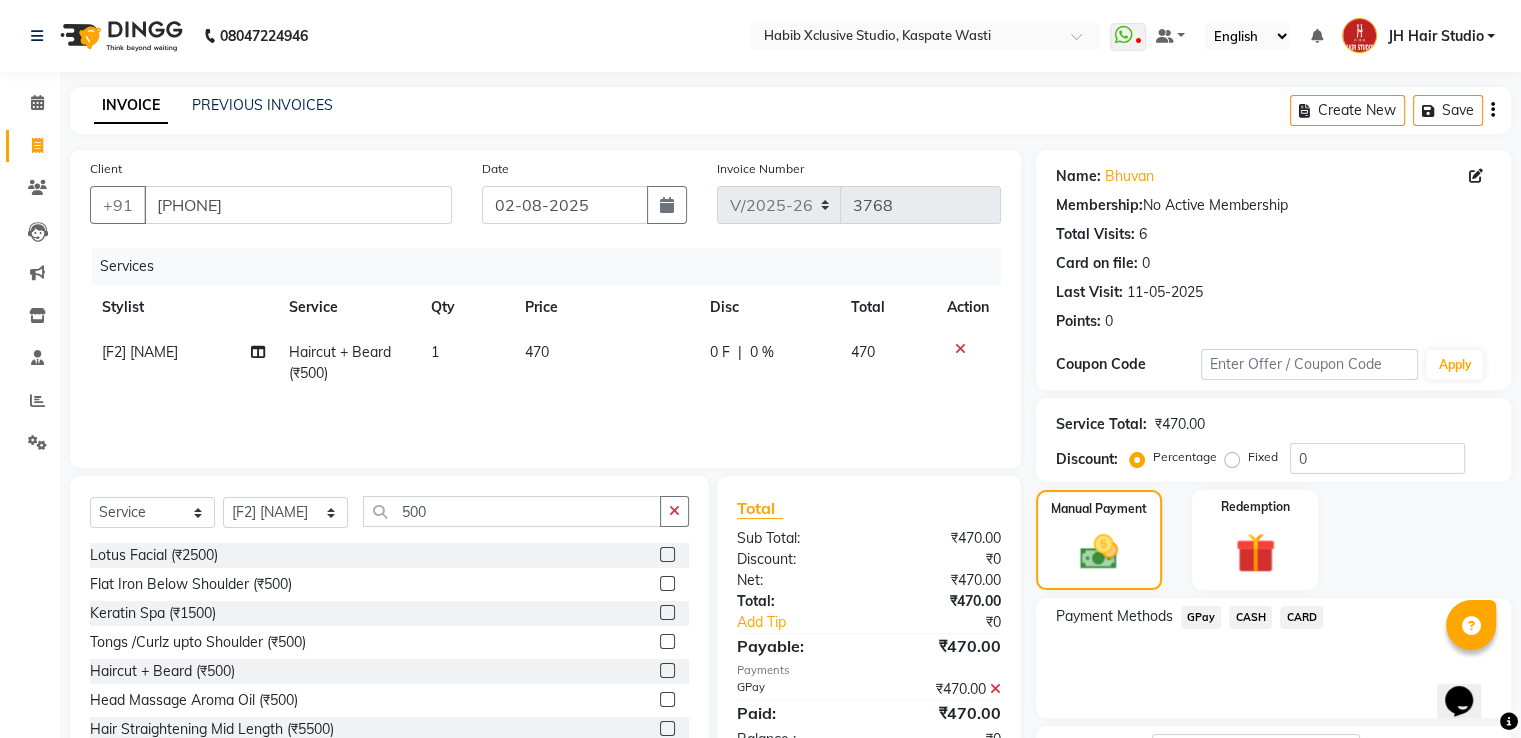 scroll, scrollTop: 163, scrollLeft: 0, axis: vertical 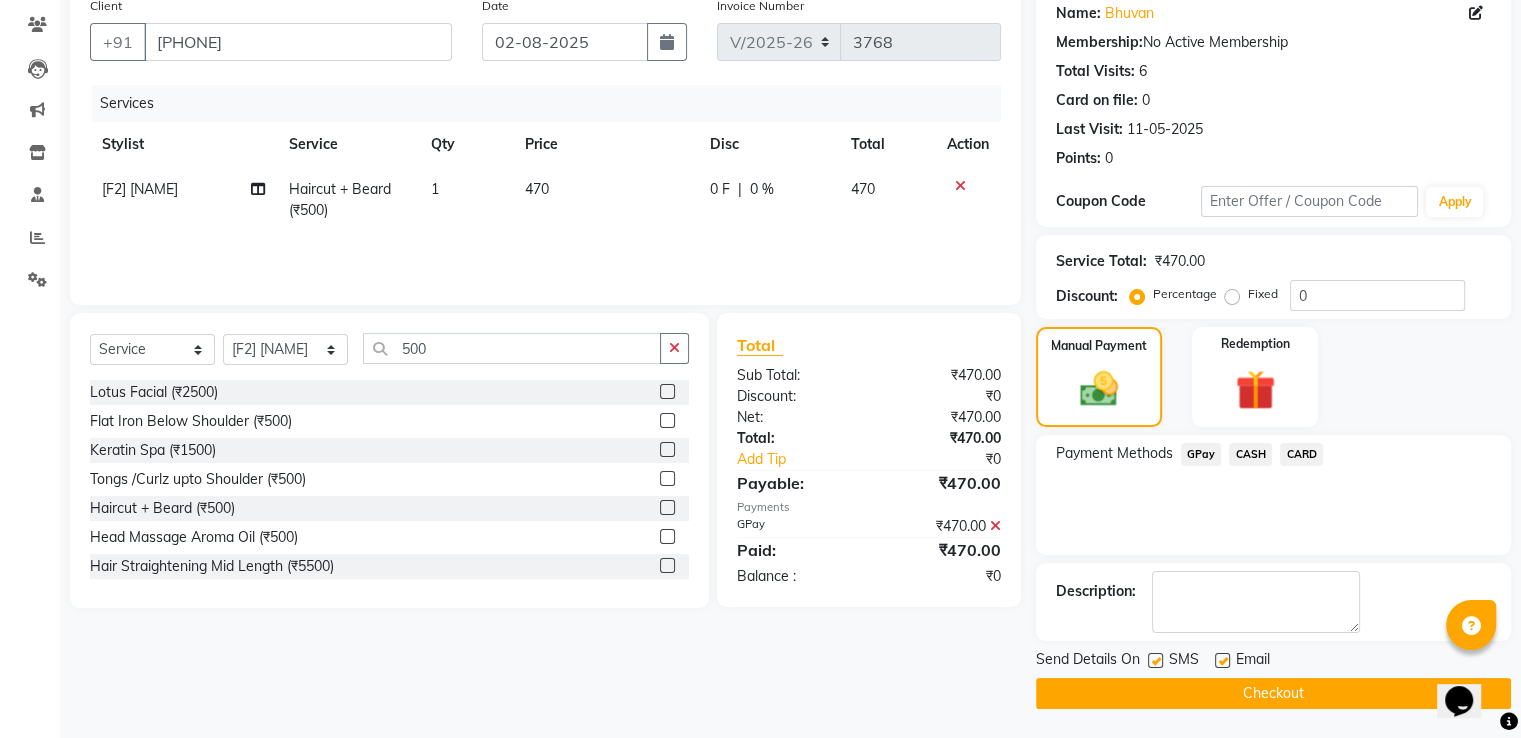 drag, startPoint x: 1260, startPoint y: 719, endPoint x: 1304, endPoint y: 704, distance: 46.486557 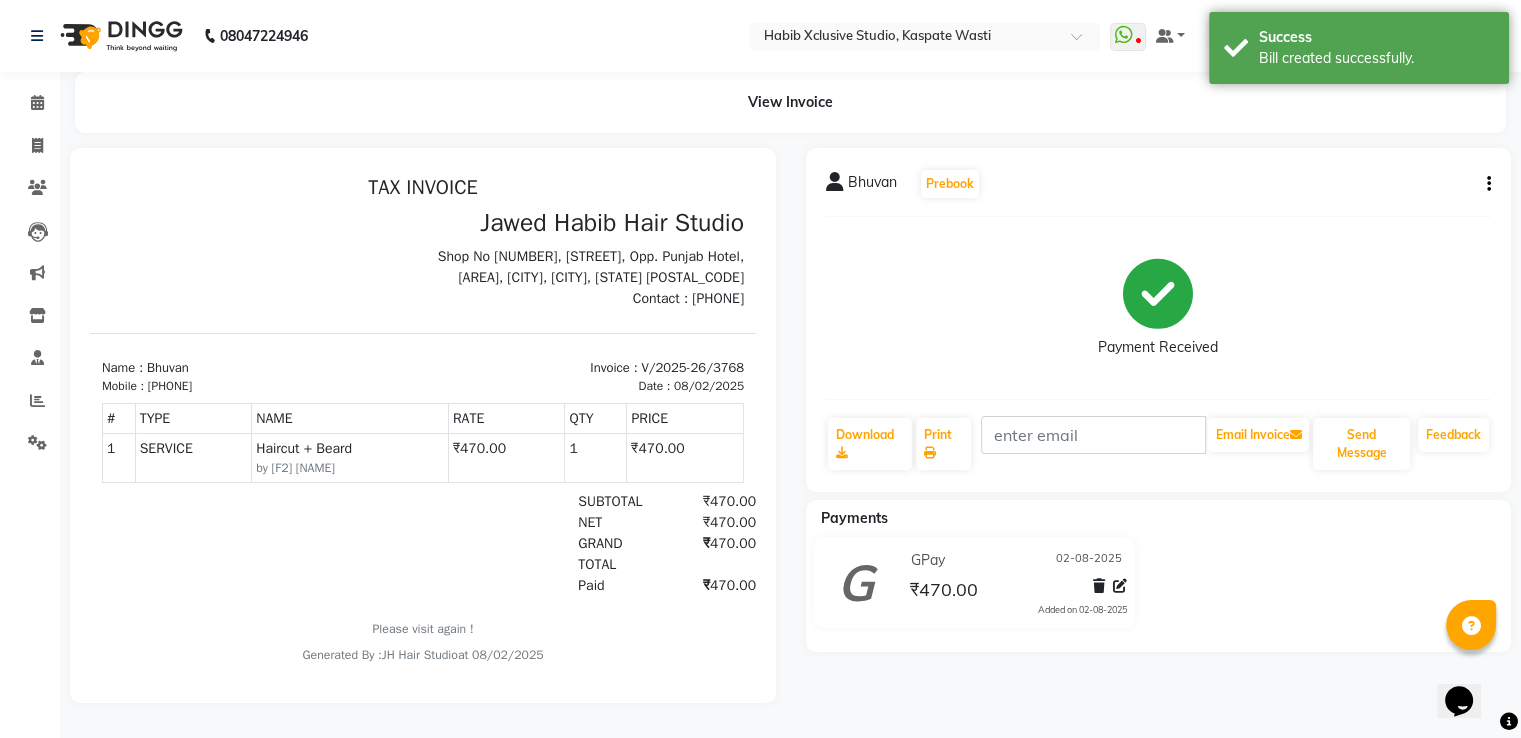 scroll, scrollTop: 0, scrollLeft: 0, axis: both 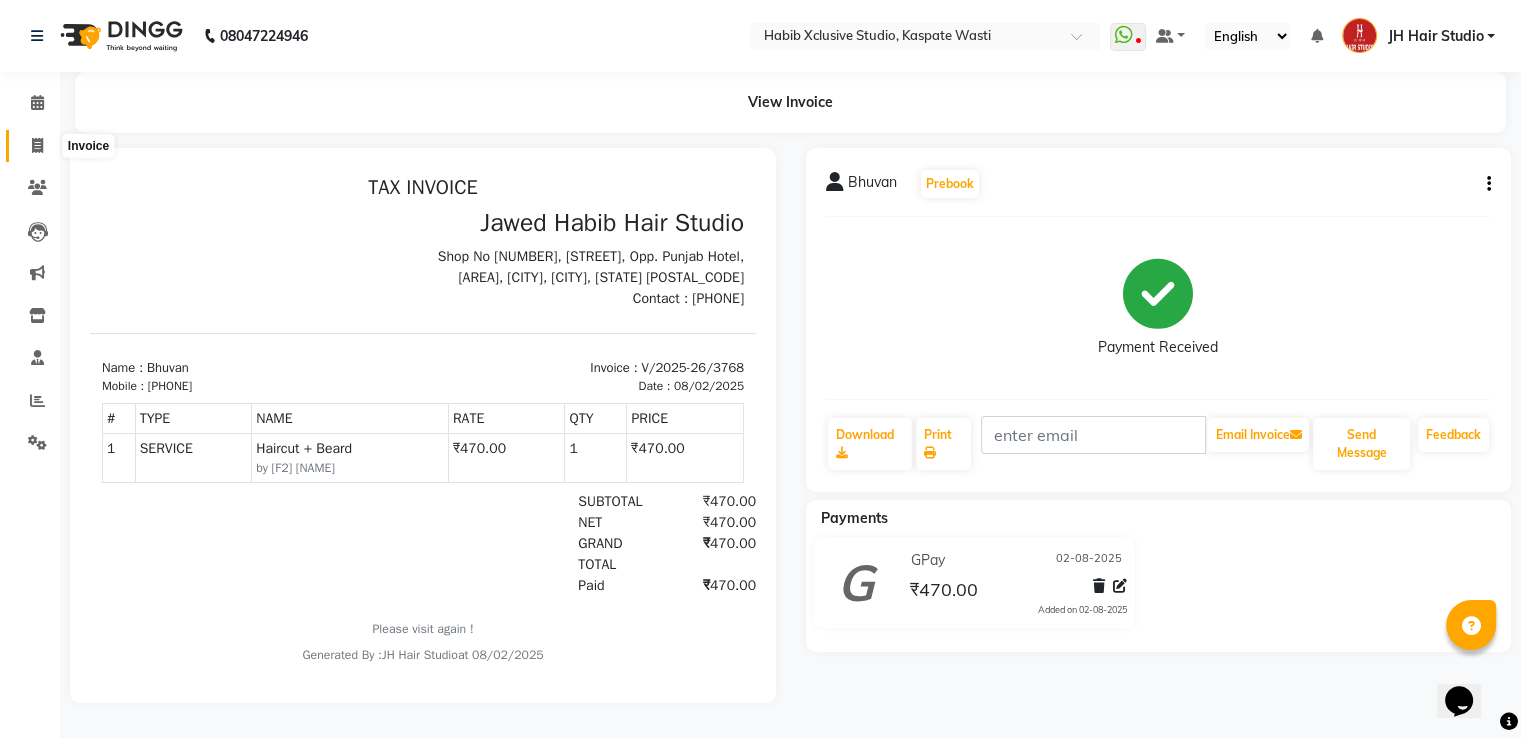 click 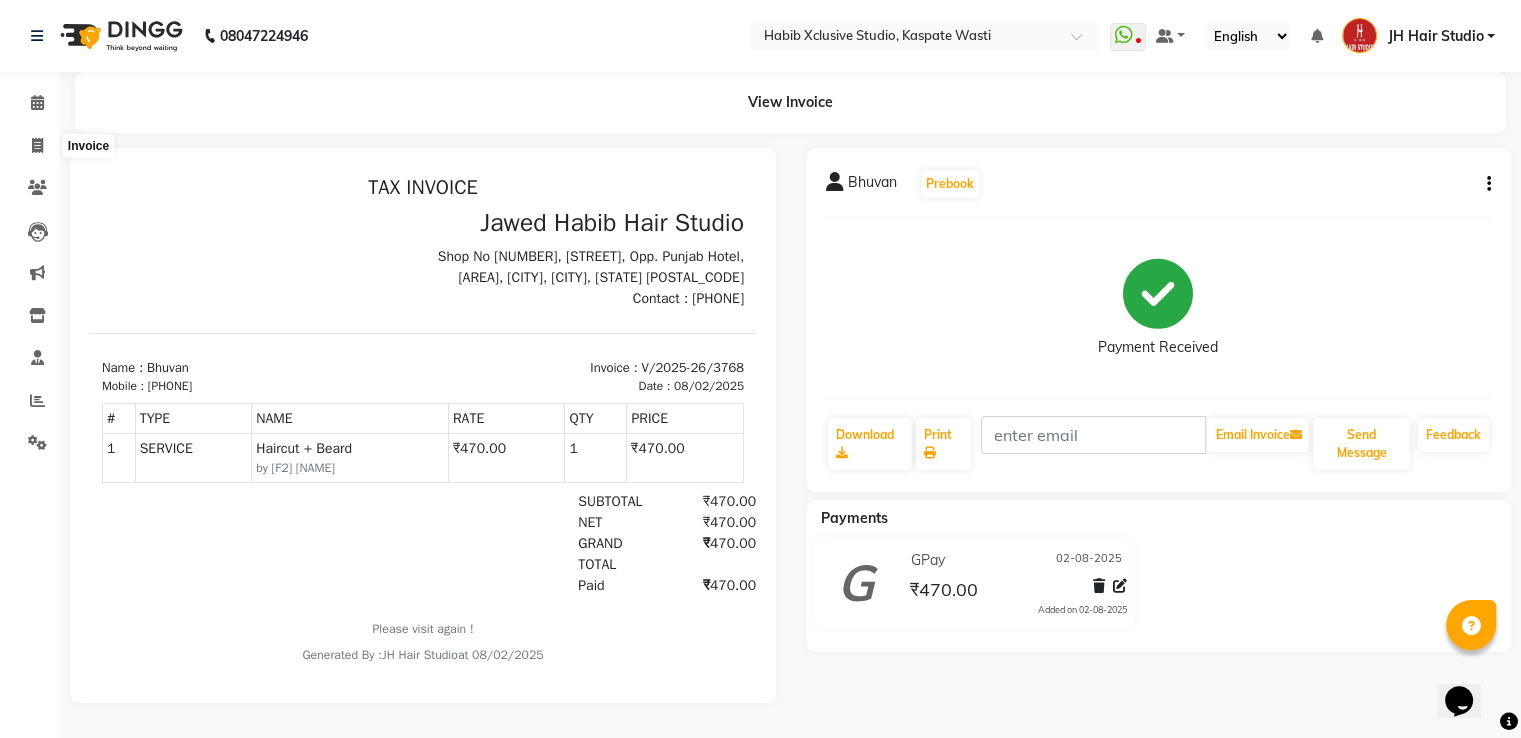 select on "130" 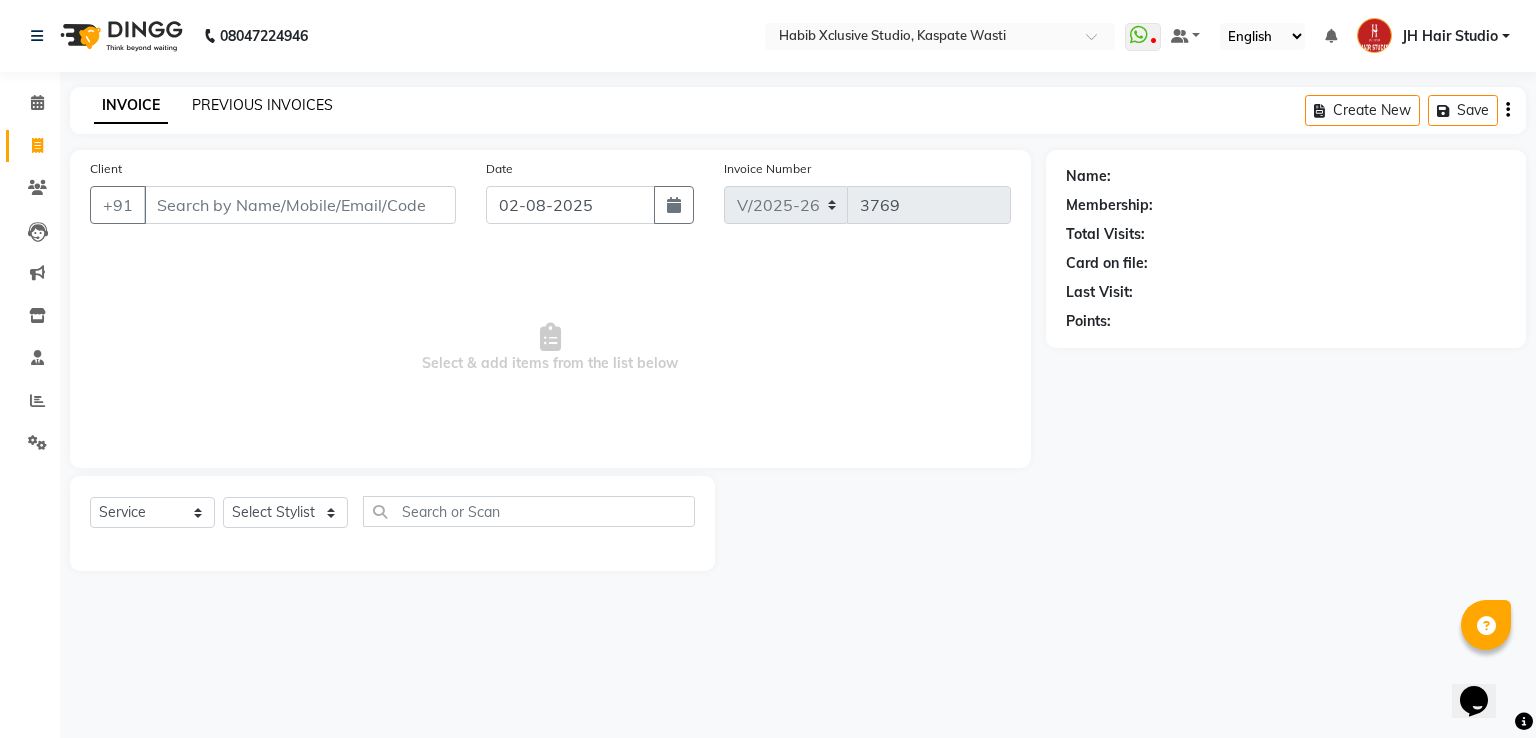 click on "PREVIOUS INVOICES" 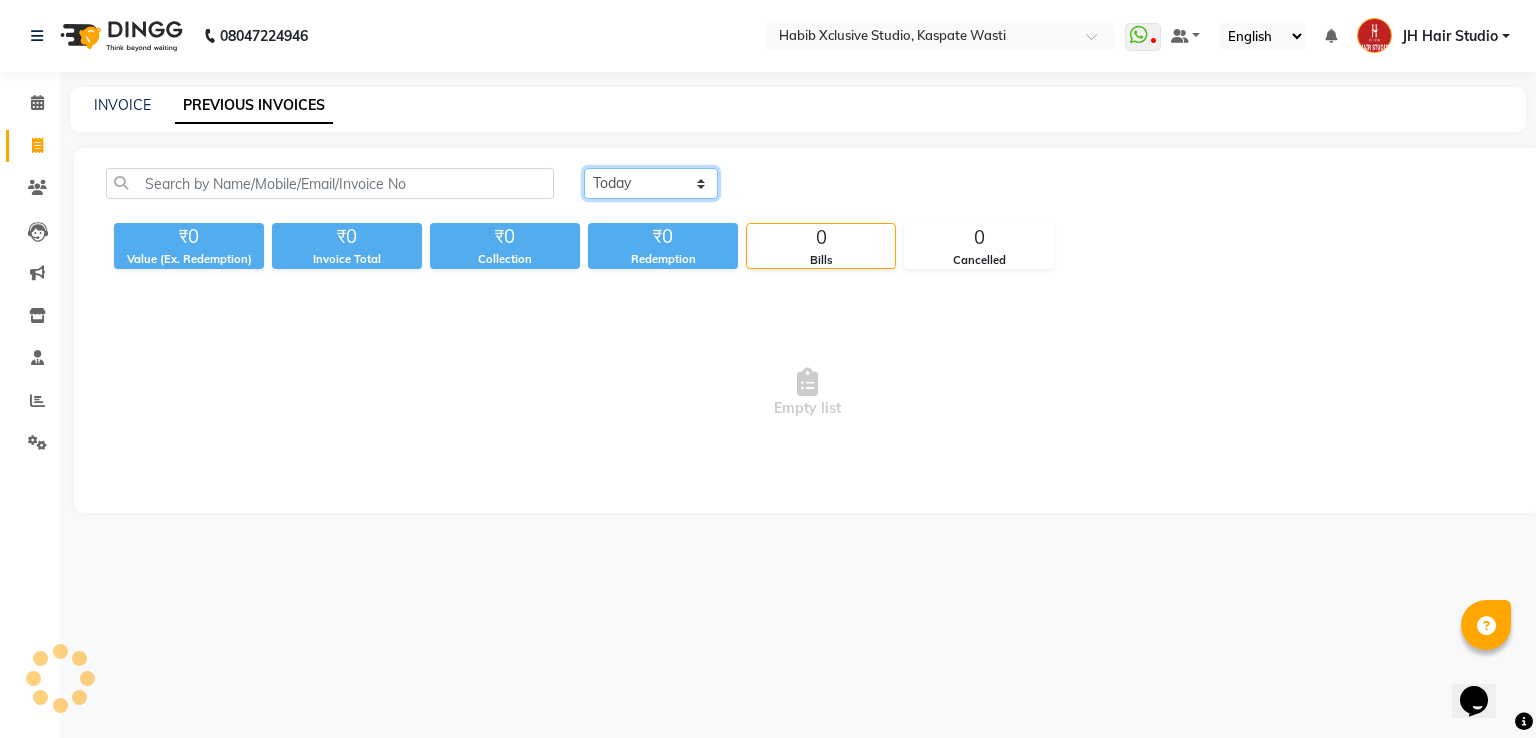 click on "Today Yesterday Custom Range" 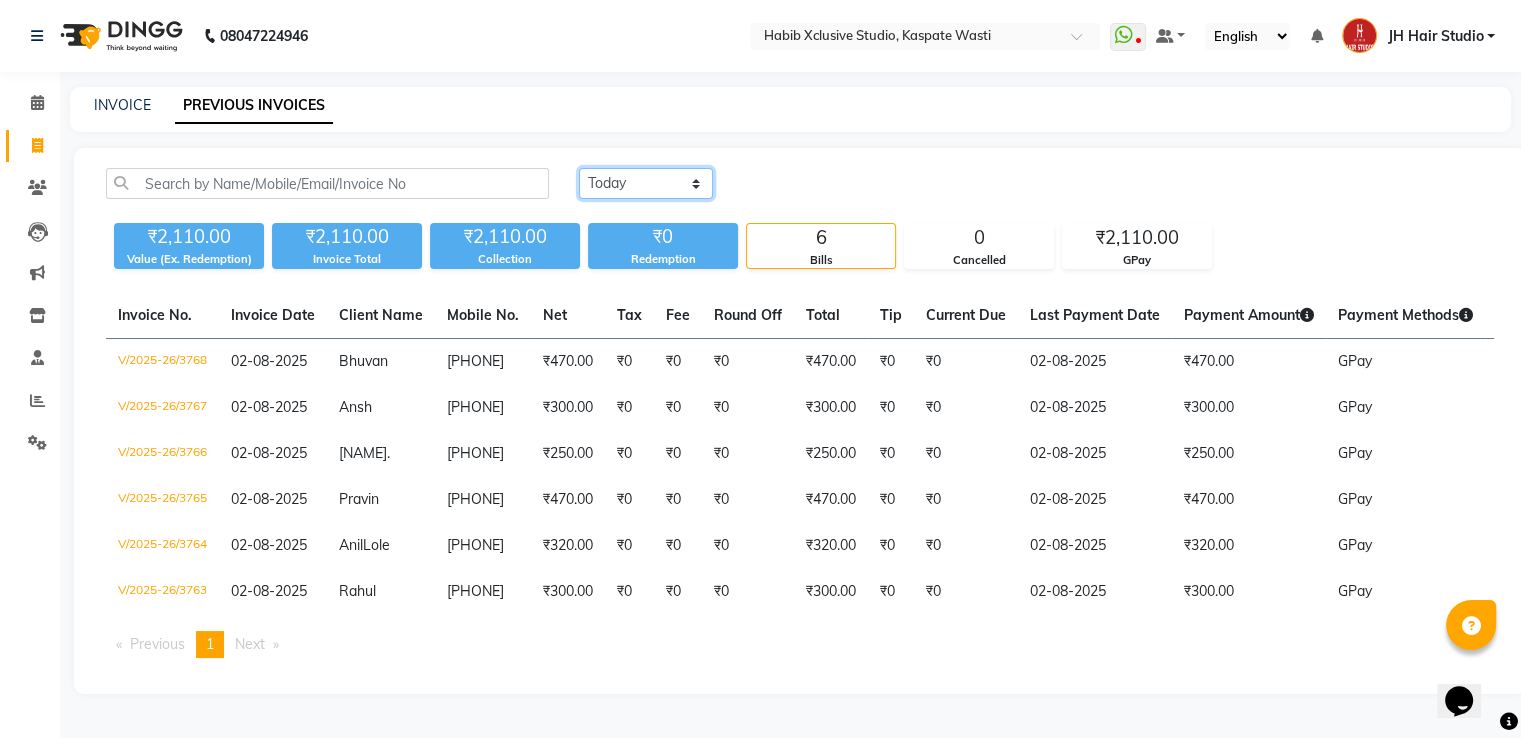 select on "yesterday" 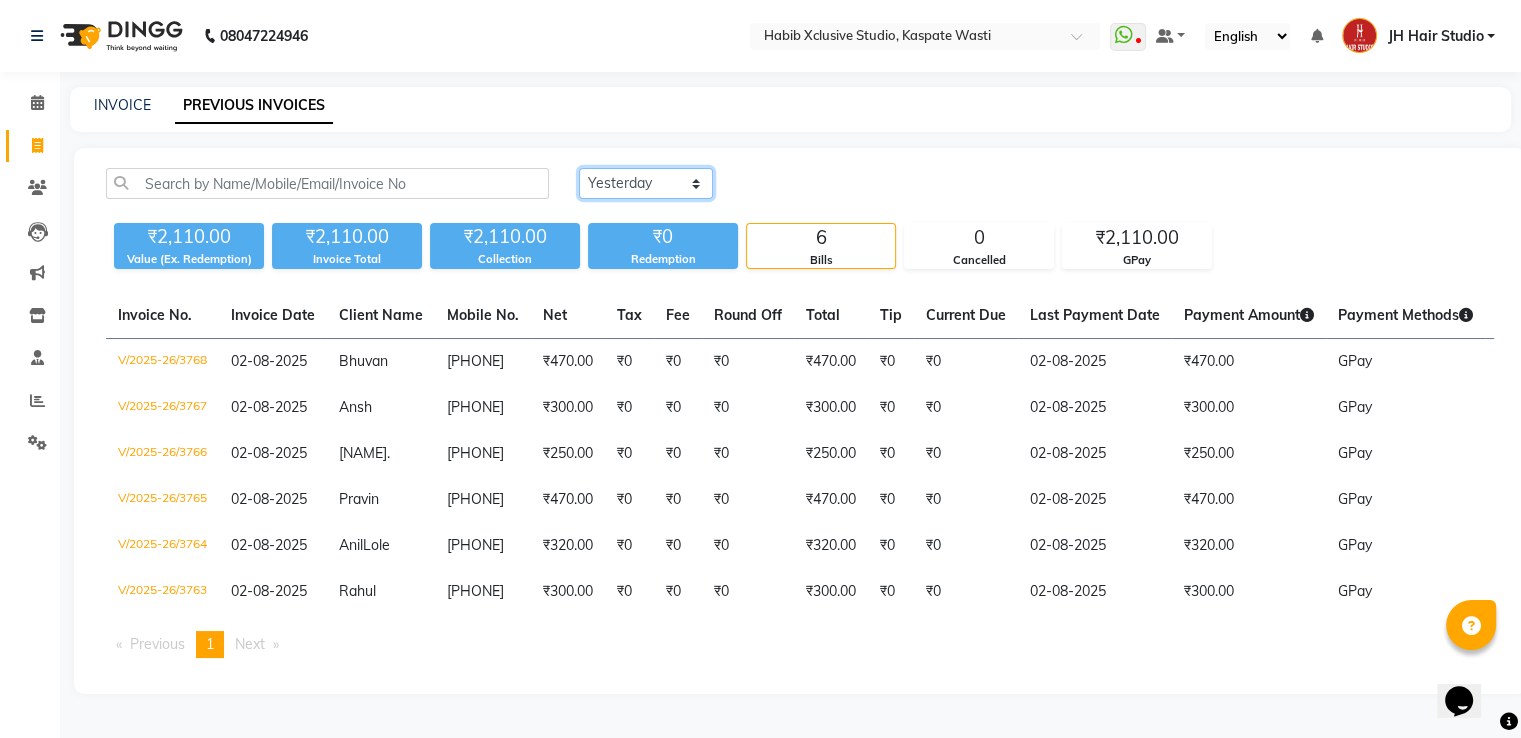 click on "Today Yesterday Custom Range" 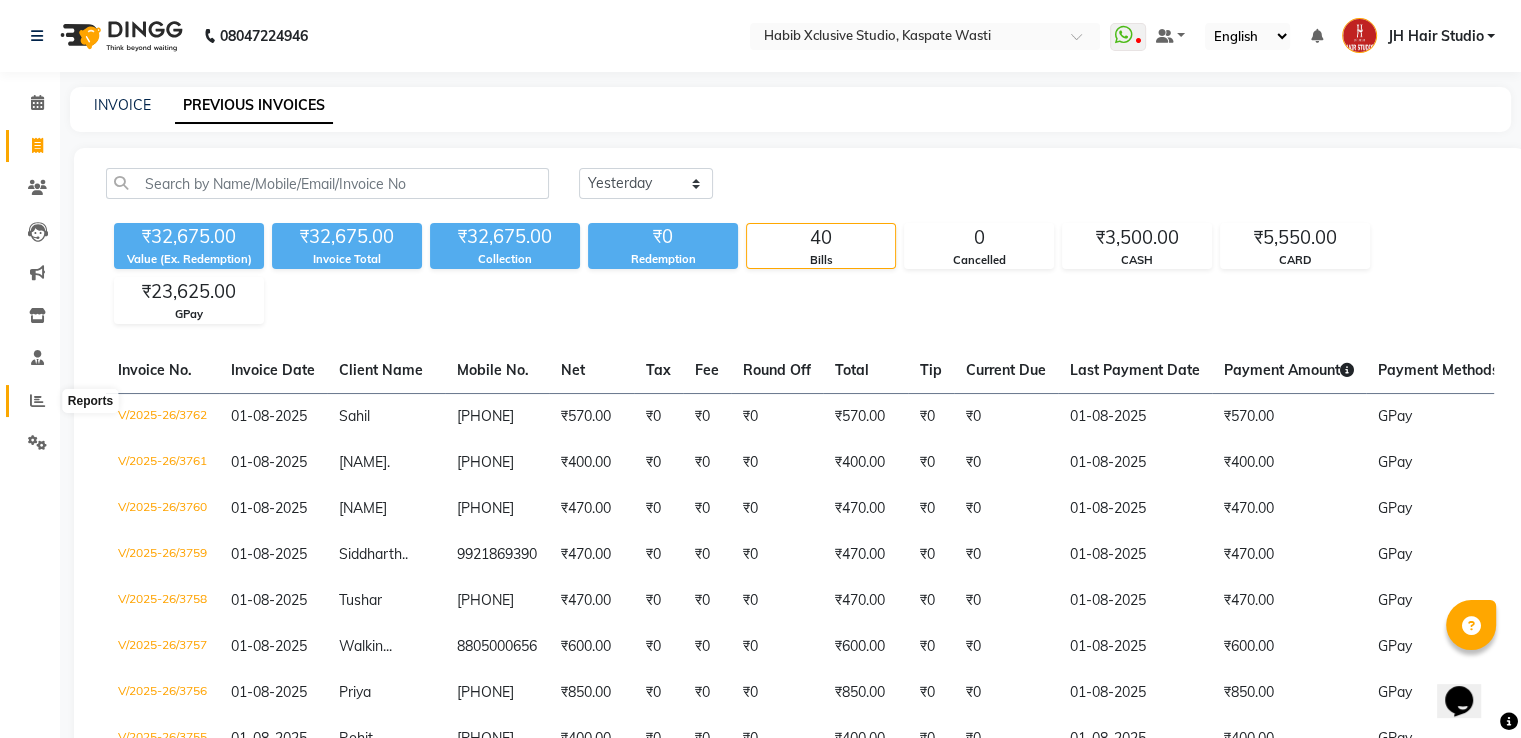click 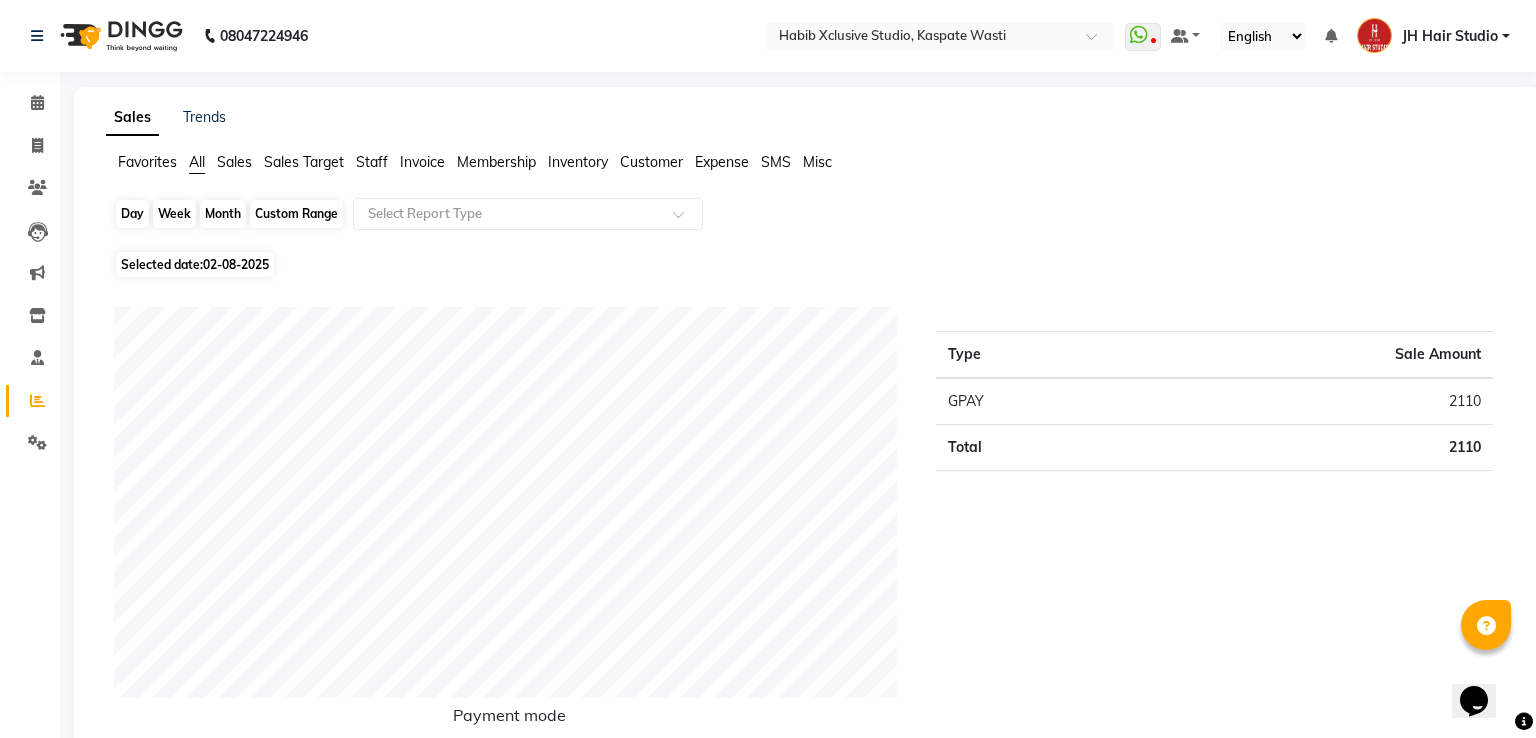click on "Day" 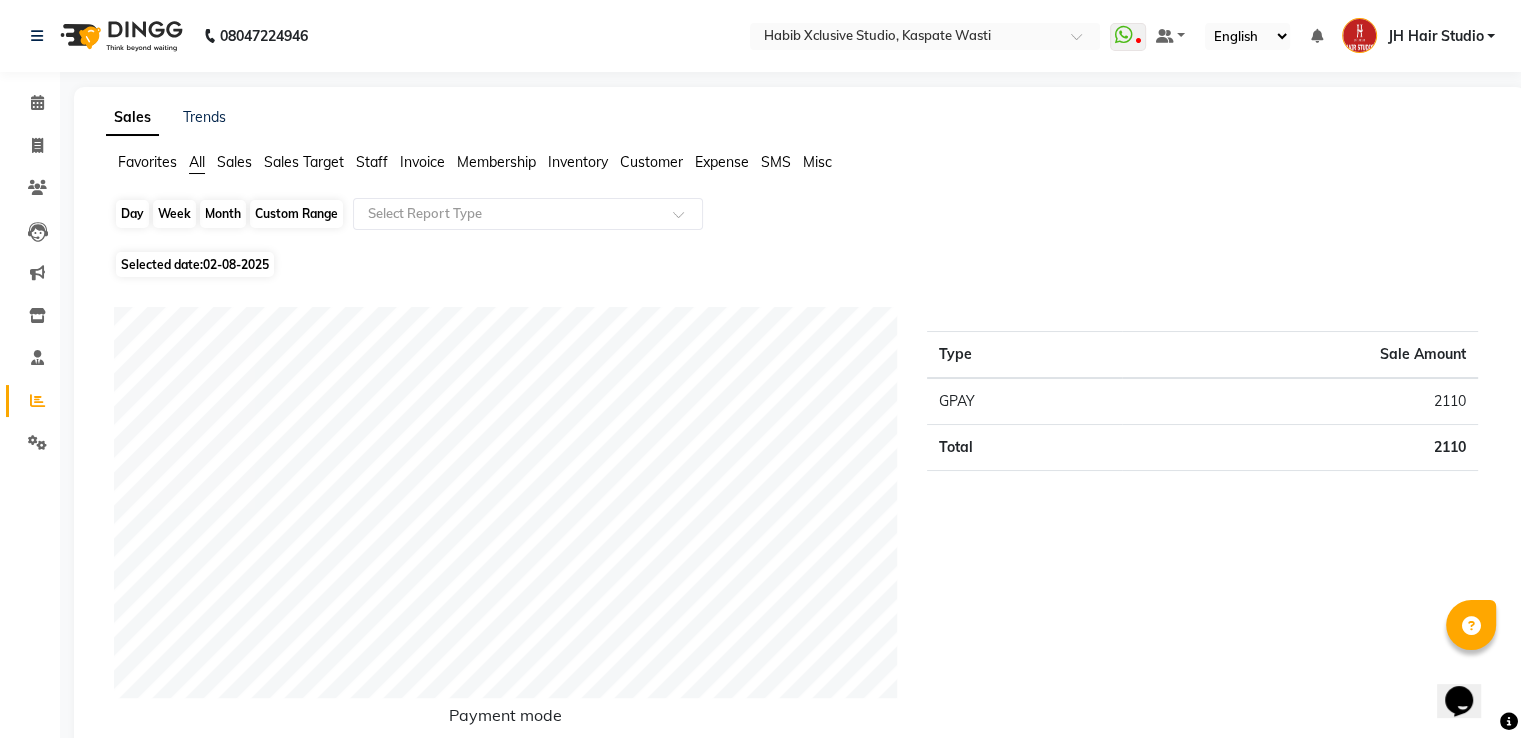 select on "8" 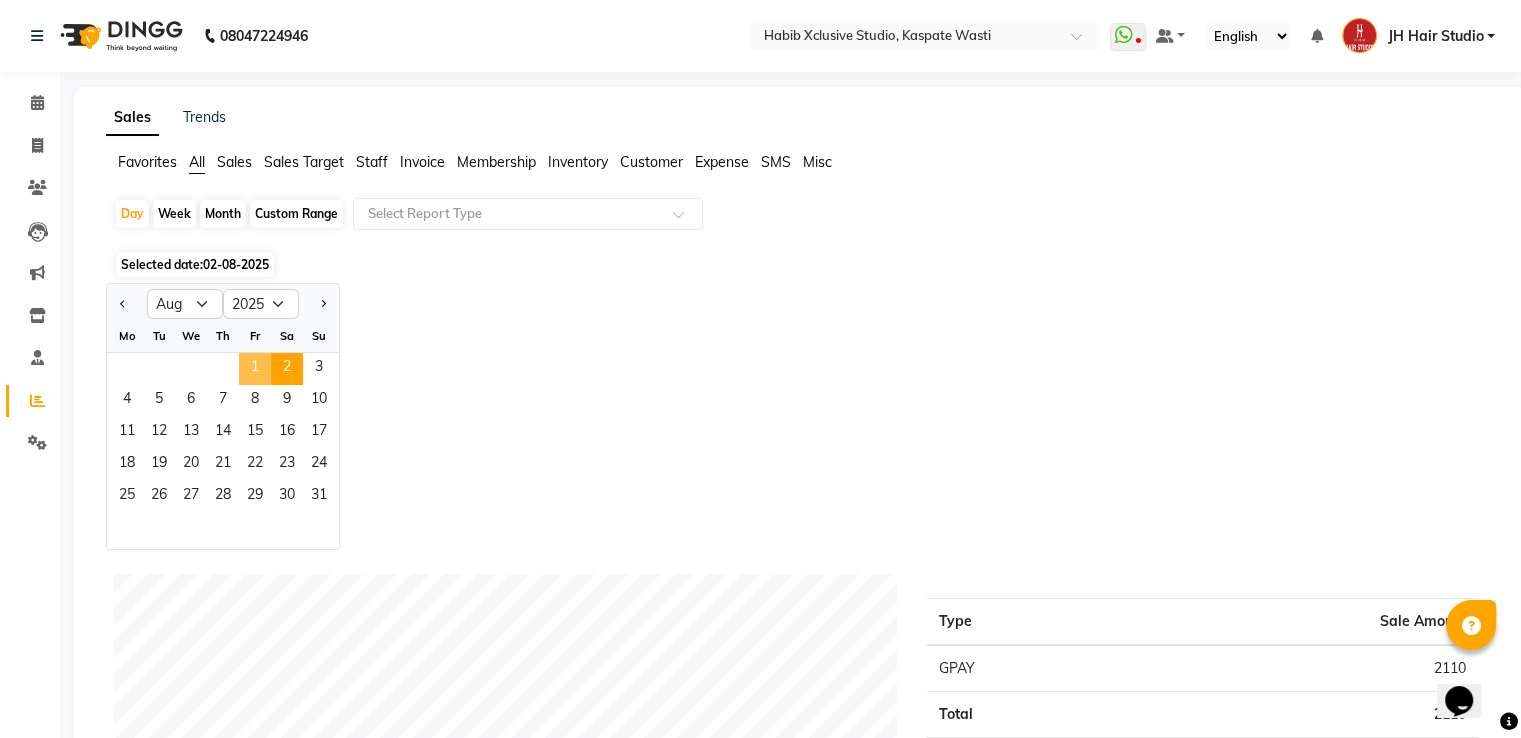 click on "1" 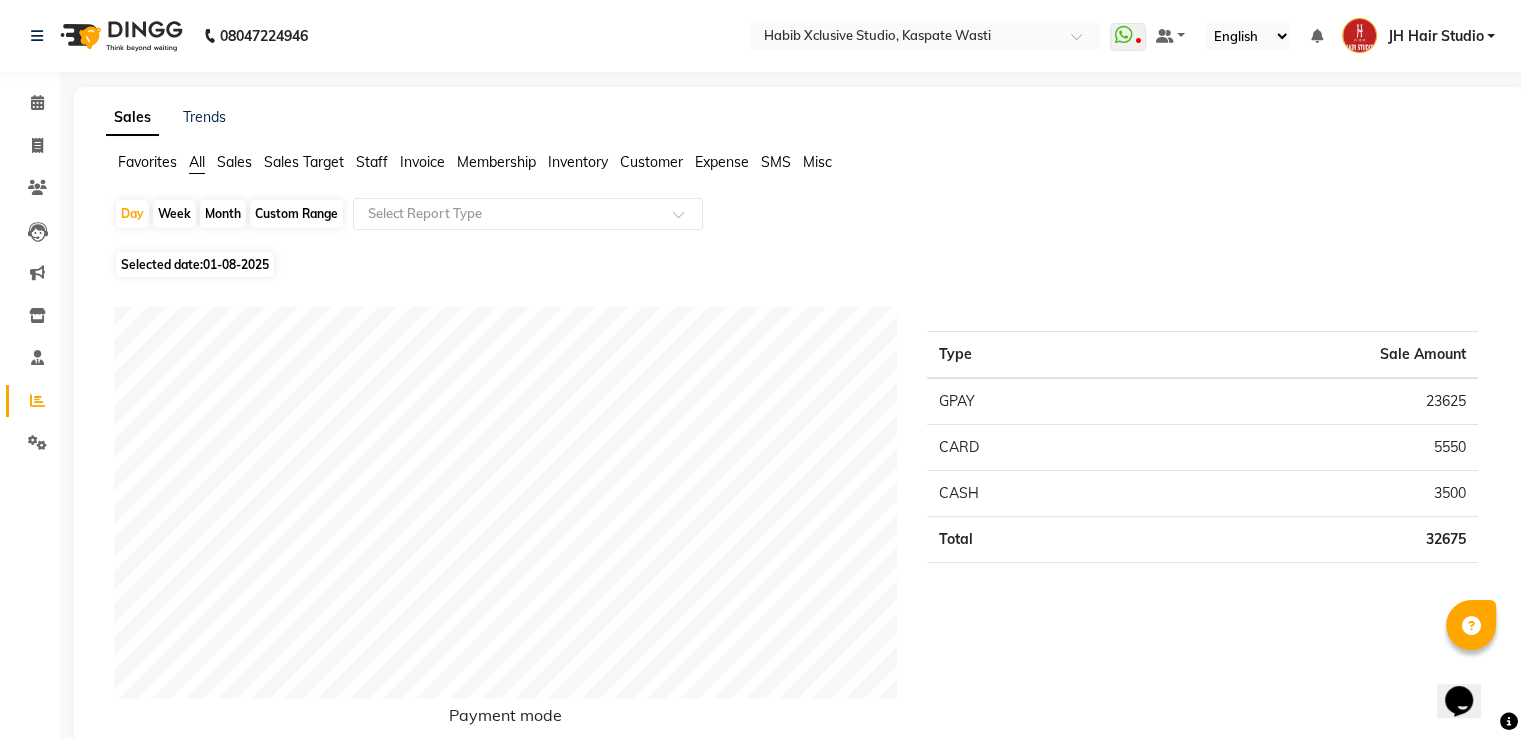 scroll, scrollTop: 644, scrollLeft: 0, axis: vertical 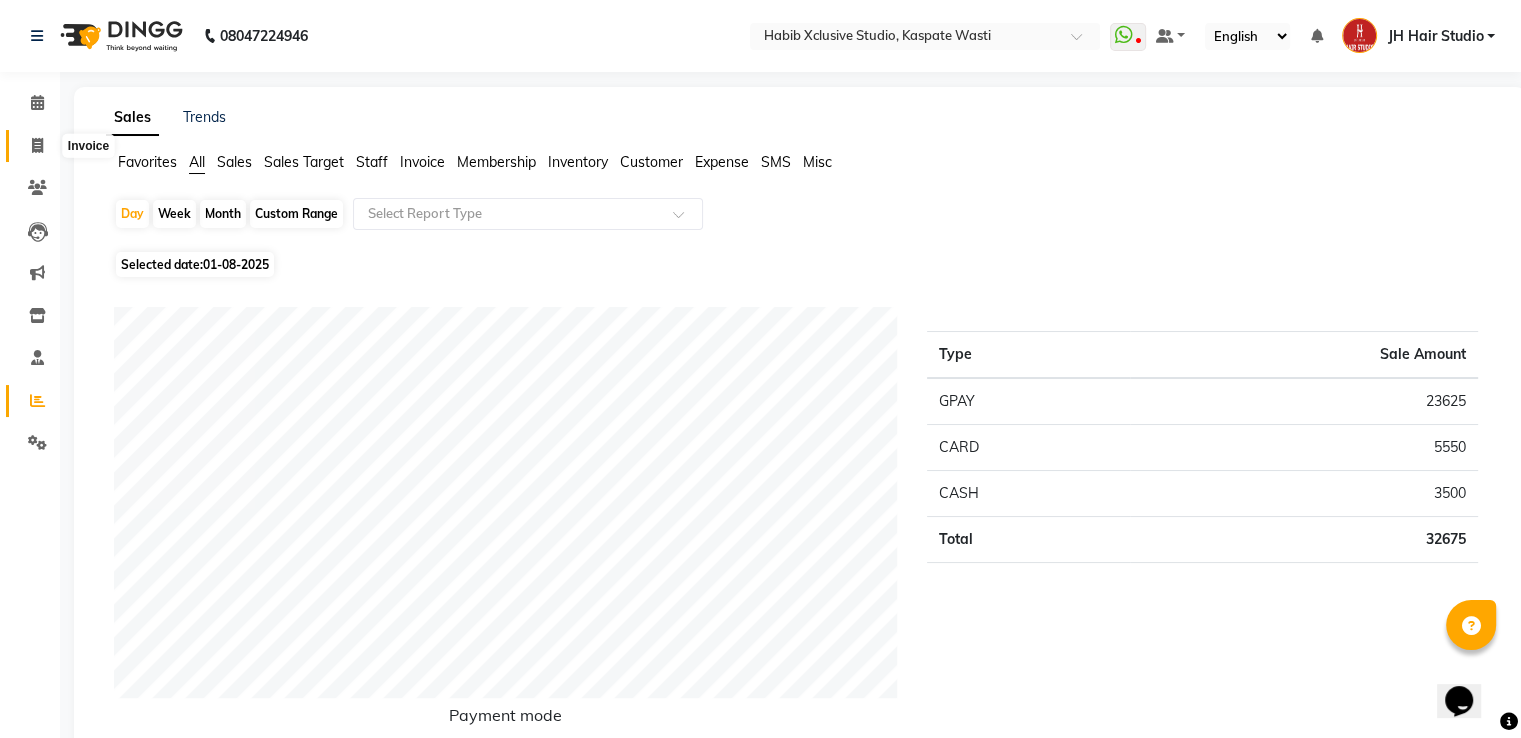 click 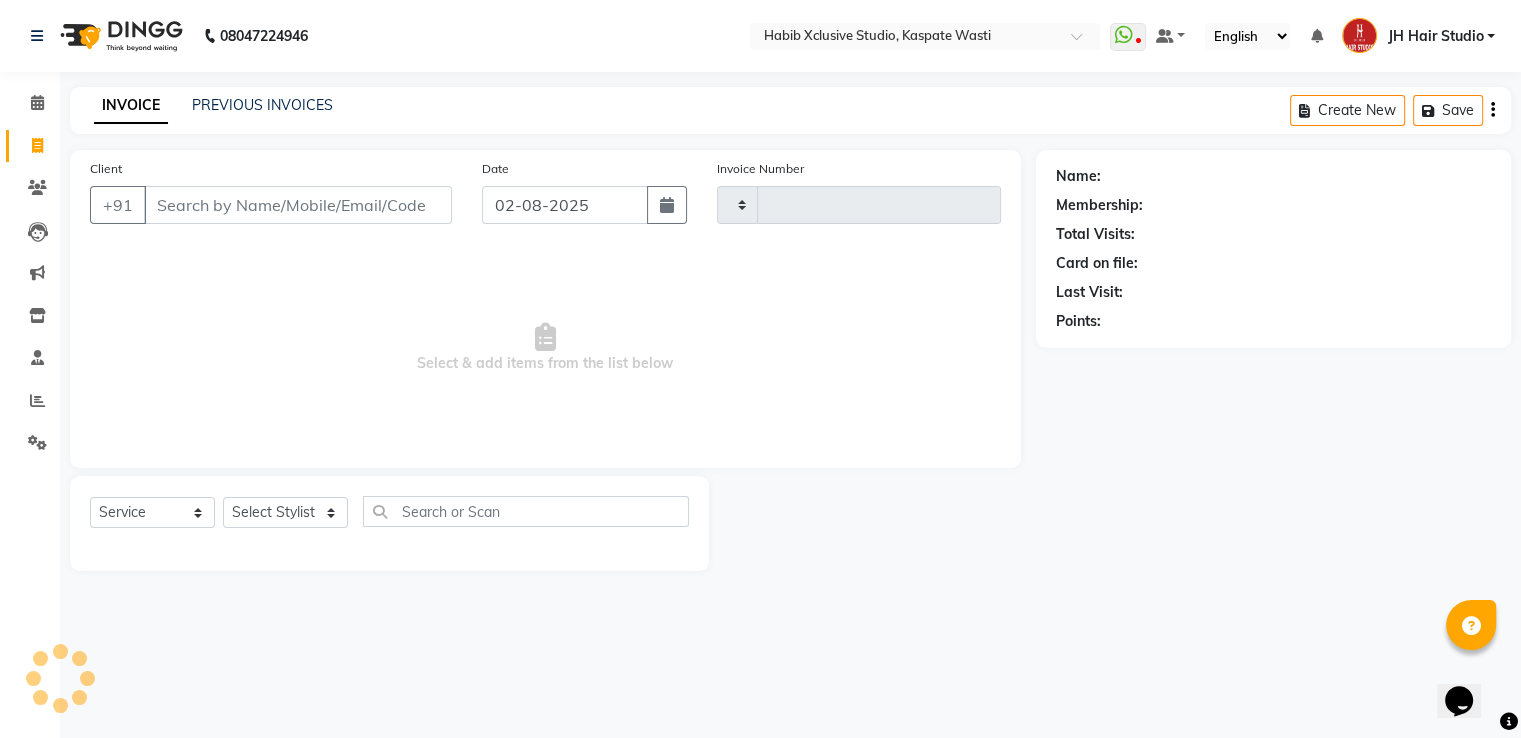 type on "3769" 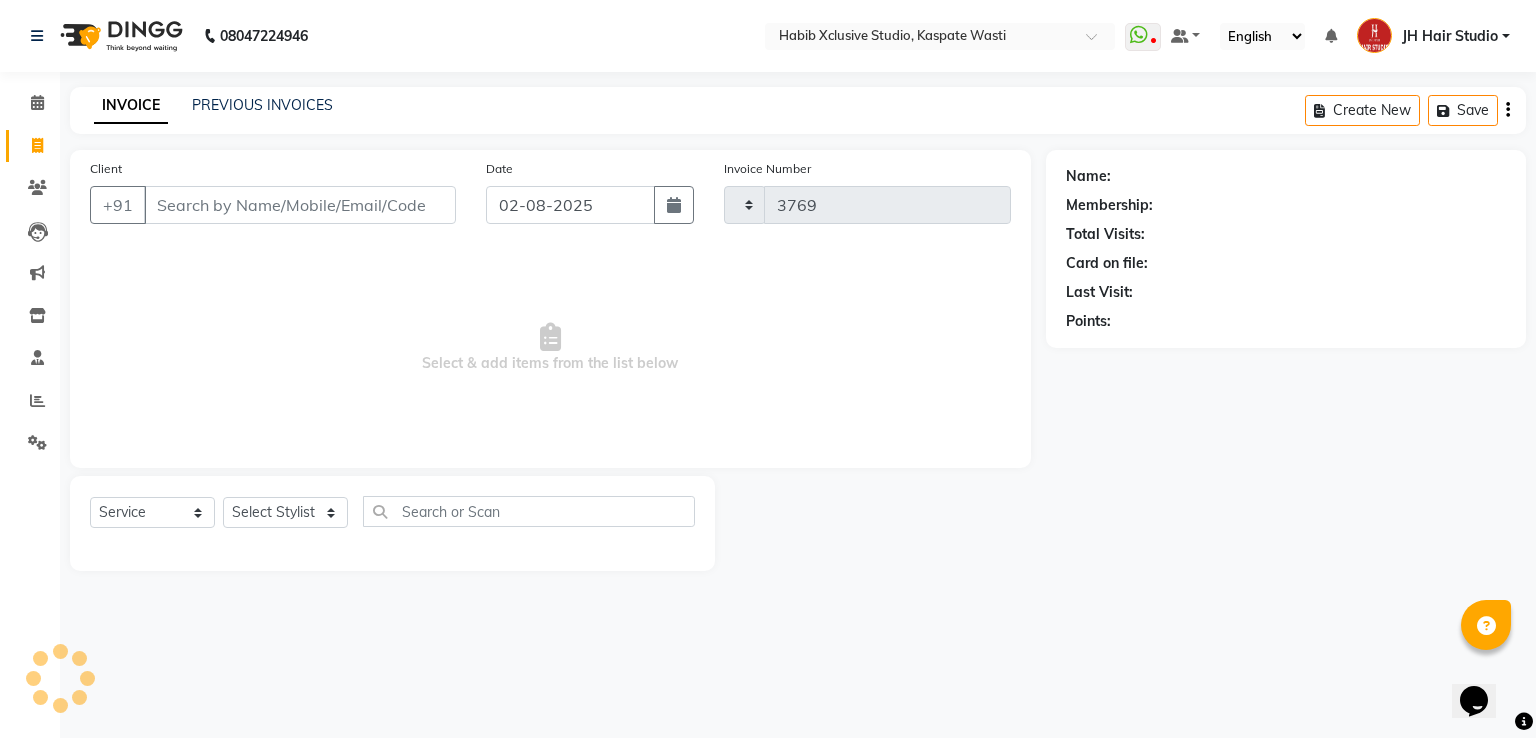 select on "130" 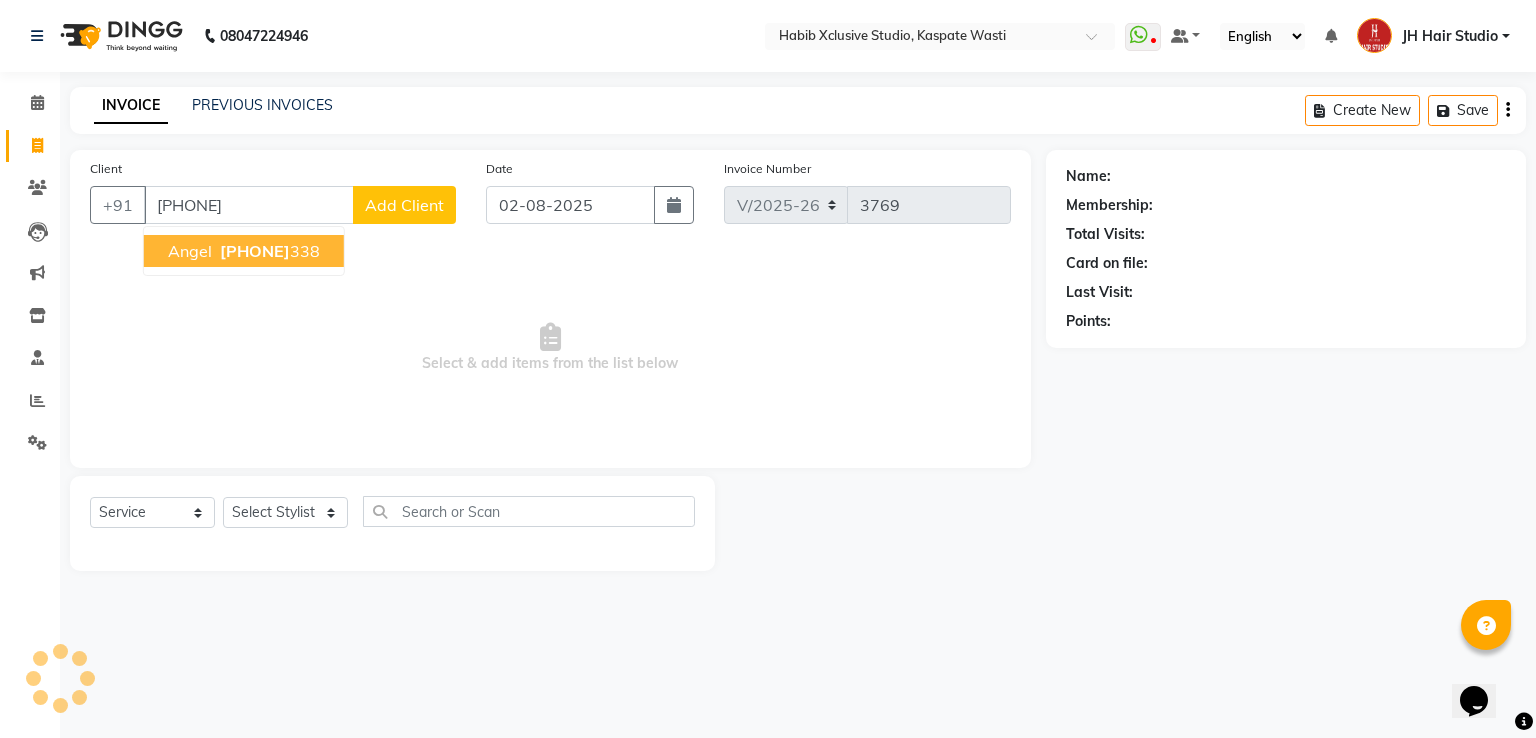 type on "[PHONE]" 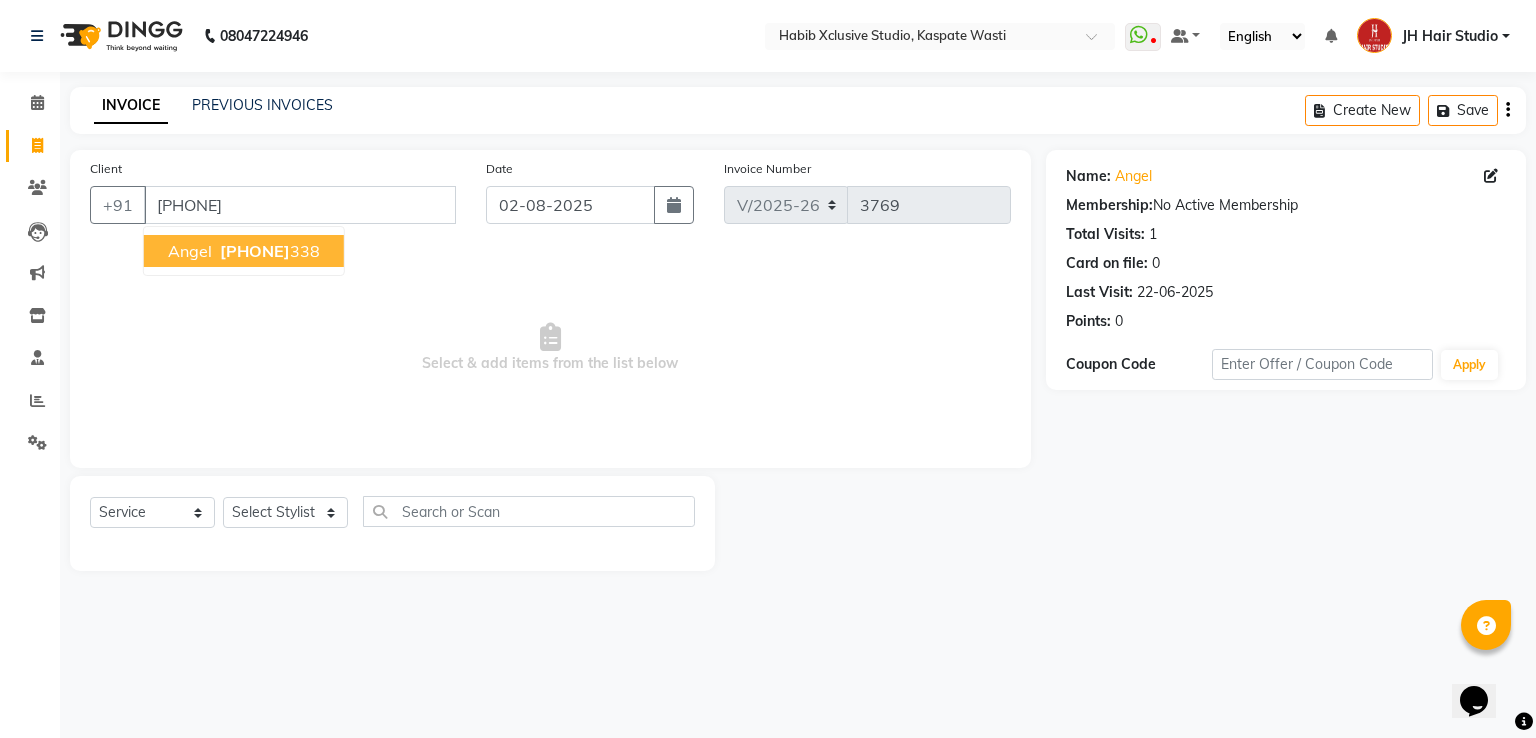 click on "[NAME]   [PHONE]" at bounding box center (244, 251) 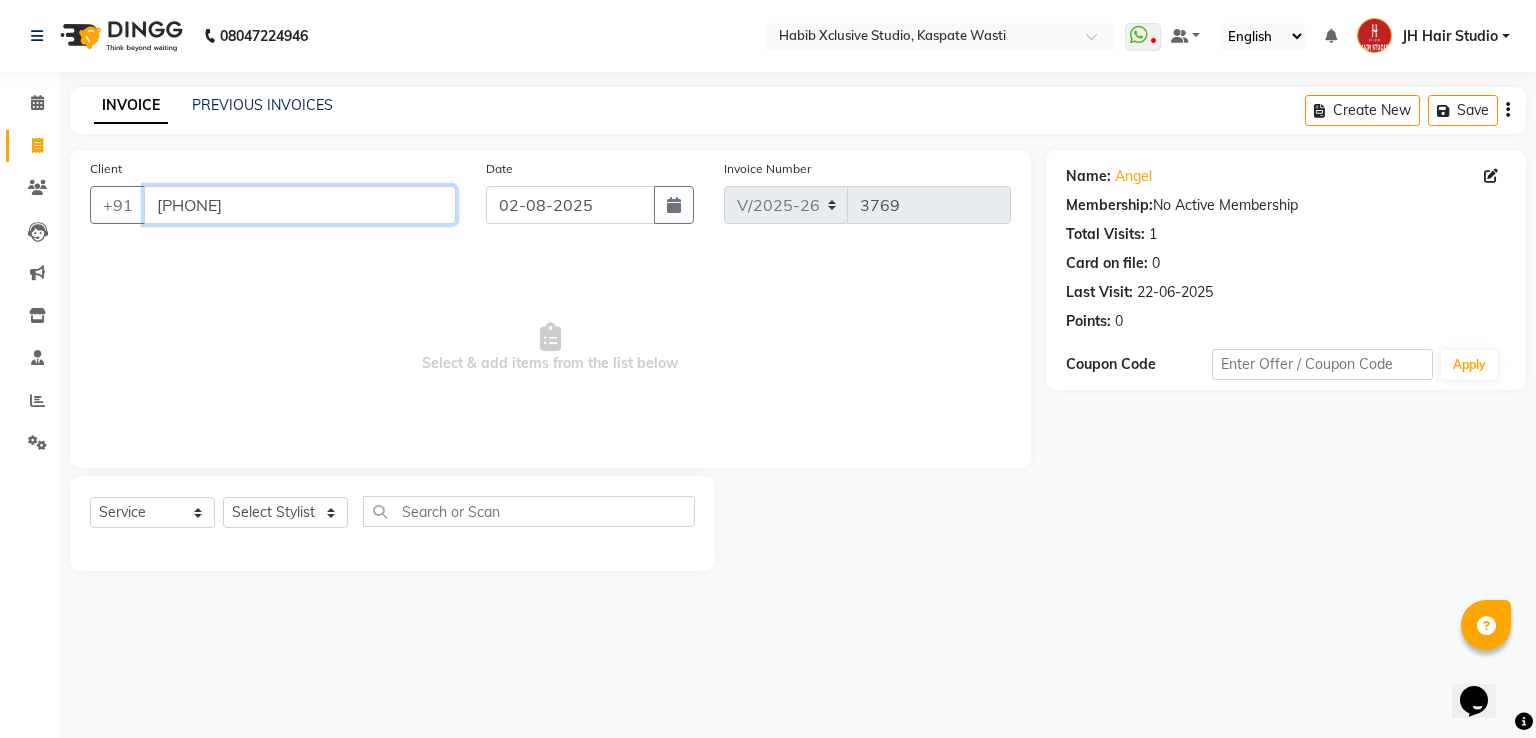 click on "[PHONE]" at bounding box center [300, 205] 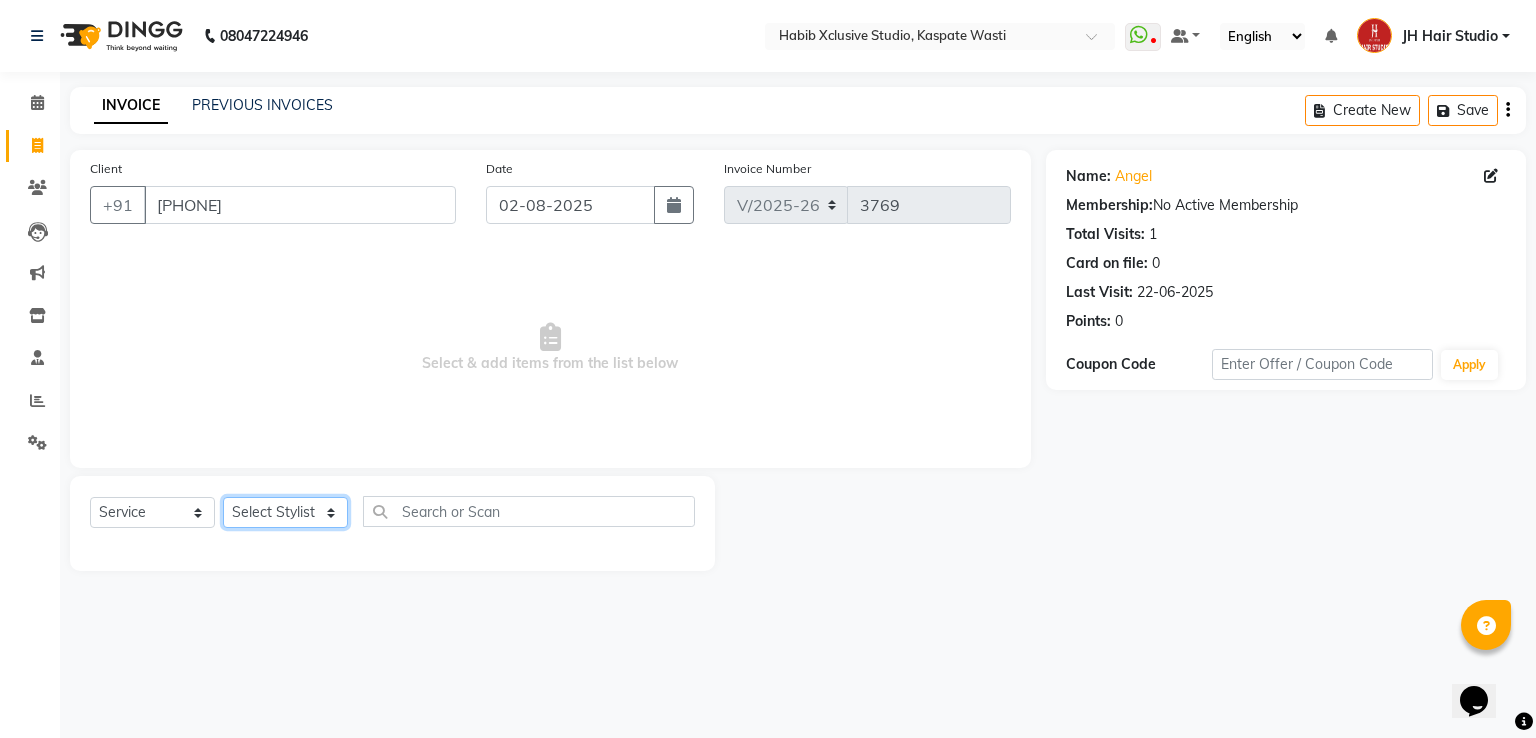 click on "Select Stylist [F1] GANESH [F1] Jagdish  [ F1] RAM [F1]Sanjay [F1]Siddhu [F1] Suraj  [F1] USHA [F2] AYAN  [F2] Deepak [F2] Smital [JH] DUBALE  GANESH [JH] Gopal Wagh JH Hair Studio [JH] Harish [JH] Omkar [JH] Shahwaz Shaikh [JH] SIDDHANT  [JH] SWAPNIL [JH] Tushaar" 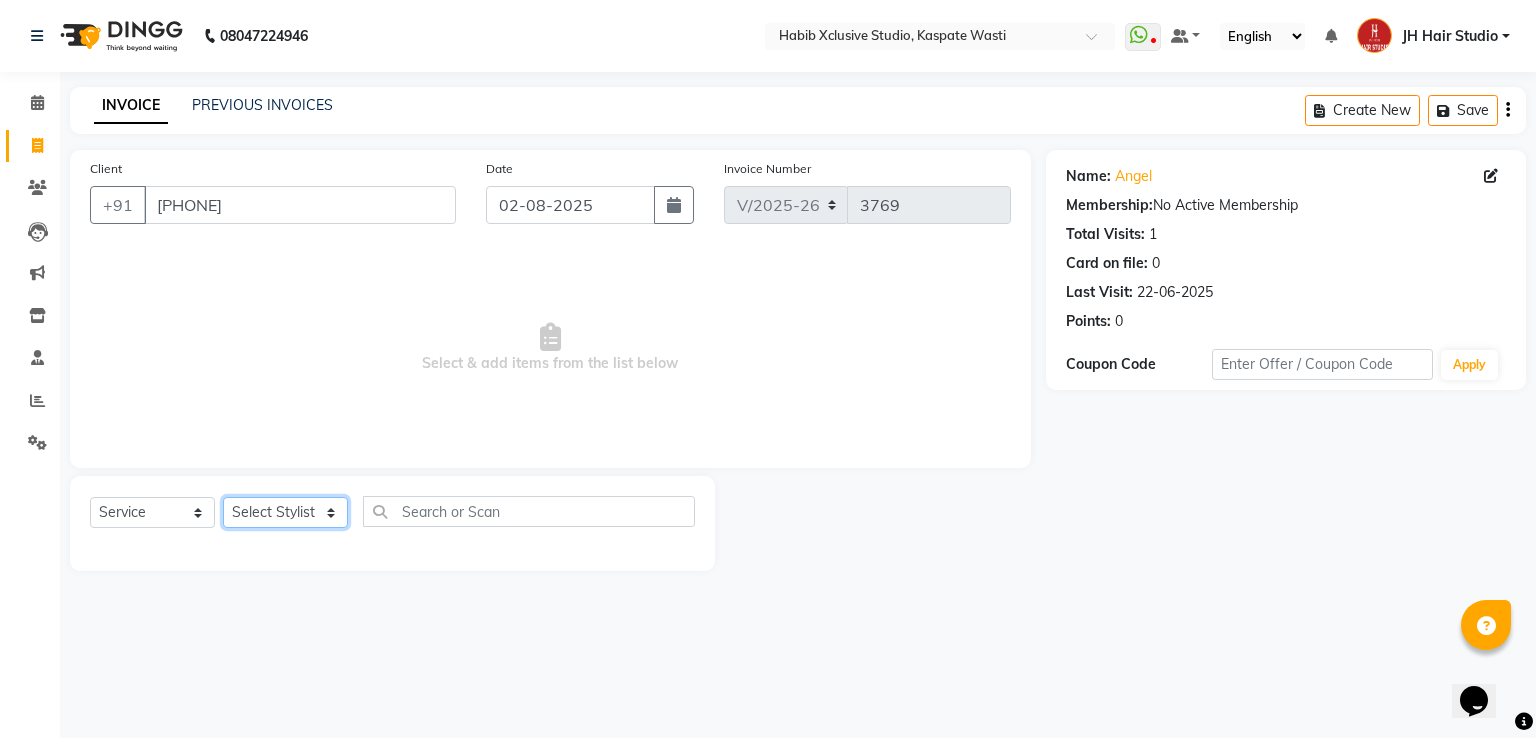 select on "84207" 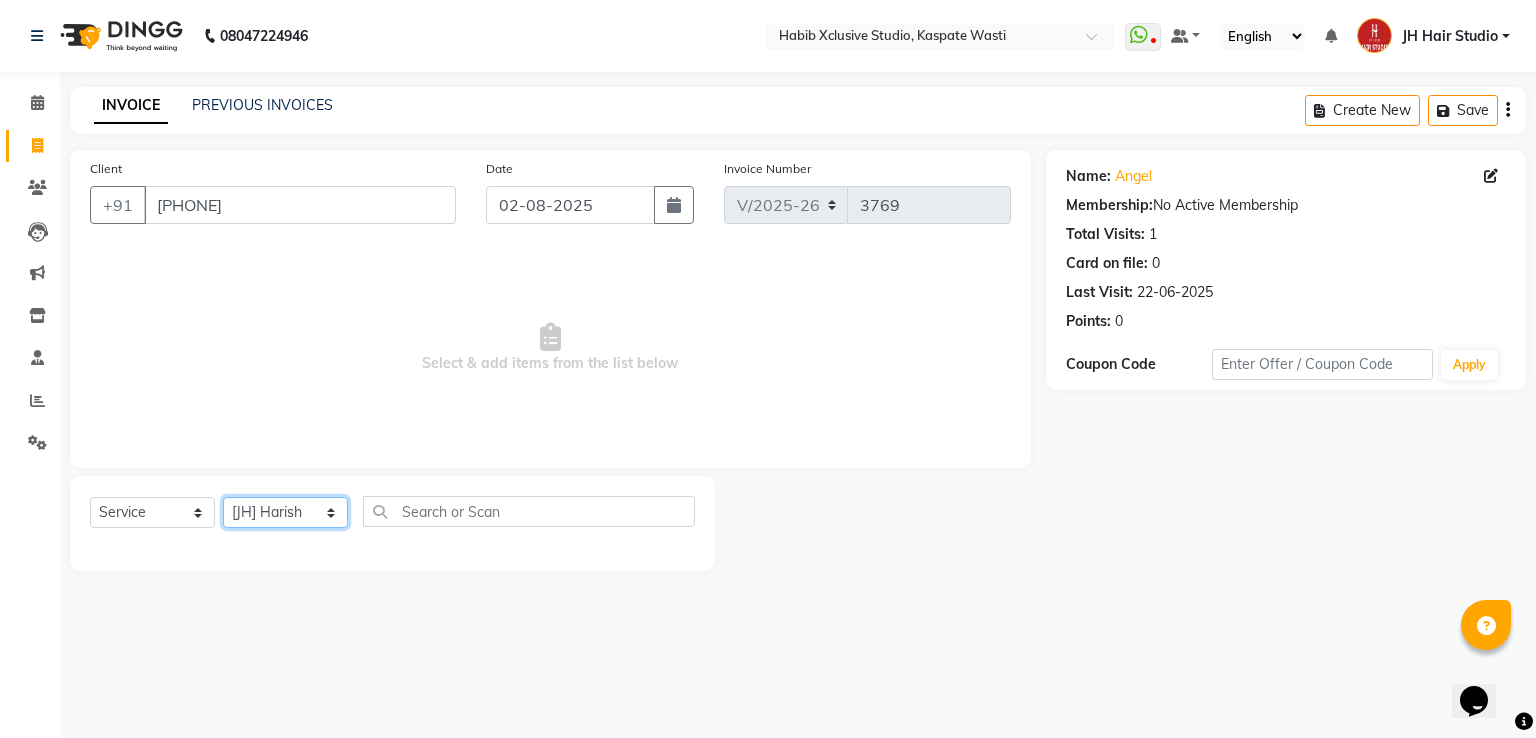 click on "Select Stylist [F1] GANESH [F1] Jagdish  [ F1] RAM [F1]Sanjay [F1]Siddhu [F1] Suraj  [F1] USHA [F2] AYAN  [F2] Deepak [F2] Smital [JH] DUBALE  GANESH [JH] Gopal Wagh JH Hair Studio [JH] Harish [JH] Omkar [JH] Shahwaz Shaikh [JH] SIDDHANT  [JH] SWAPNIL [JH] Tushaar" 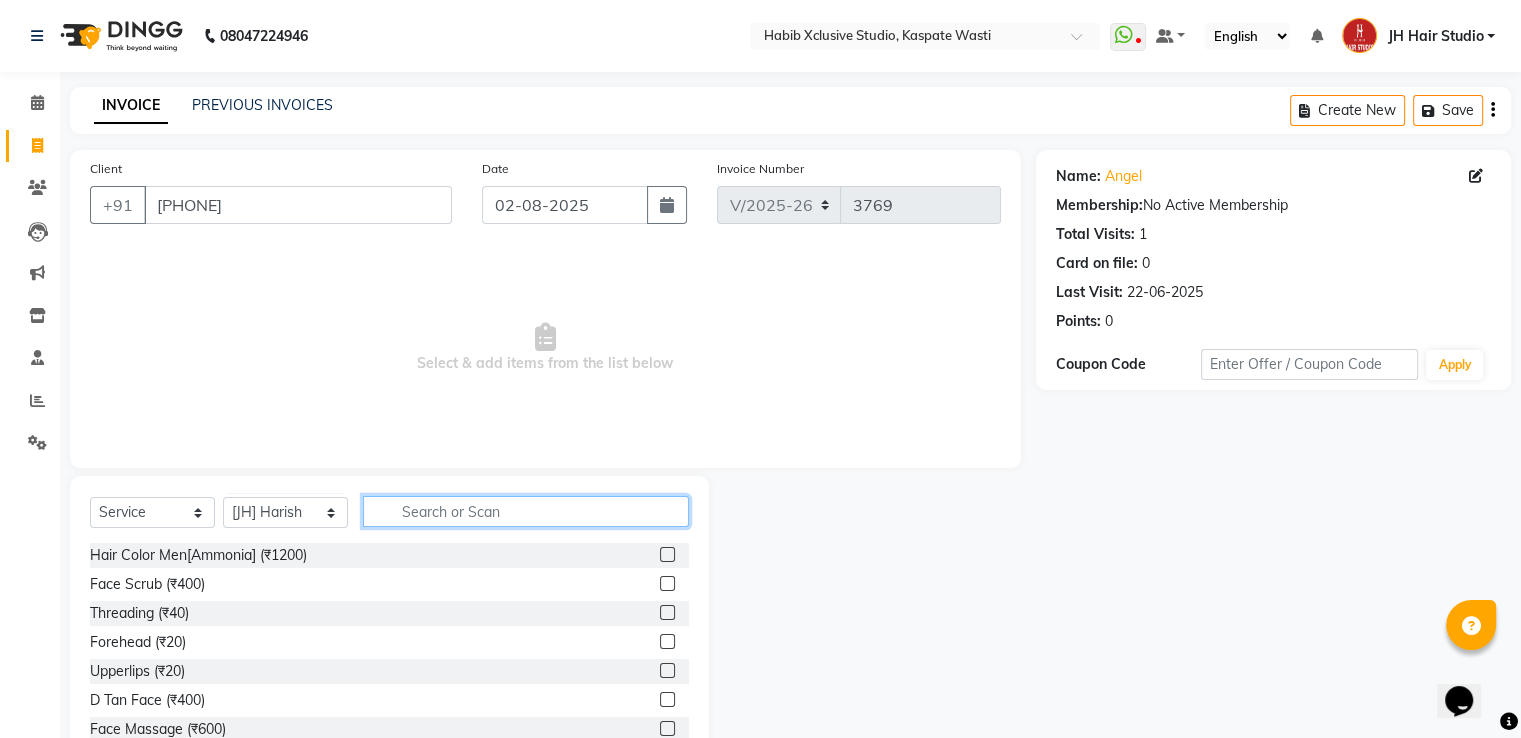 click 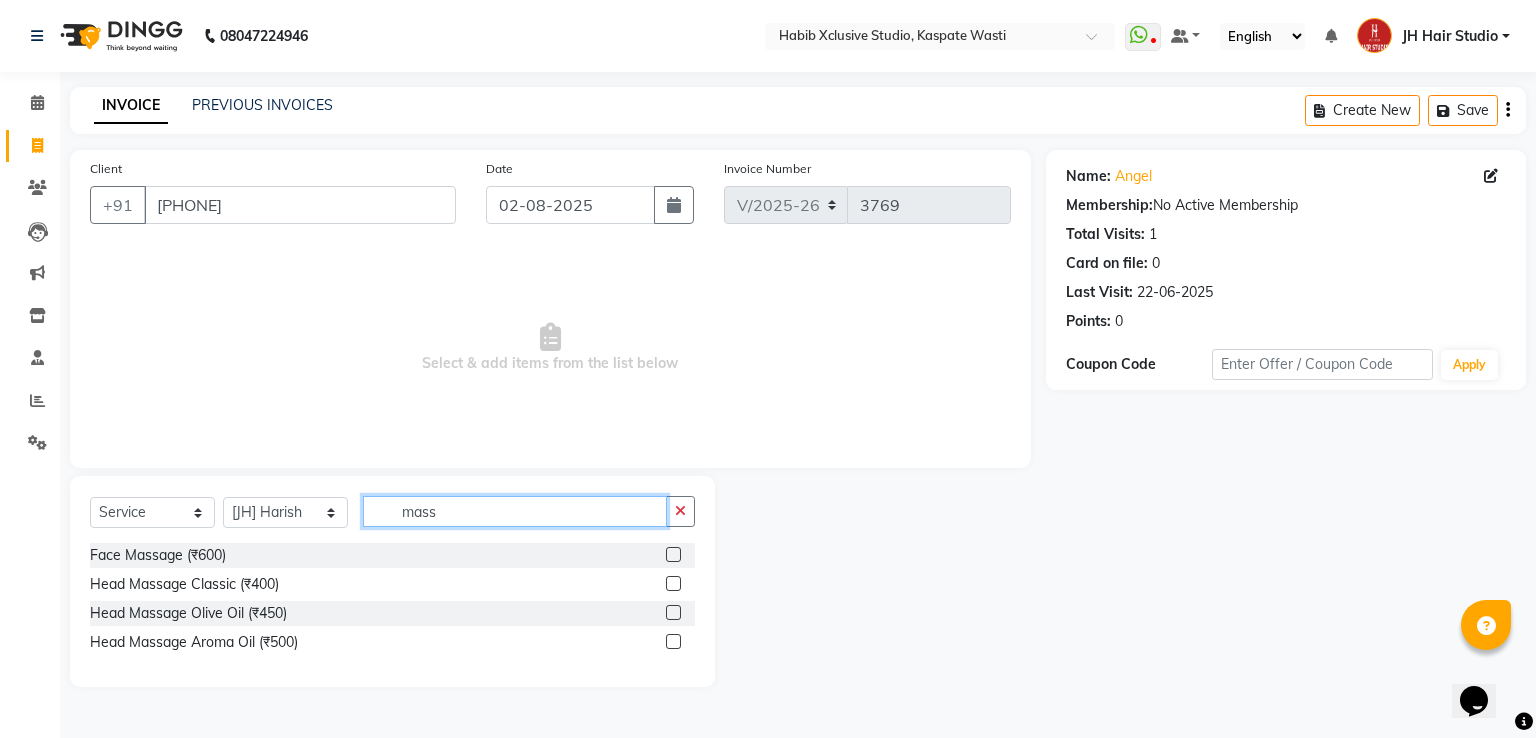 type on "mass" 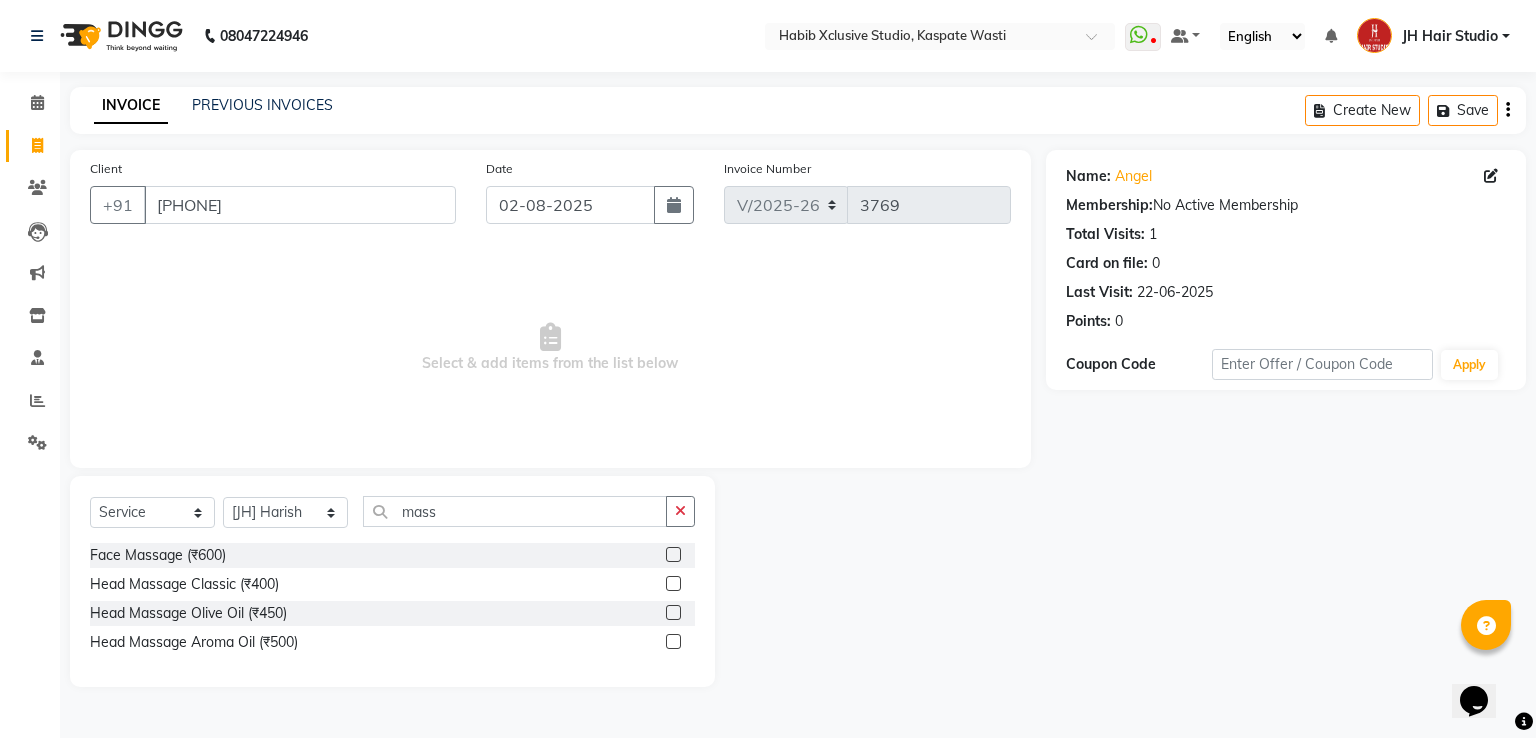 click 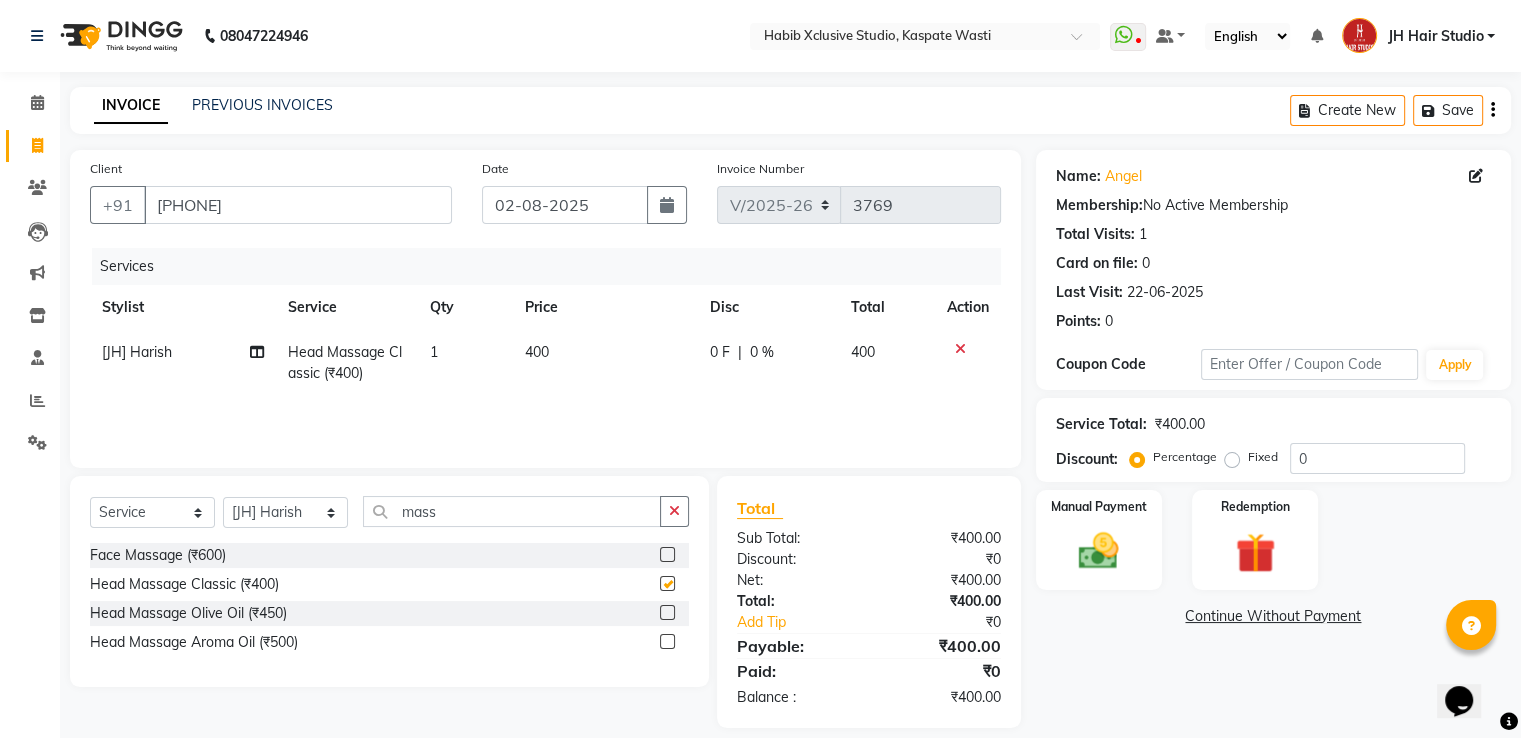 checkbox on "false" 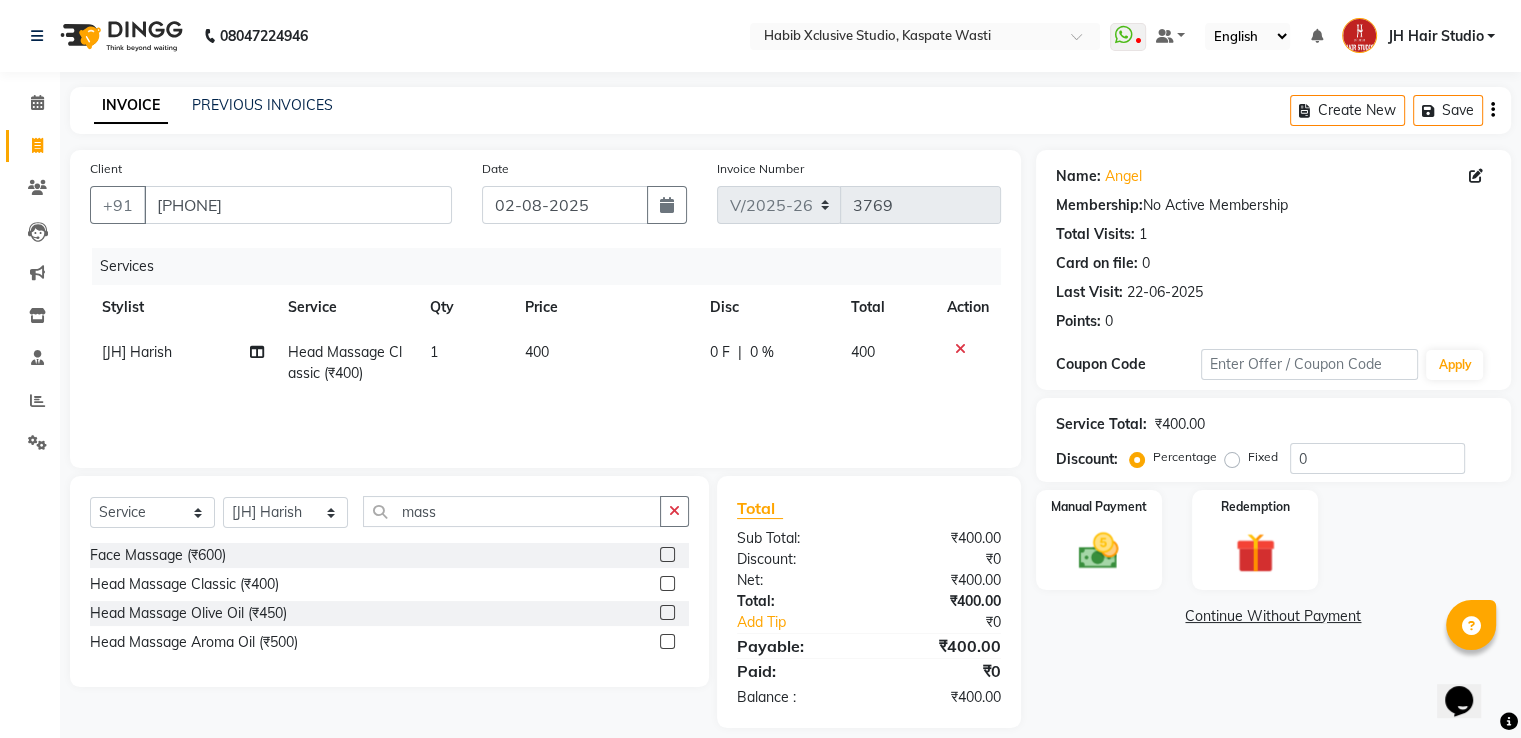 click on "400" 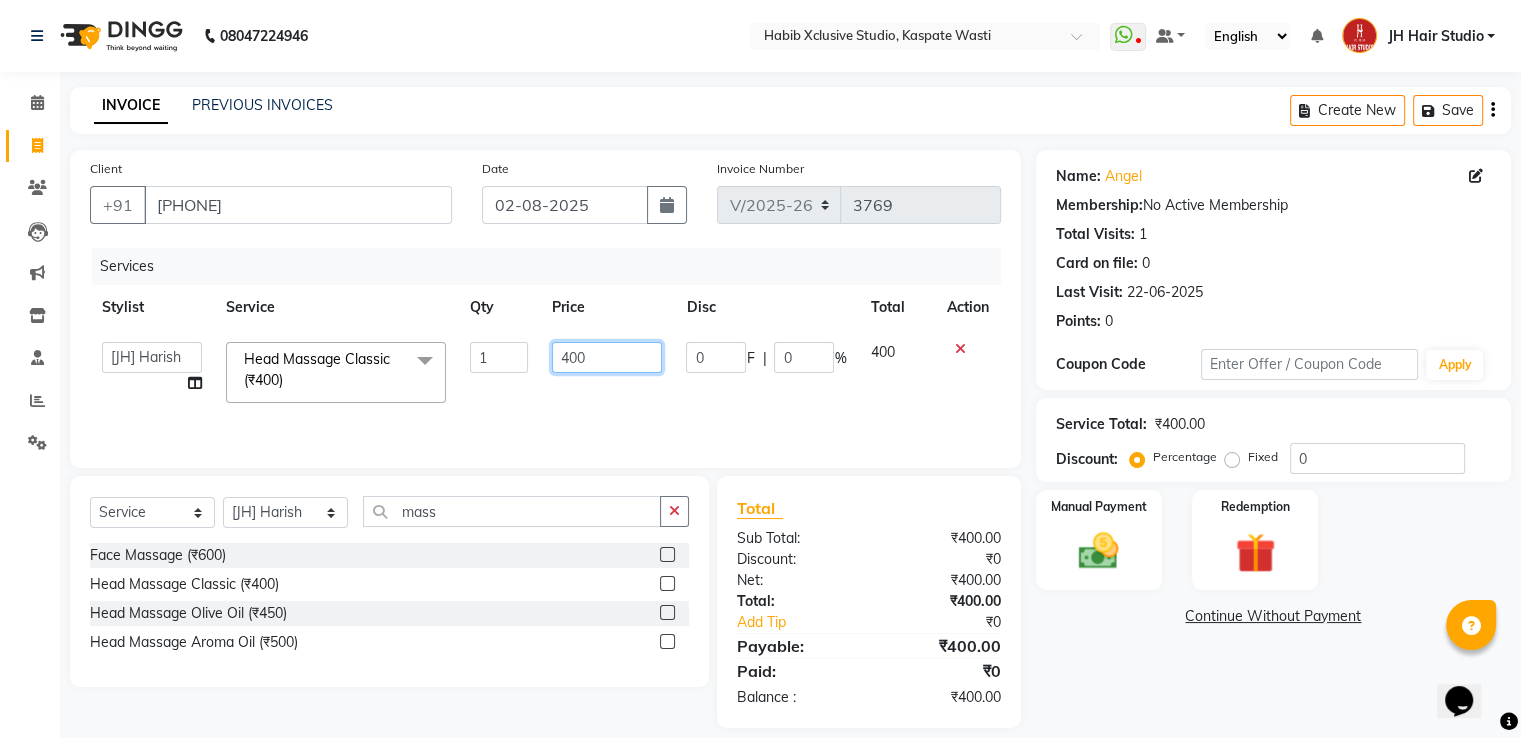 click on "400" 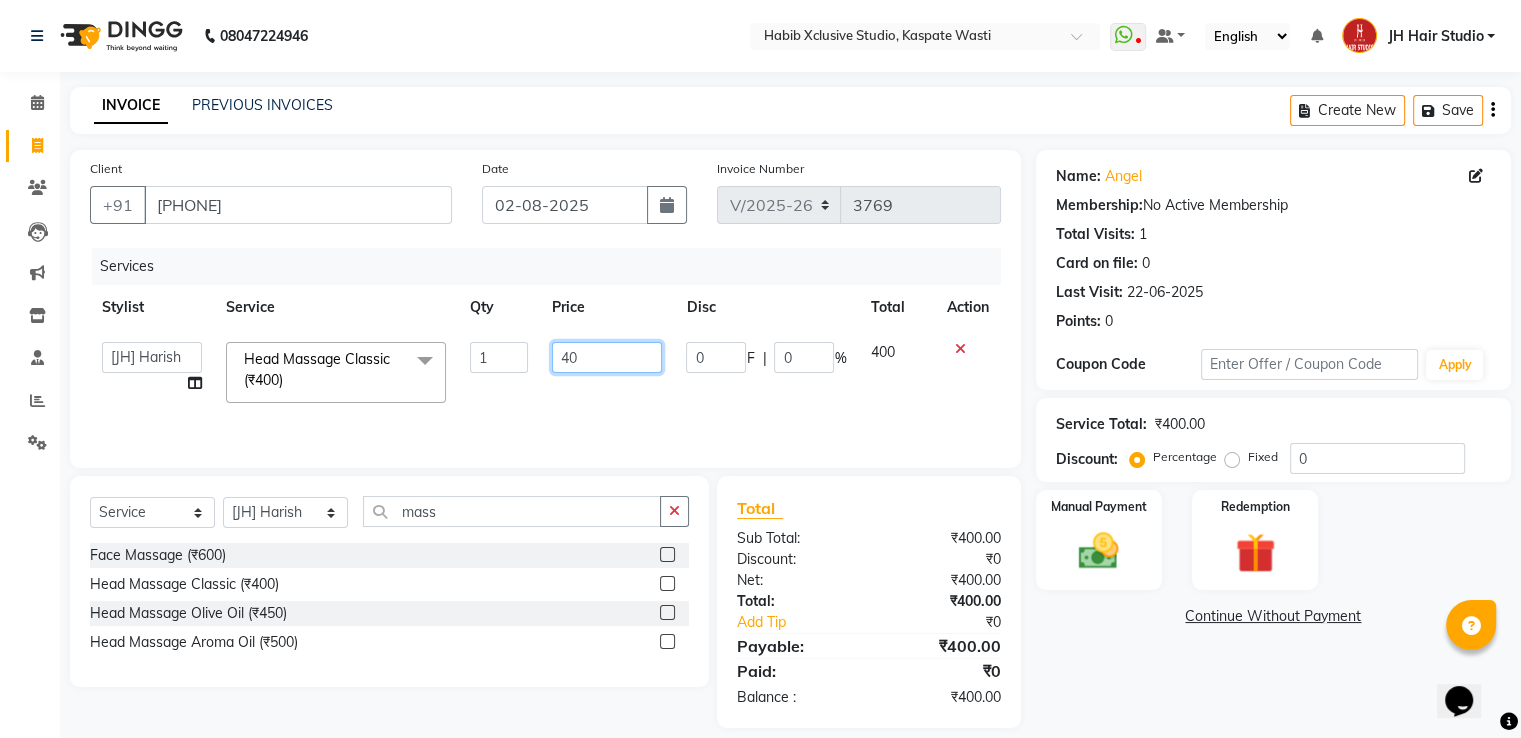 type on "450" 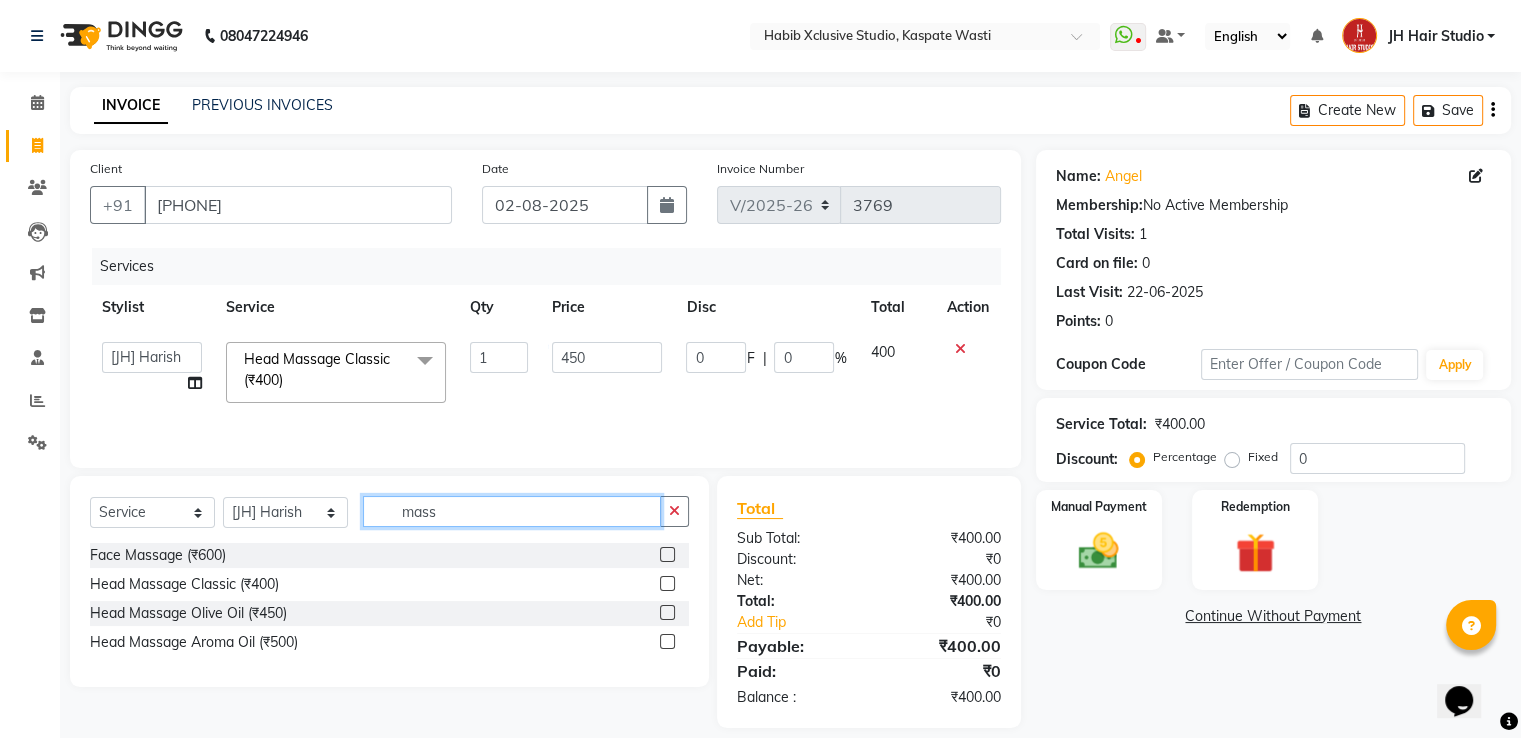 click on "mass" 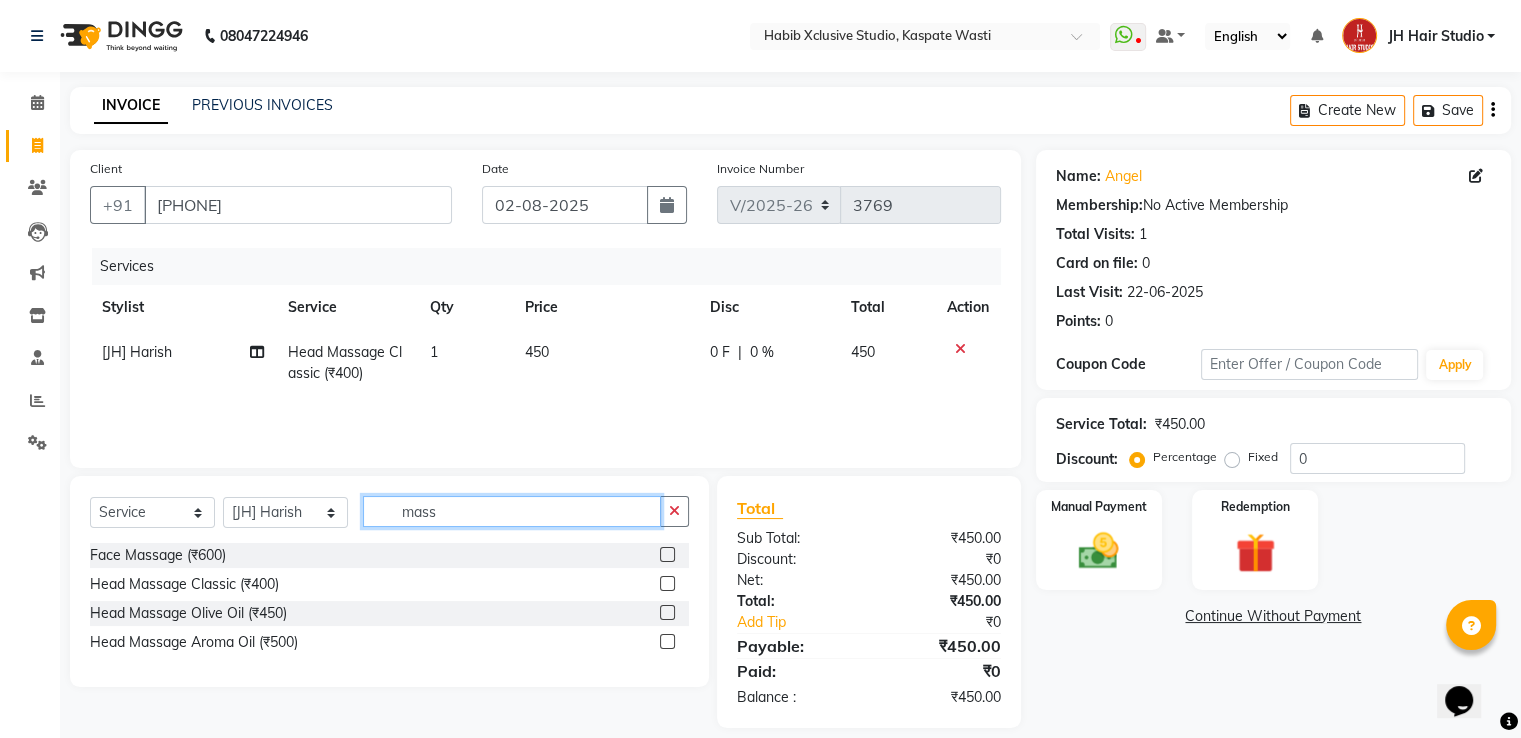 click on "mass" 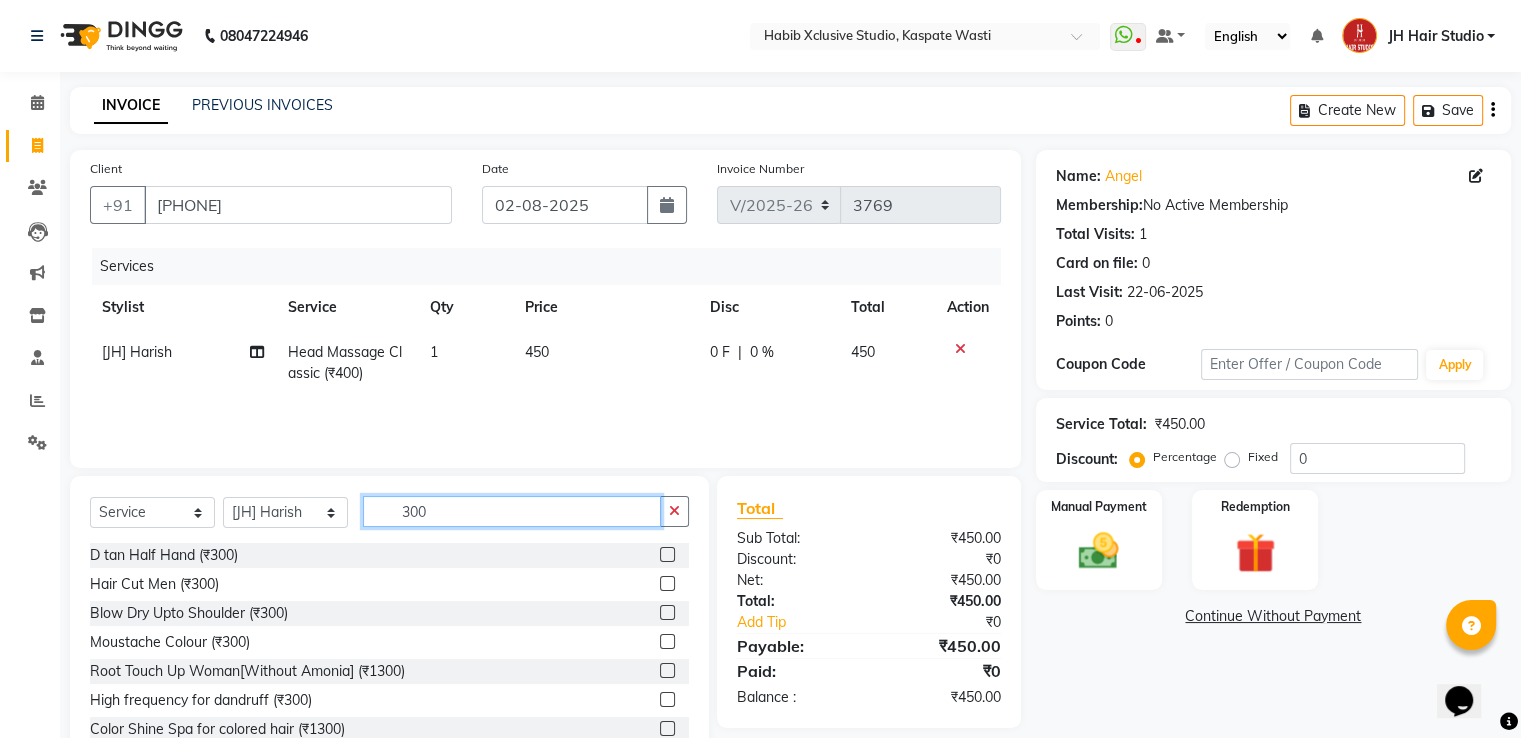 type on "300" 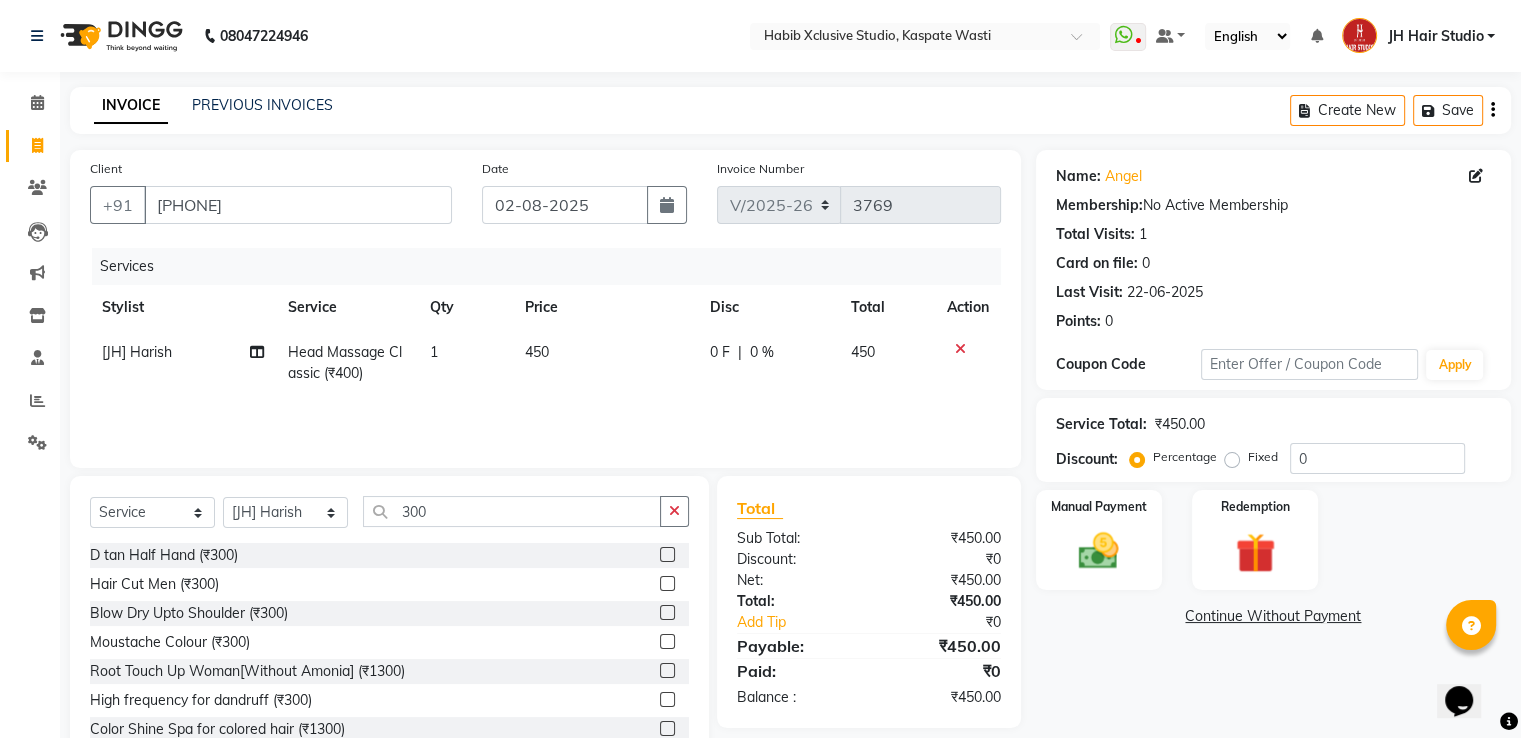 click 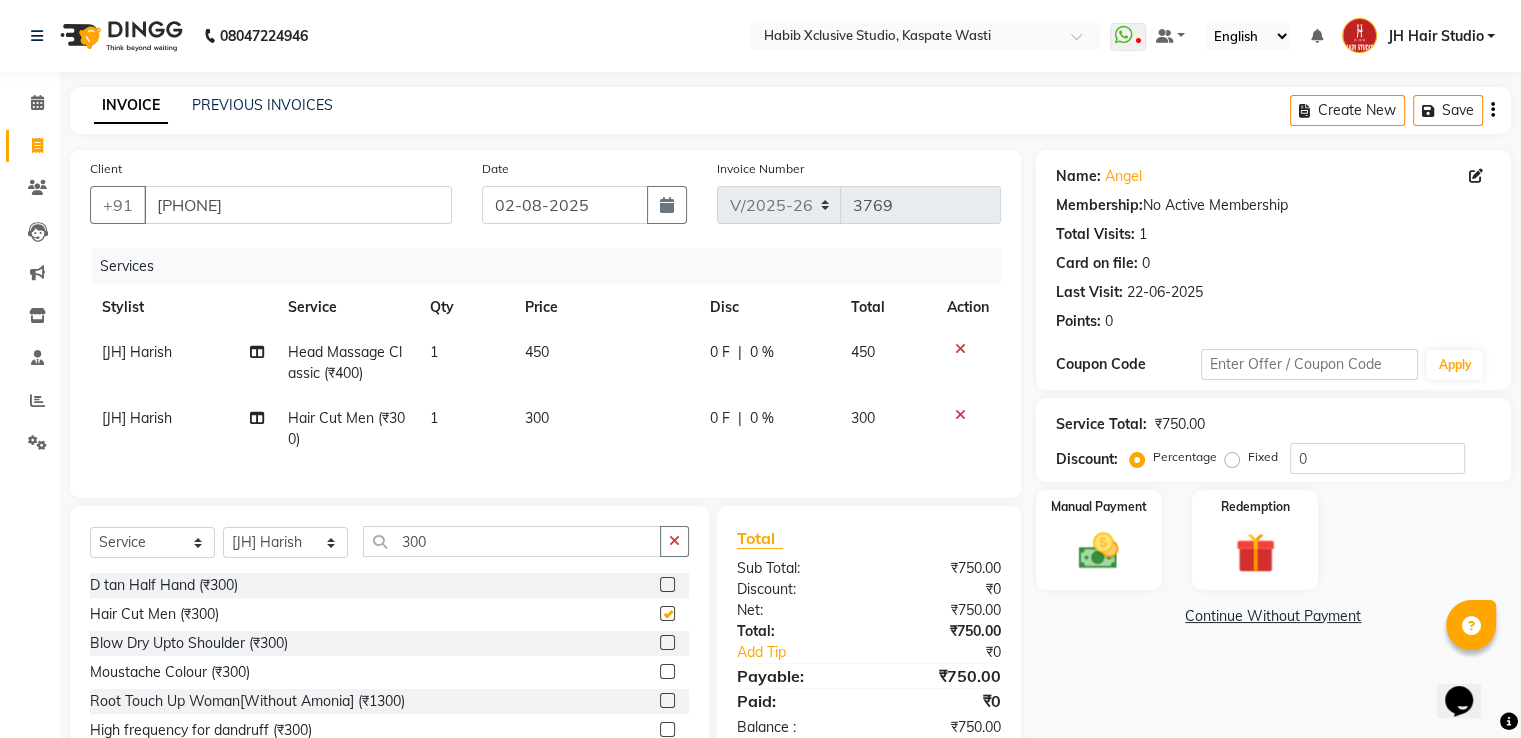 checkbox on "false" 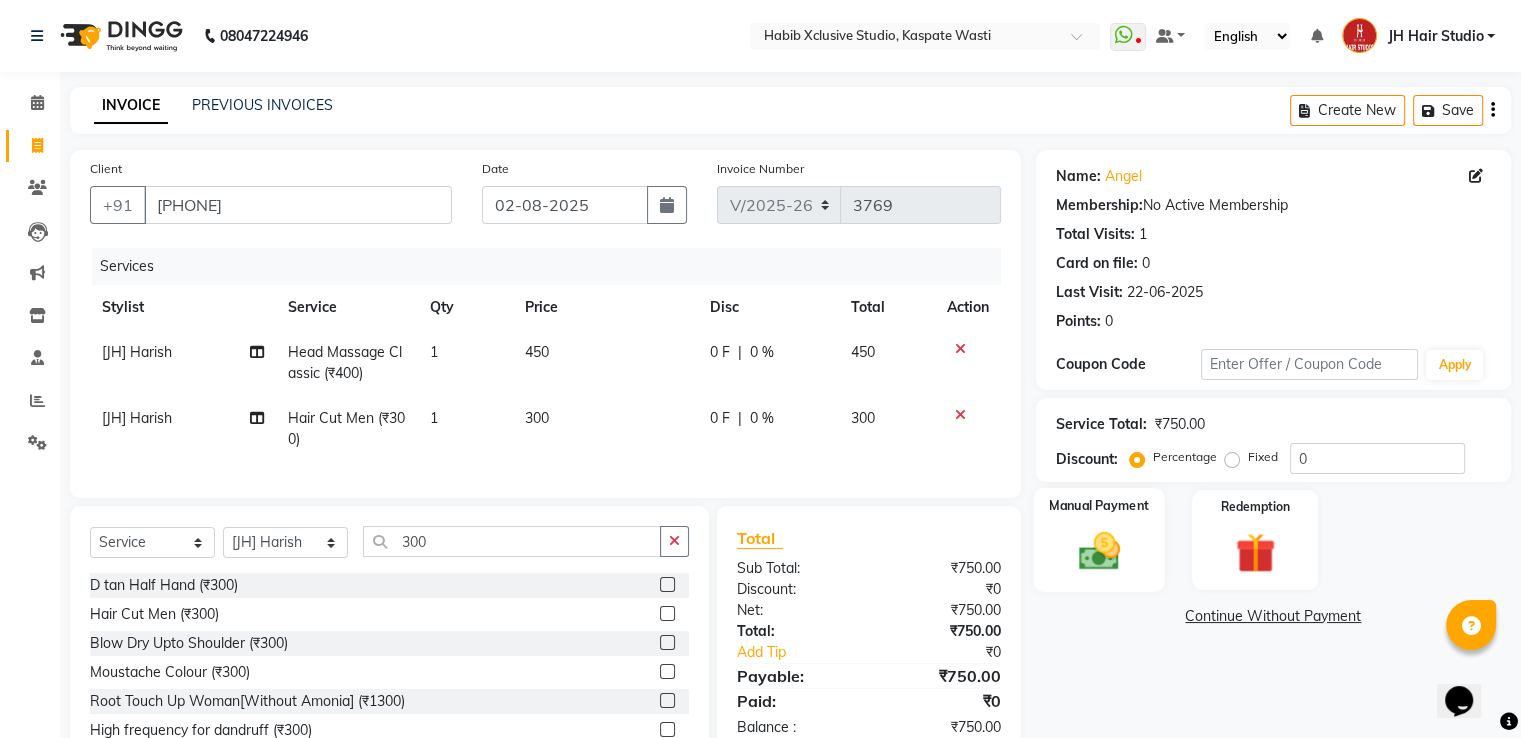 click 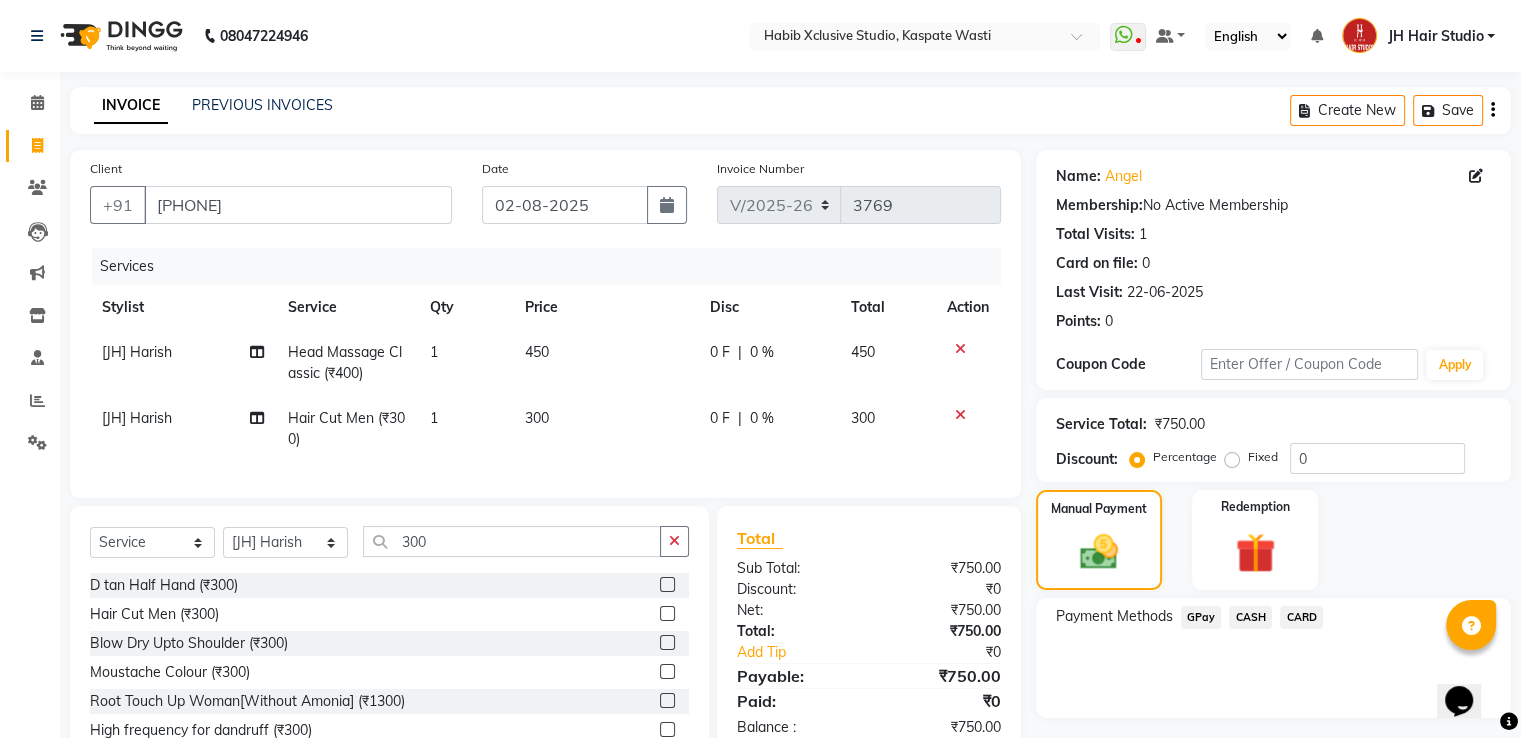 click on "GPay" 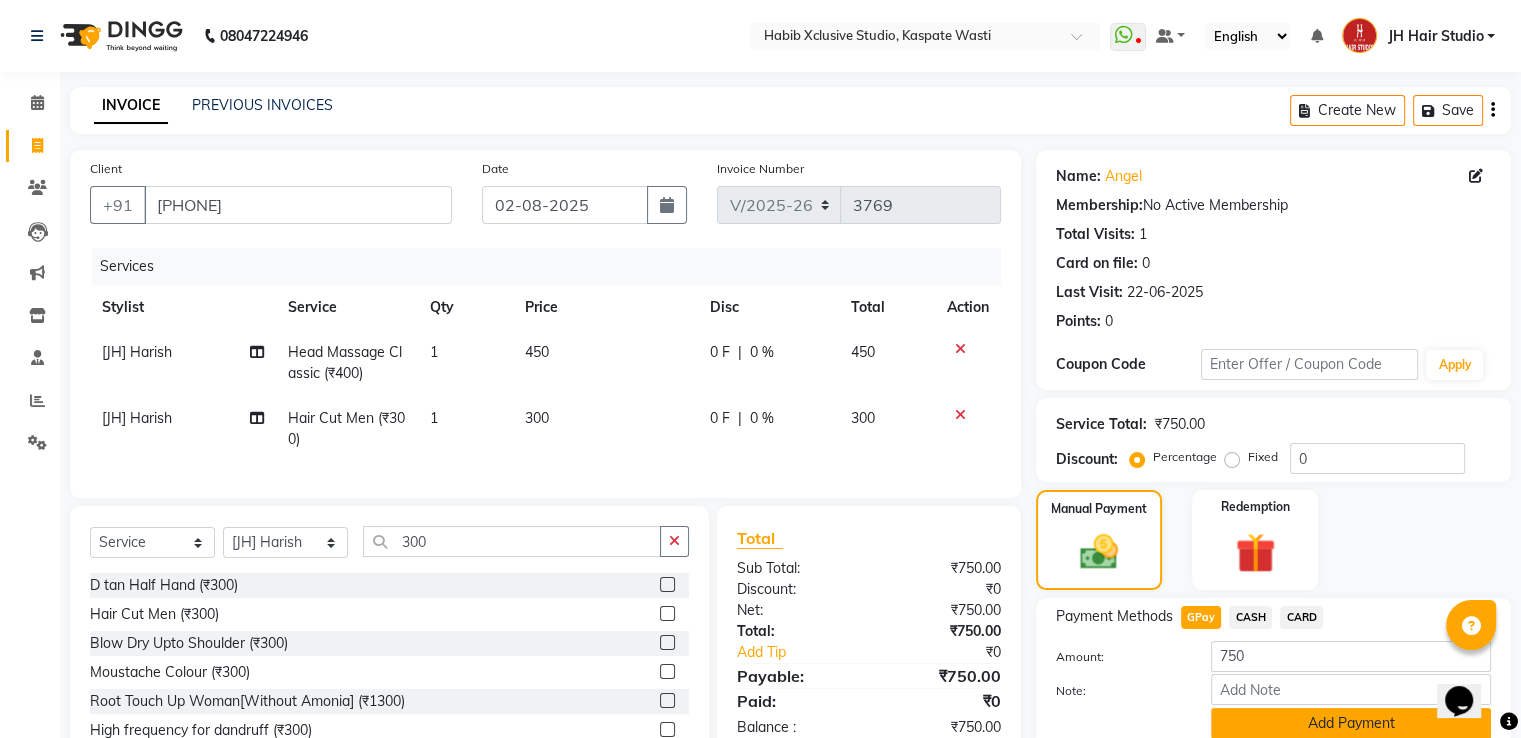 click on "Add Payment" 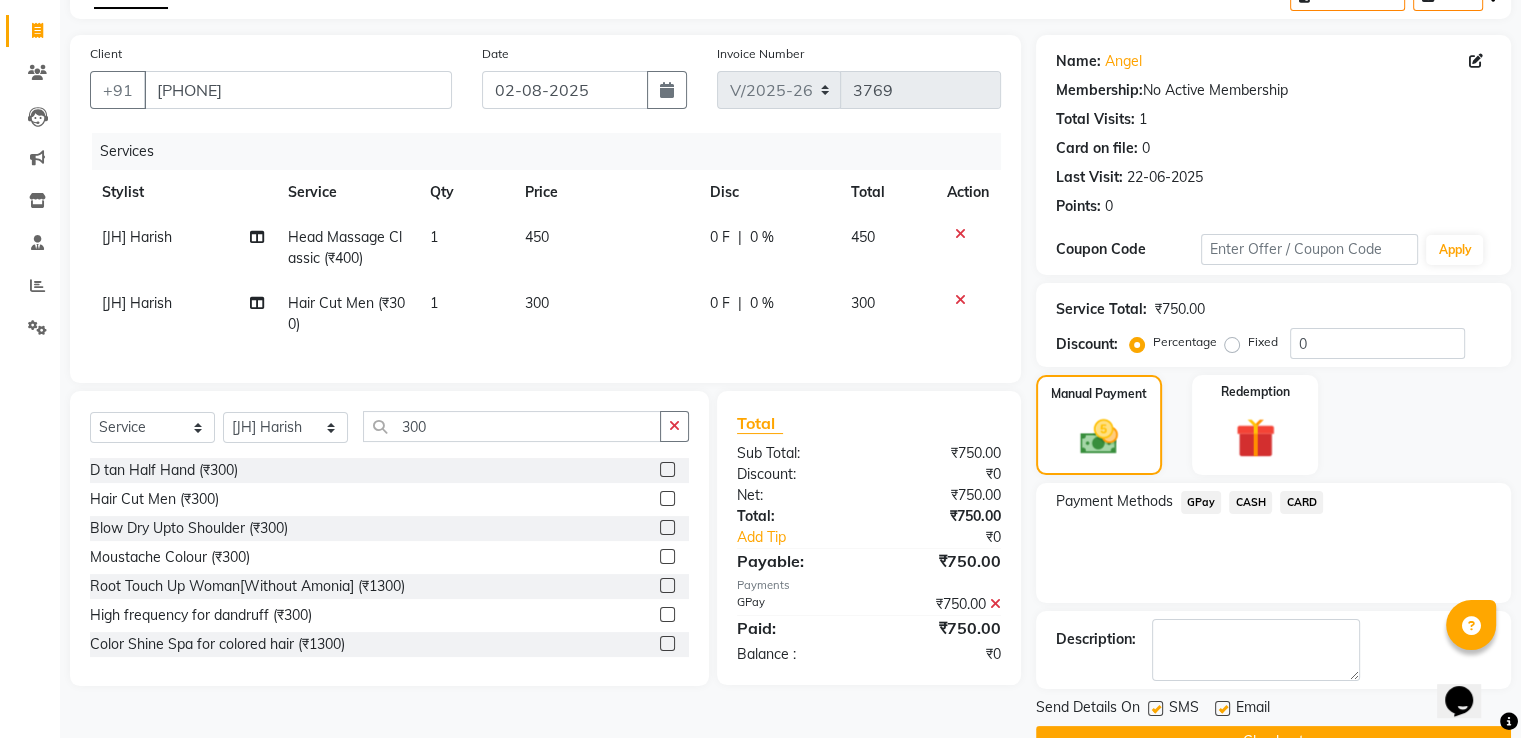 scroll, scrollTop: 163, scrollLeft: 0, axis: vertical 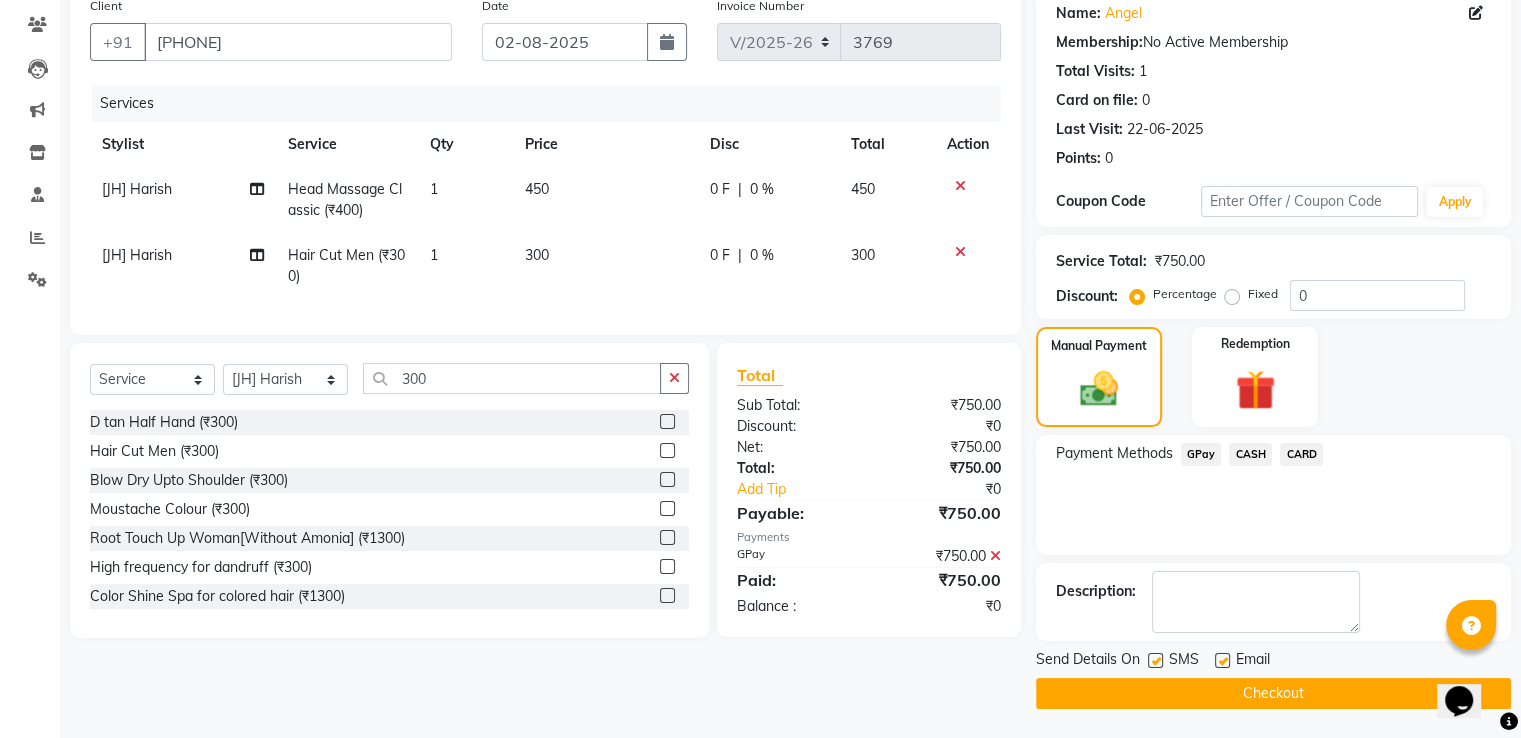 click on "Checkout" 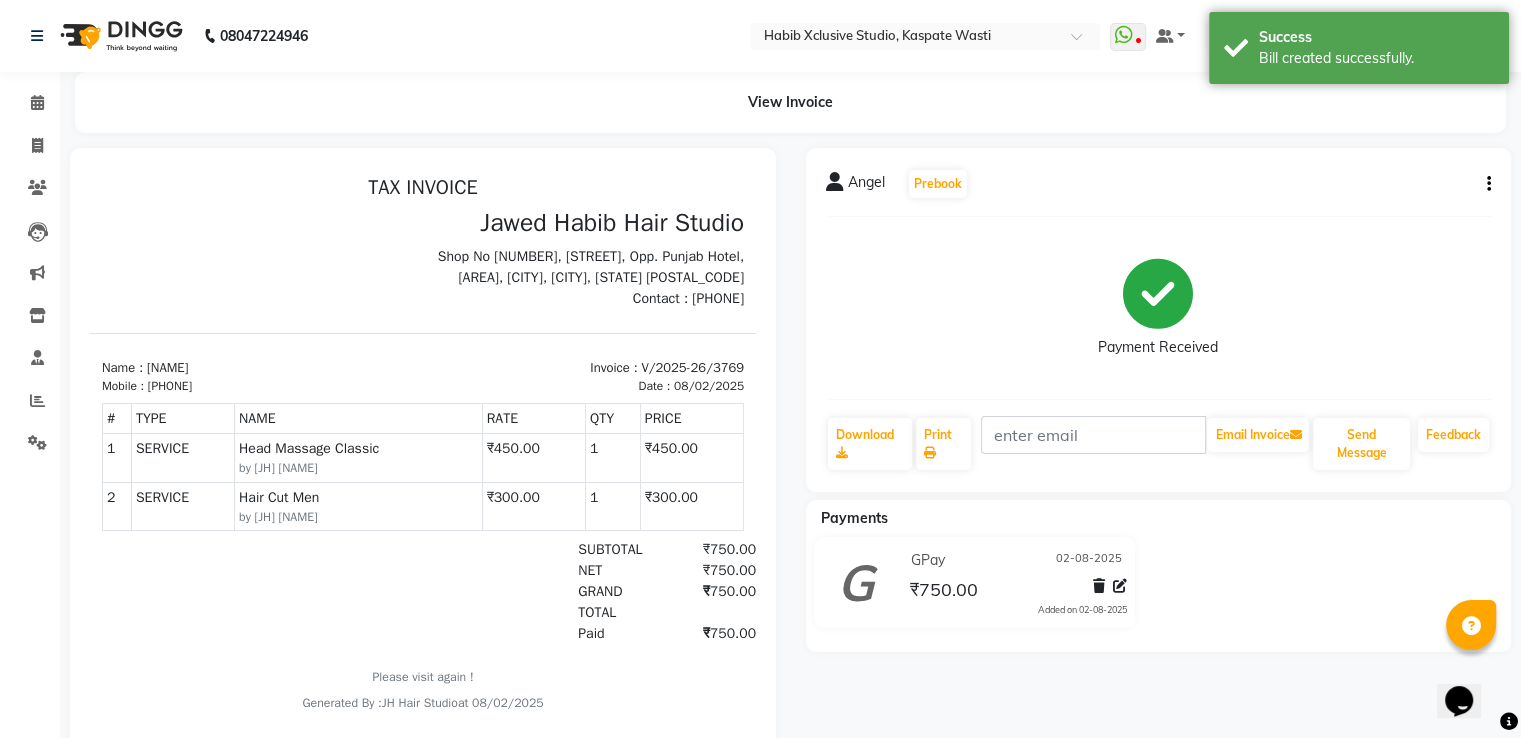 scroll, scrollTop: 0, scrollLeft: 0, axis: both 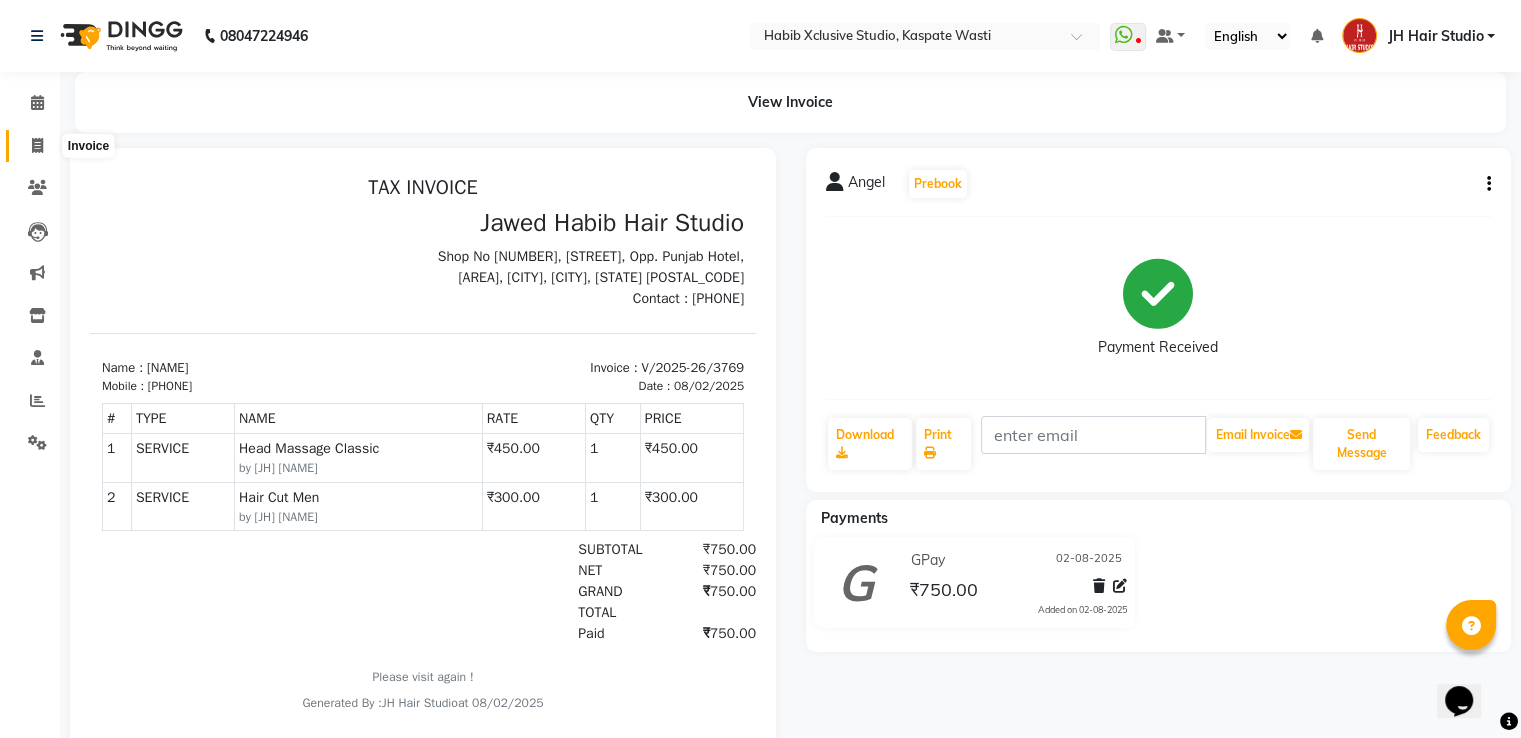 click 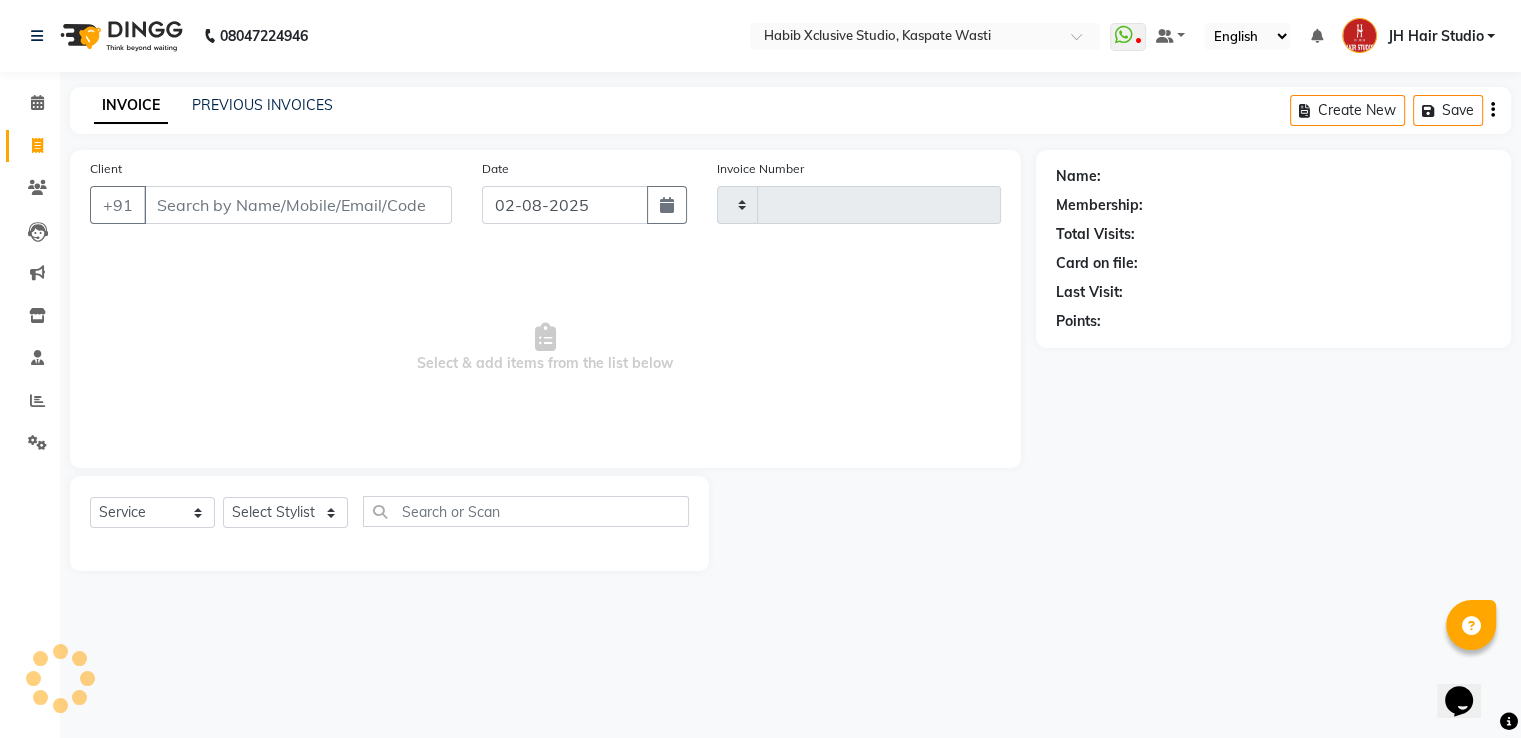 type on "3770" 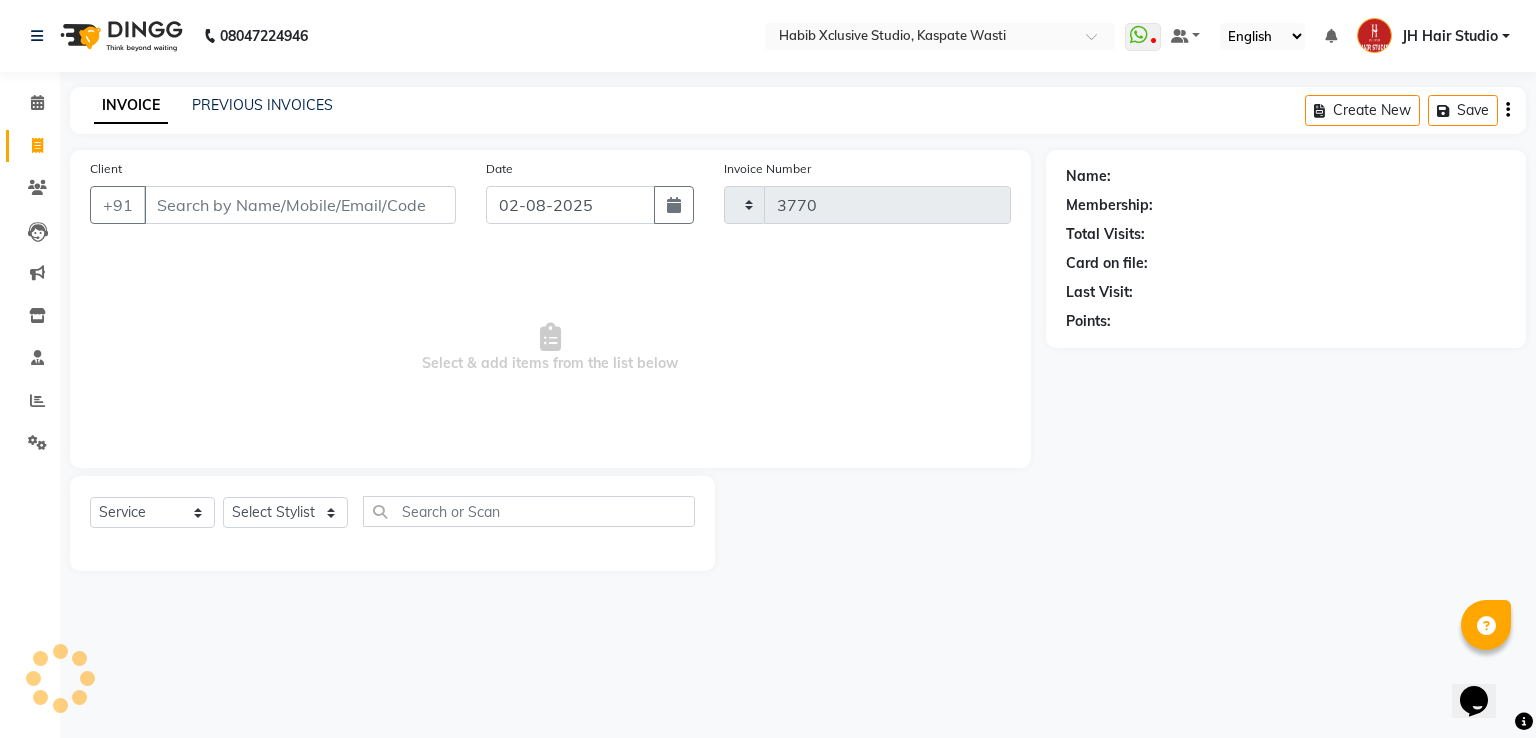 select on "130" 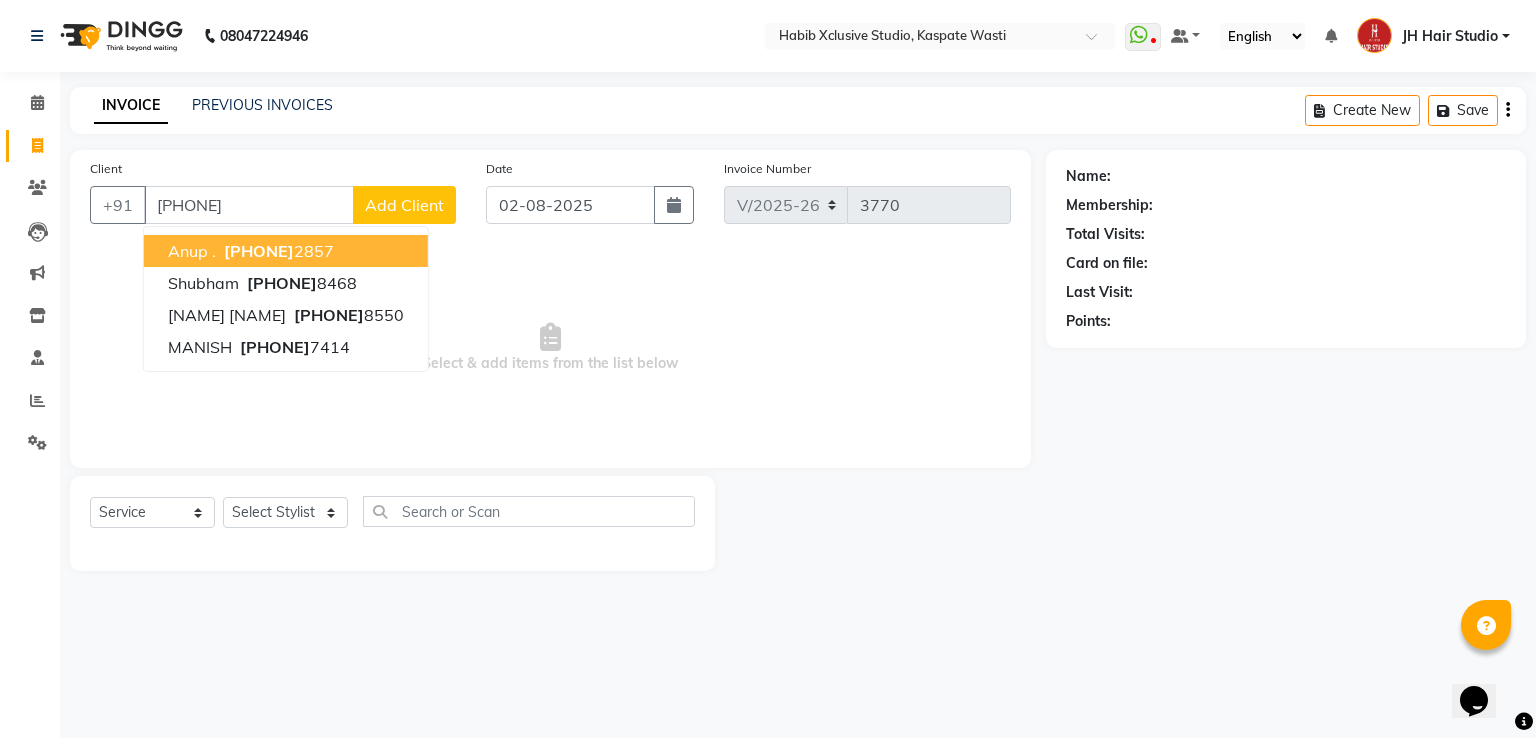click on "[PHONE]" at bounding box center (259, 251) 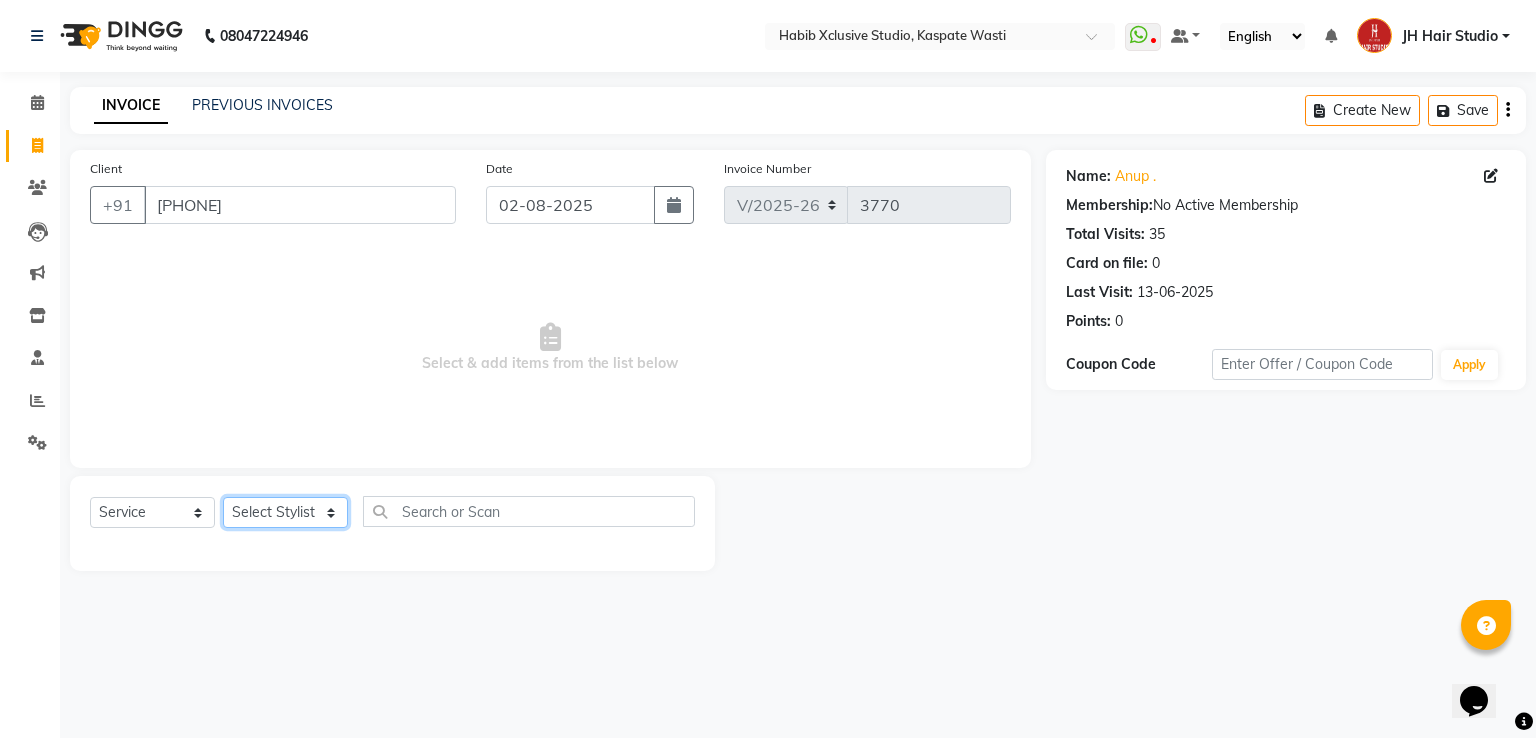 click on "Select Stylist [F1] GANESH [F1] Jagdish  [ F1] RAM [F1]Sanjay [F1]Siddhu [F1] Suraj  [F1] USHA [F2] AYAN  [F2] Deepak [F2] Smital [JH] DUBALE  GANESH [JH] Gopal Wagh JH Hair Studio [JH] Harish [JH] Omkar [JH] Shahwaz Shaikh [JH] SIDDHANT  [JH] SWAPNIL [JH] Tushaar" 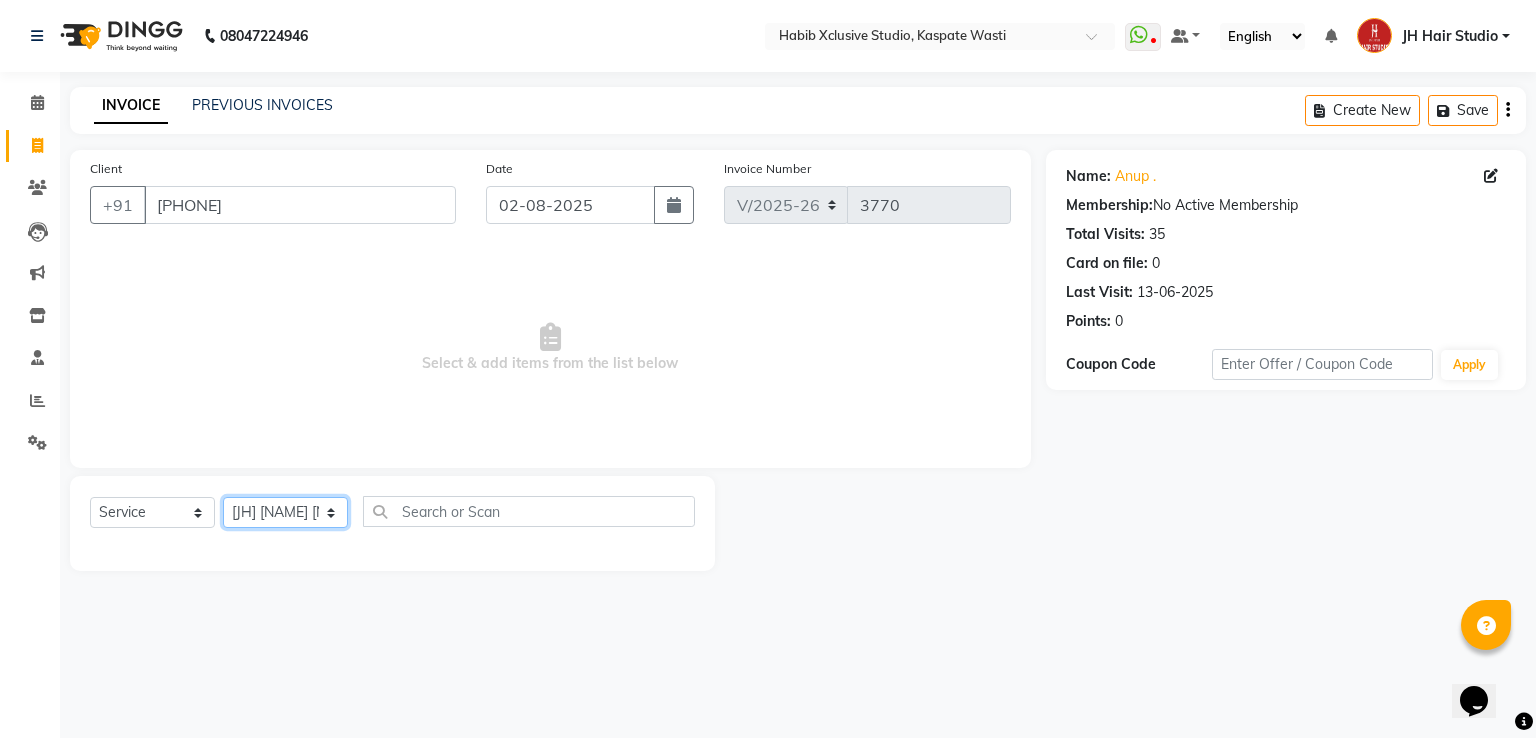 click on "Select Stylist [F1] GANESH [F1] Jagdish  [ F1] RAM [F1]Sanjay [F1]Siddhu [F1] Suraj  [F1] USHA [F2] AYAN  [F2] Deepak [F2] Smital [JH] DUBALE  GANESH [JH] Gopal Wagh JH Hair Studio [JH] Harish [JH] Omkar [JH] Shahwaz Shaikh [JH] SIDDHANT  [JH] SWAPNIL [JH] Tushaar" 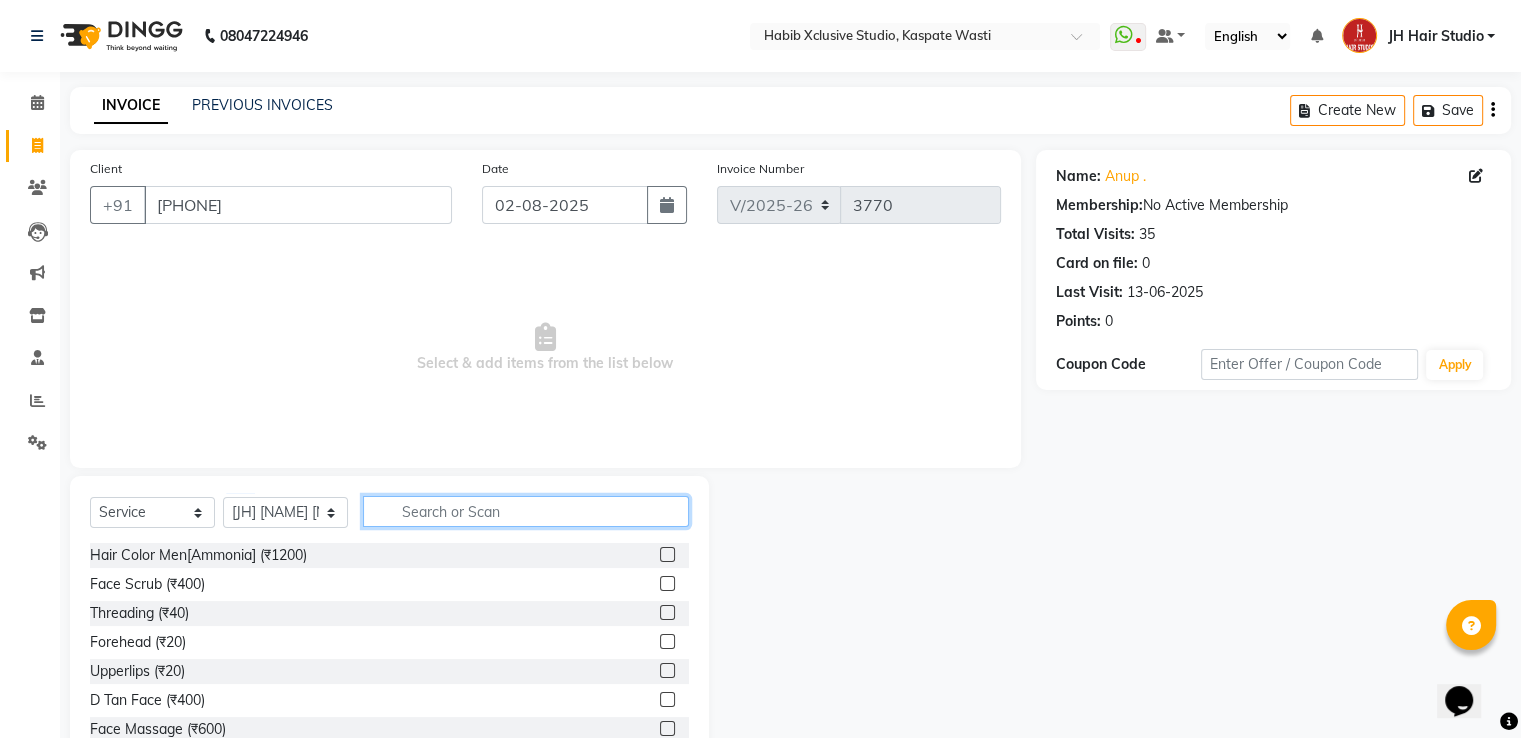 click 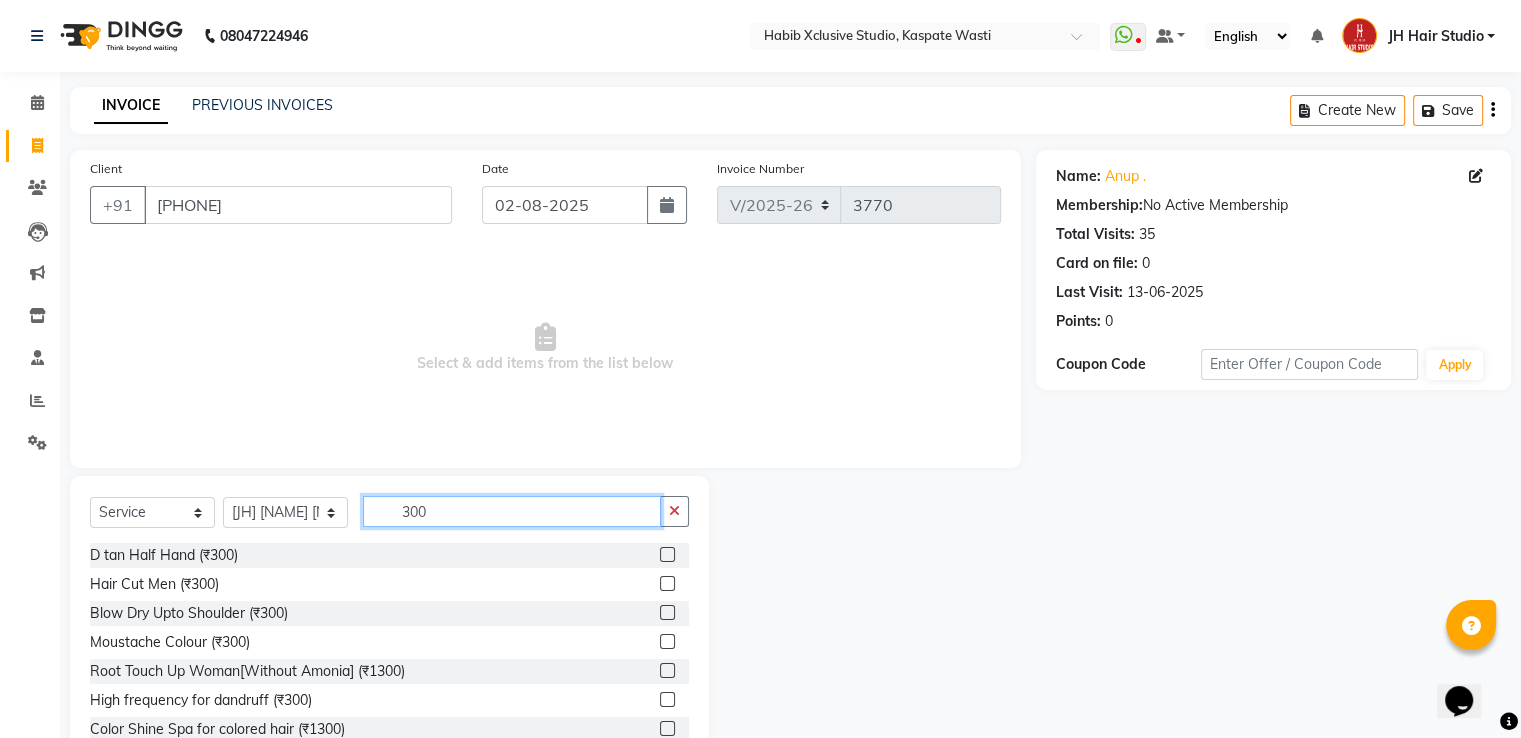 type on "300" 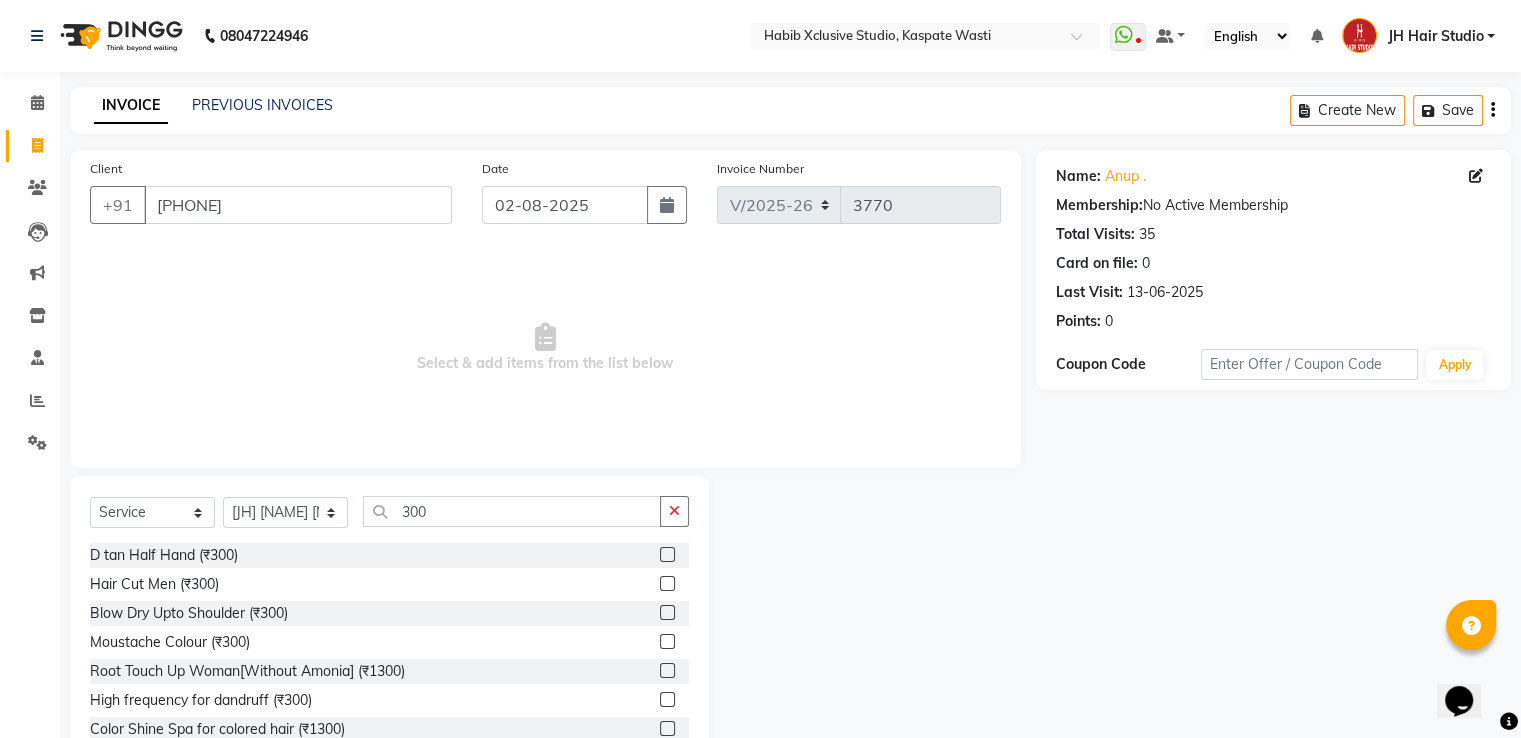 click 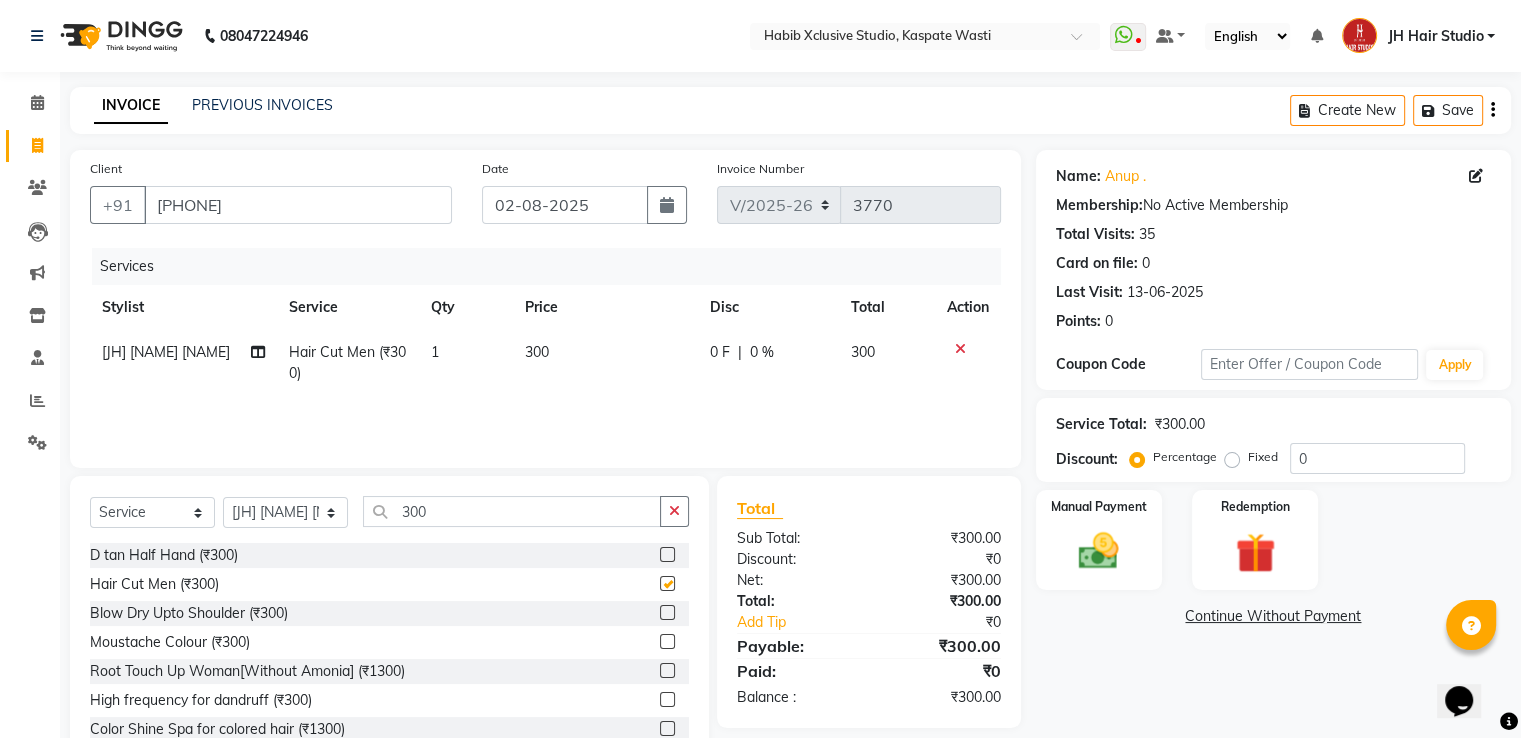checkbox on "false" 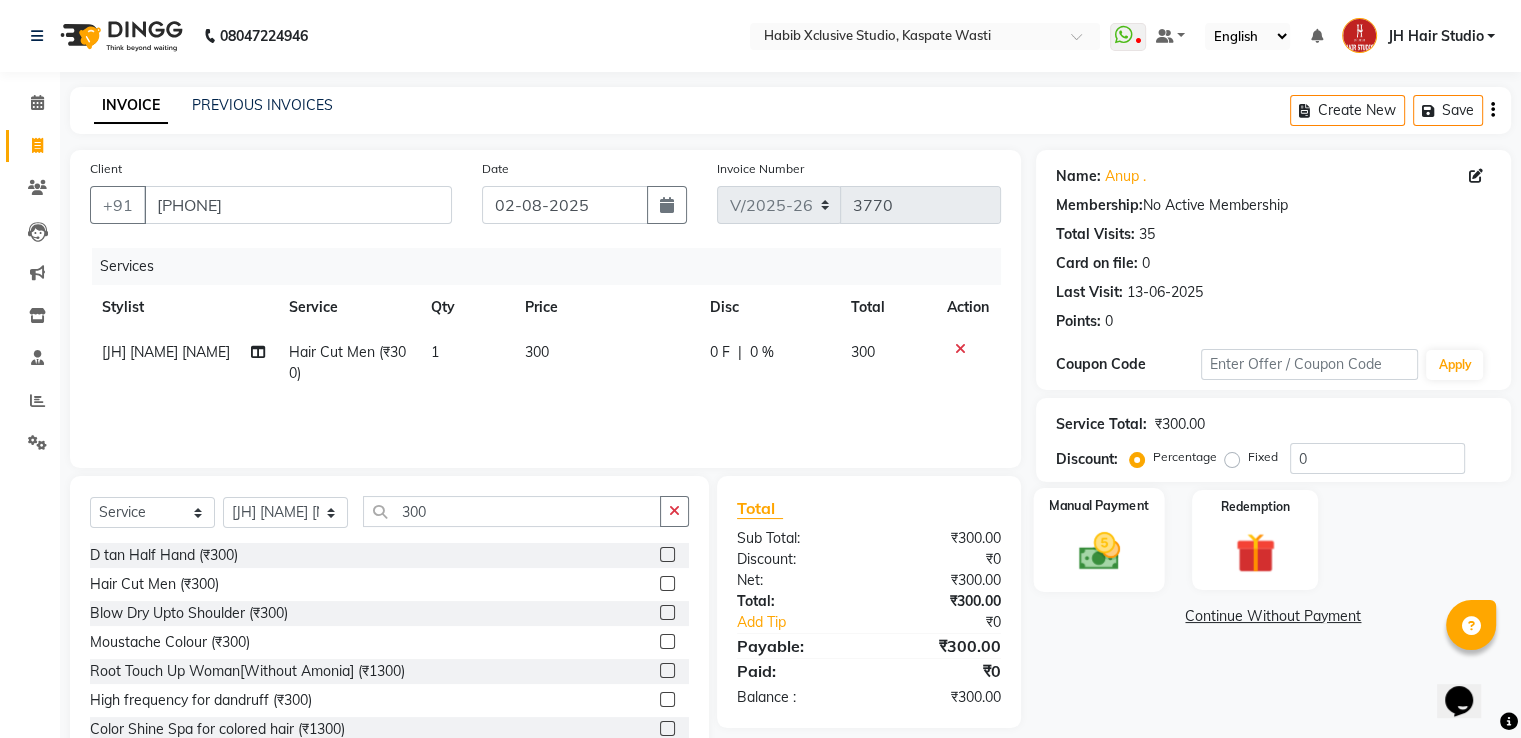 click 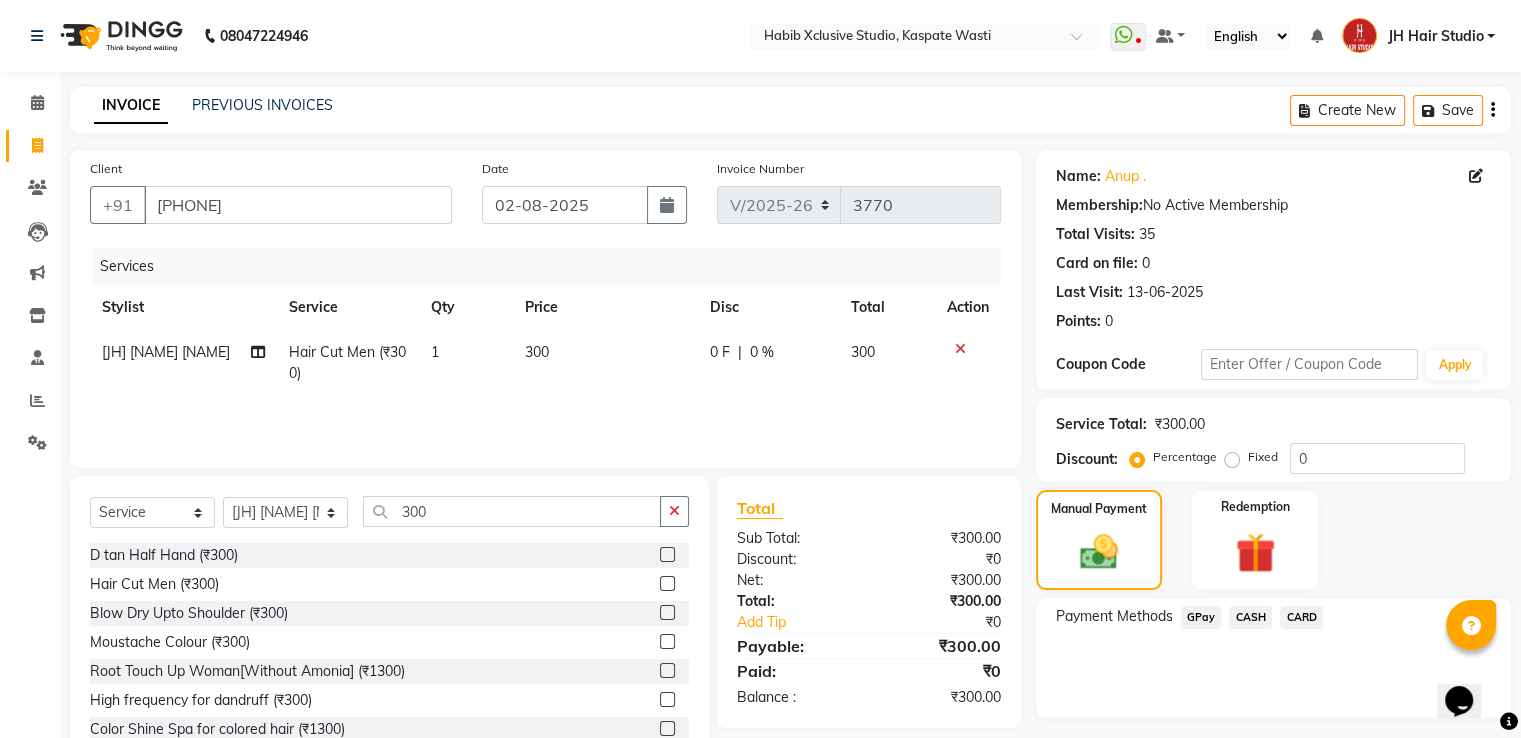 click on "GPay" 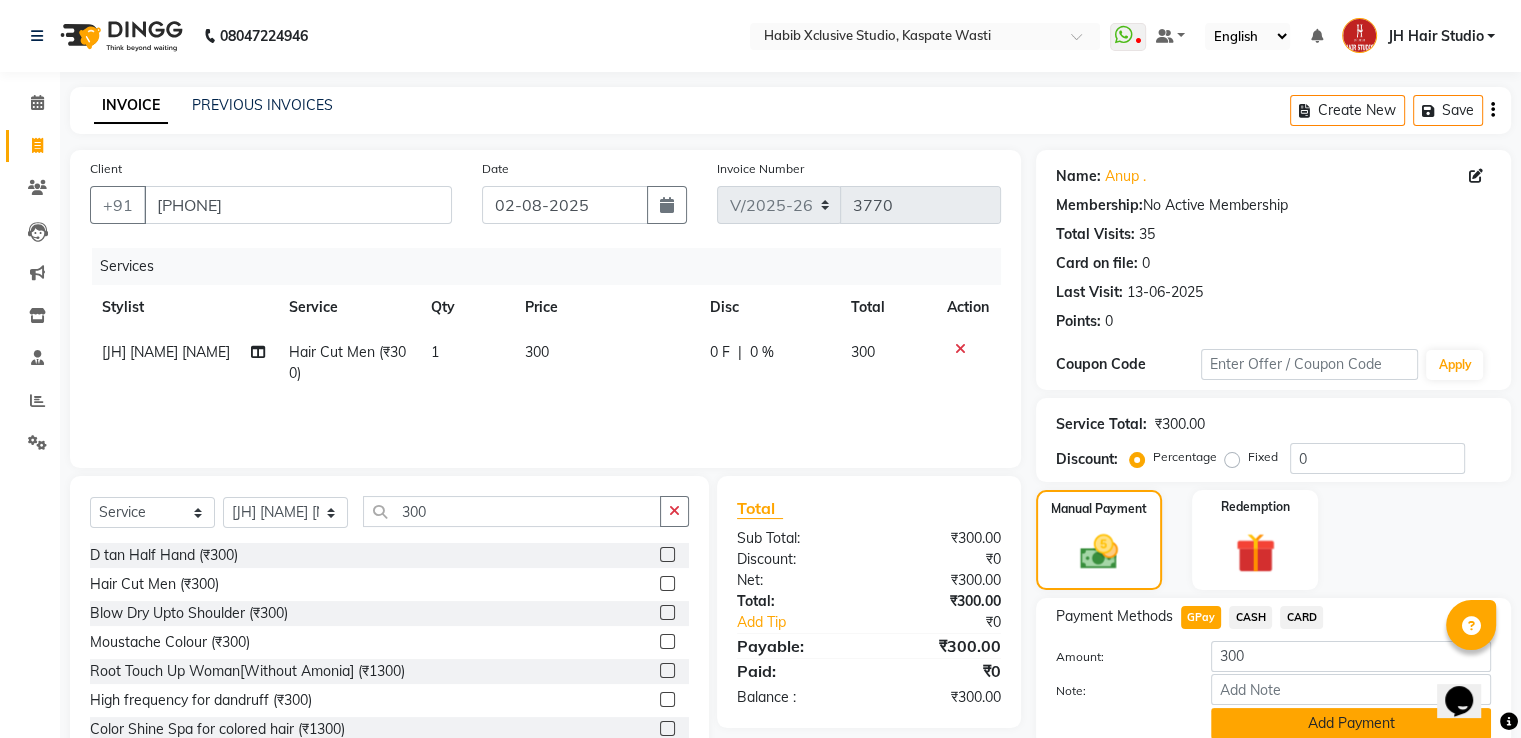 click on "Add Payment" 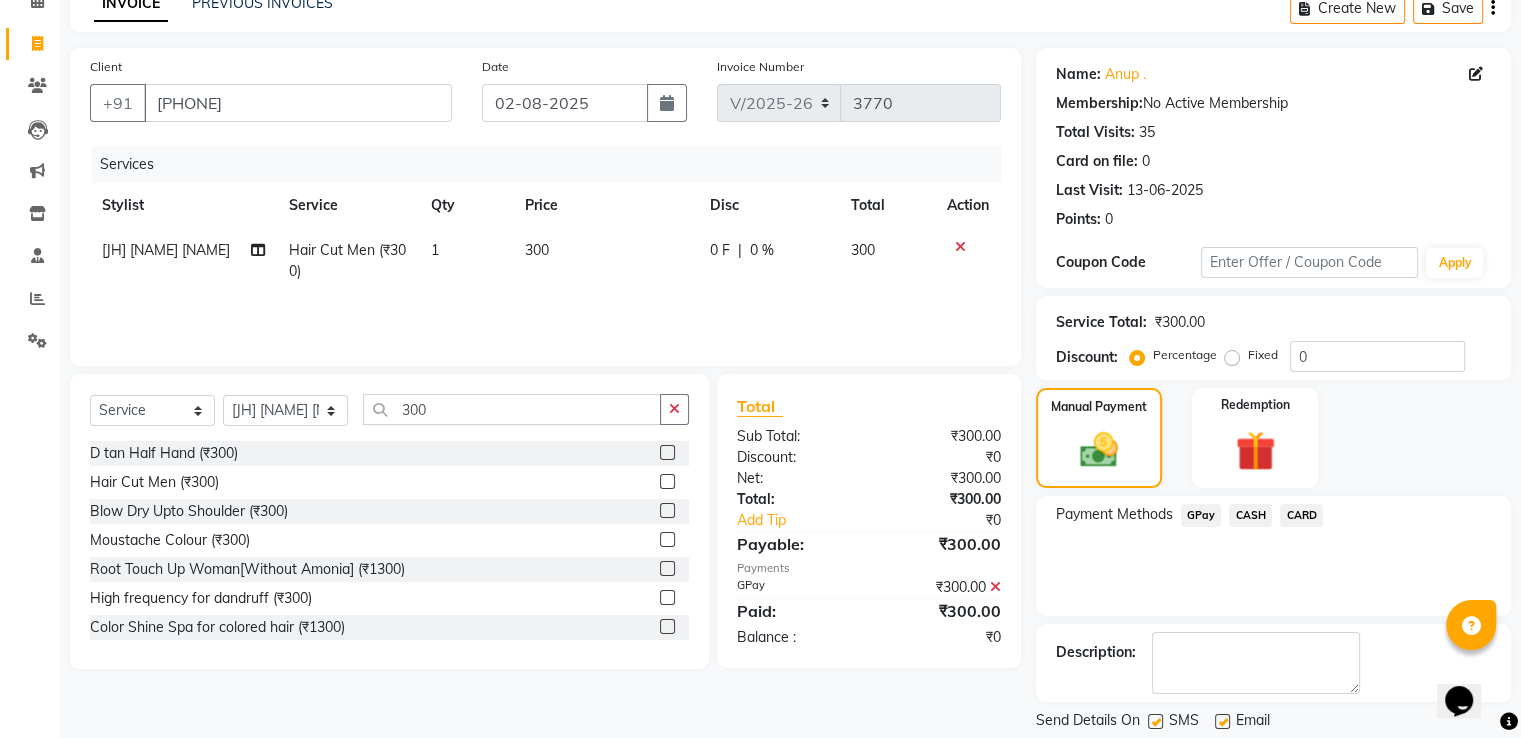 scroll, scrollTop: 163, scrollLeft: 0, axis: vertical 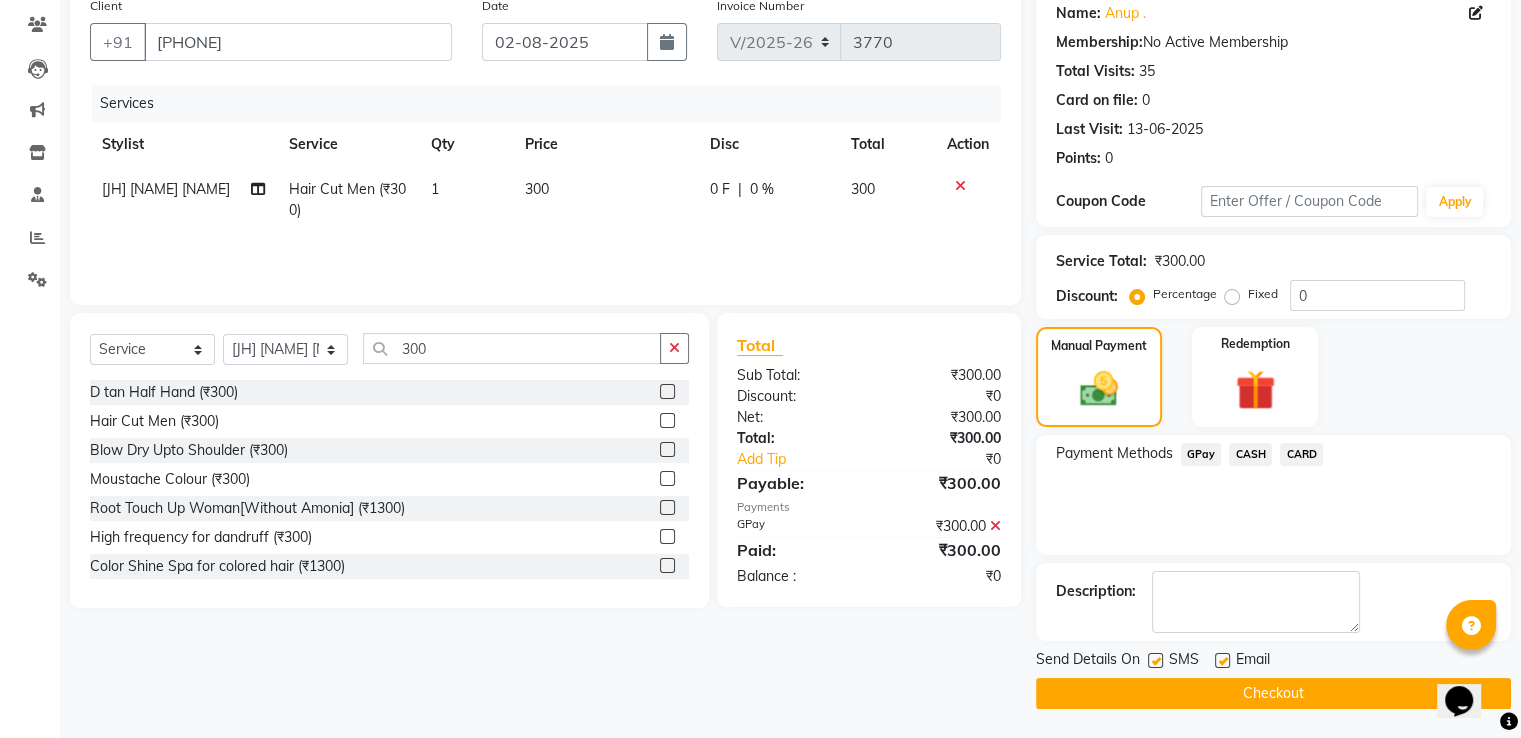 click on "Checkout" 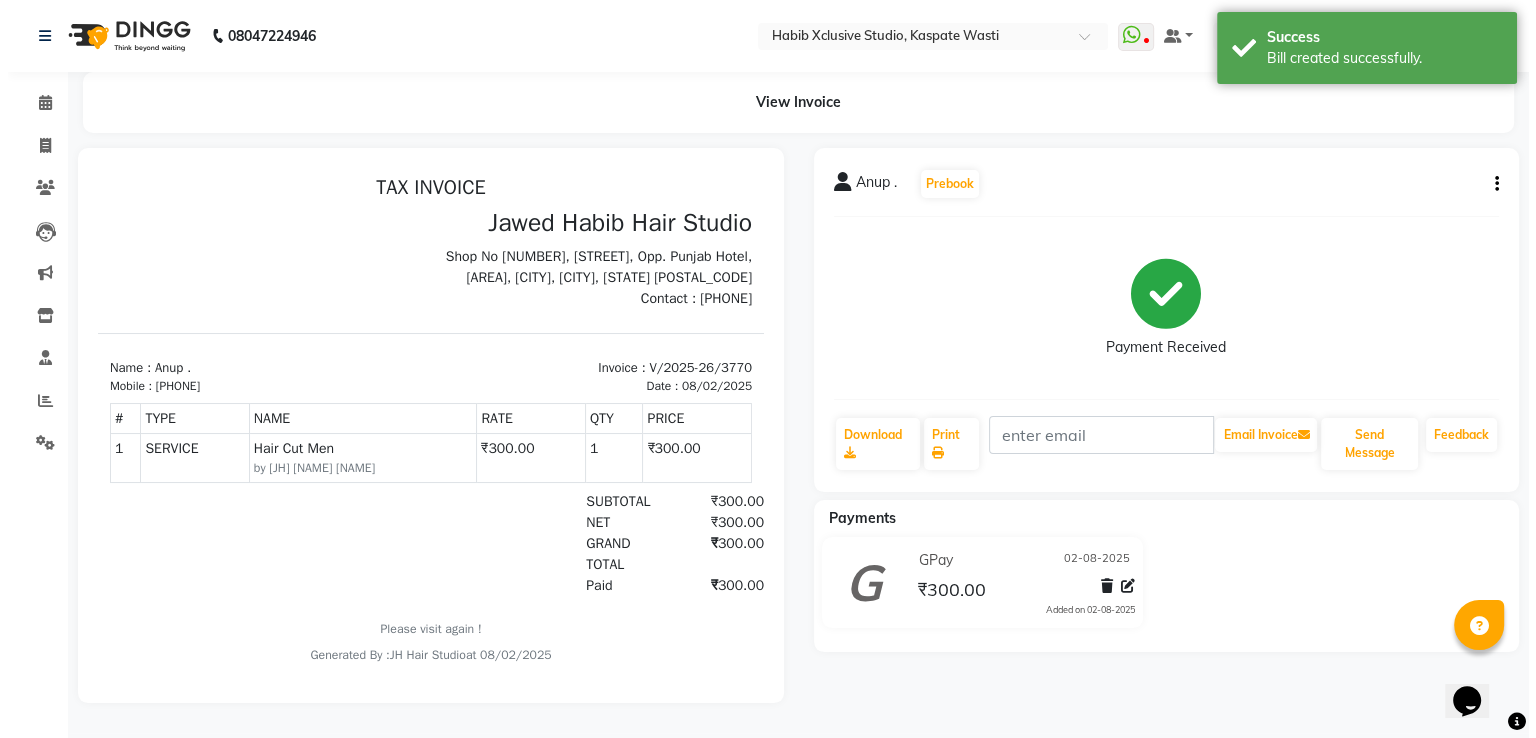 scroll, scrollTop: 0, scrollLeft: 0, axis: both 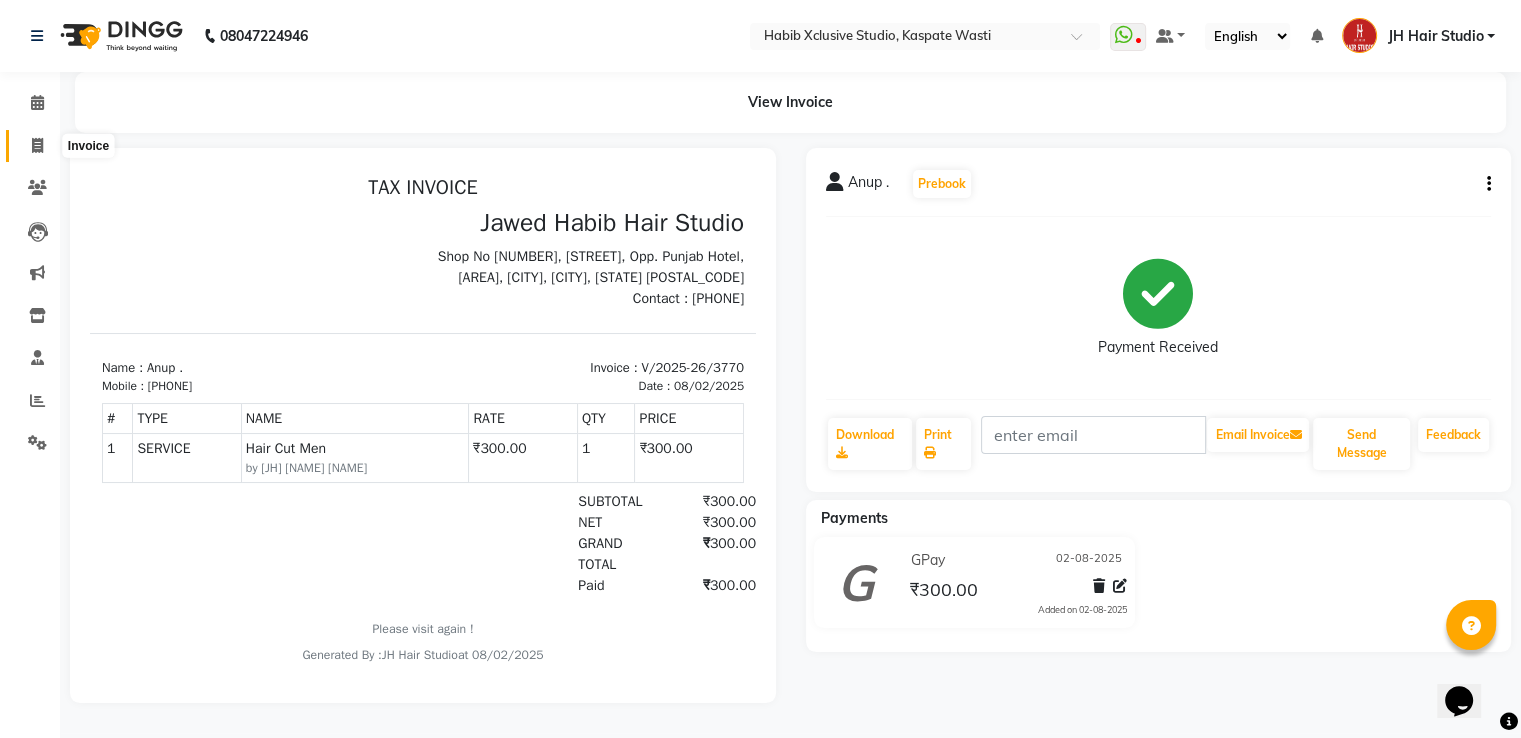 click 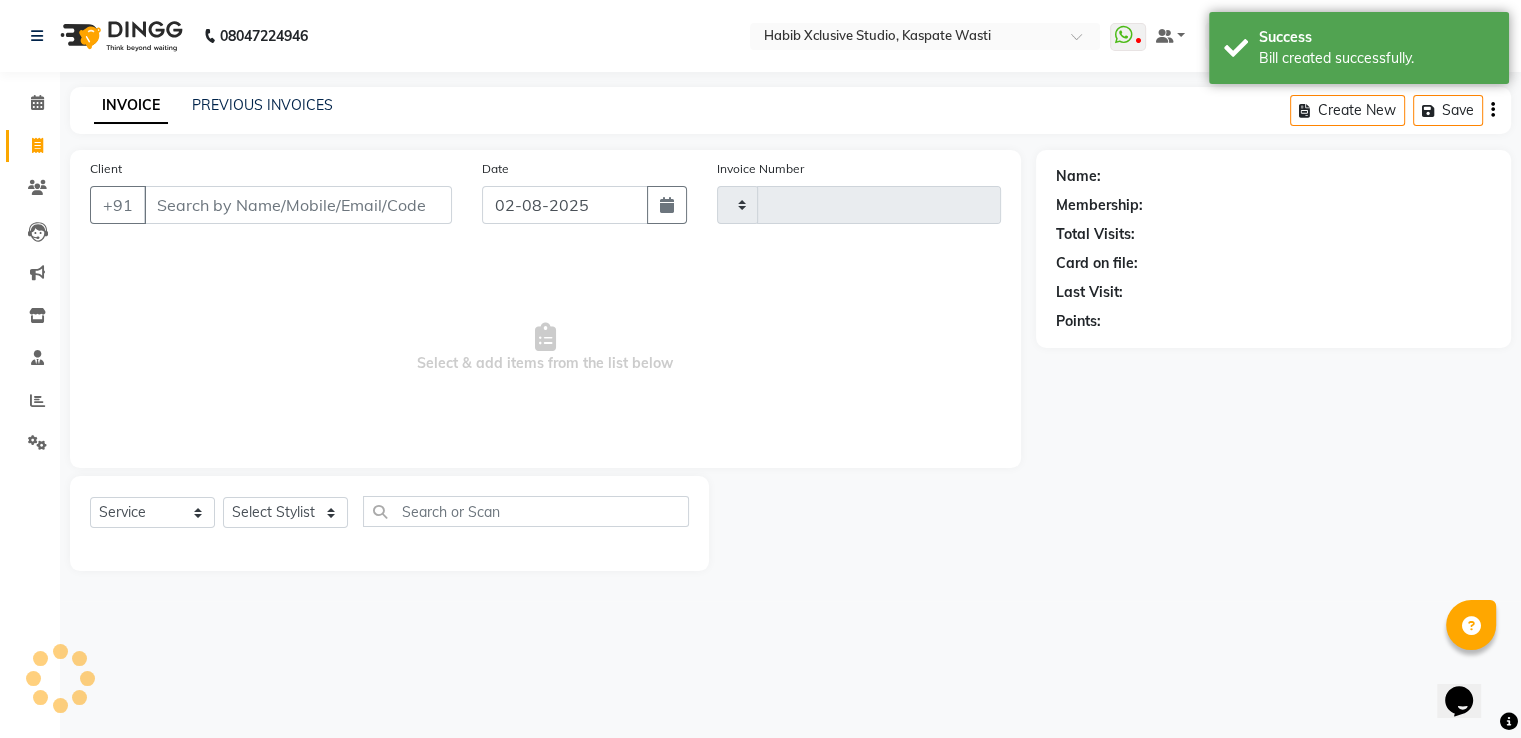 type on "3771" 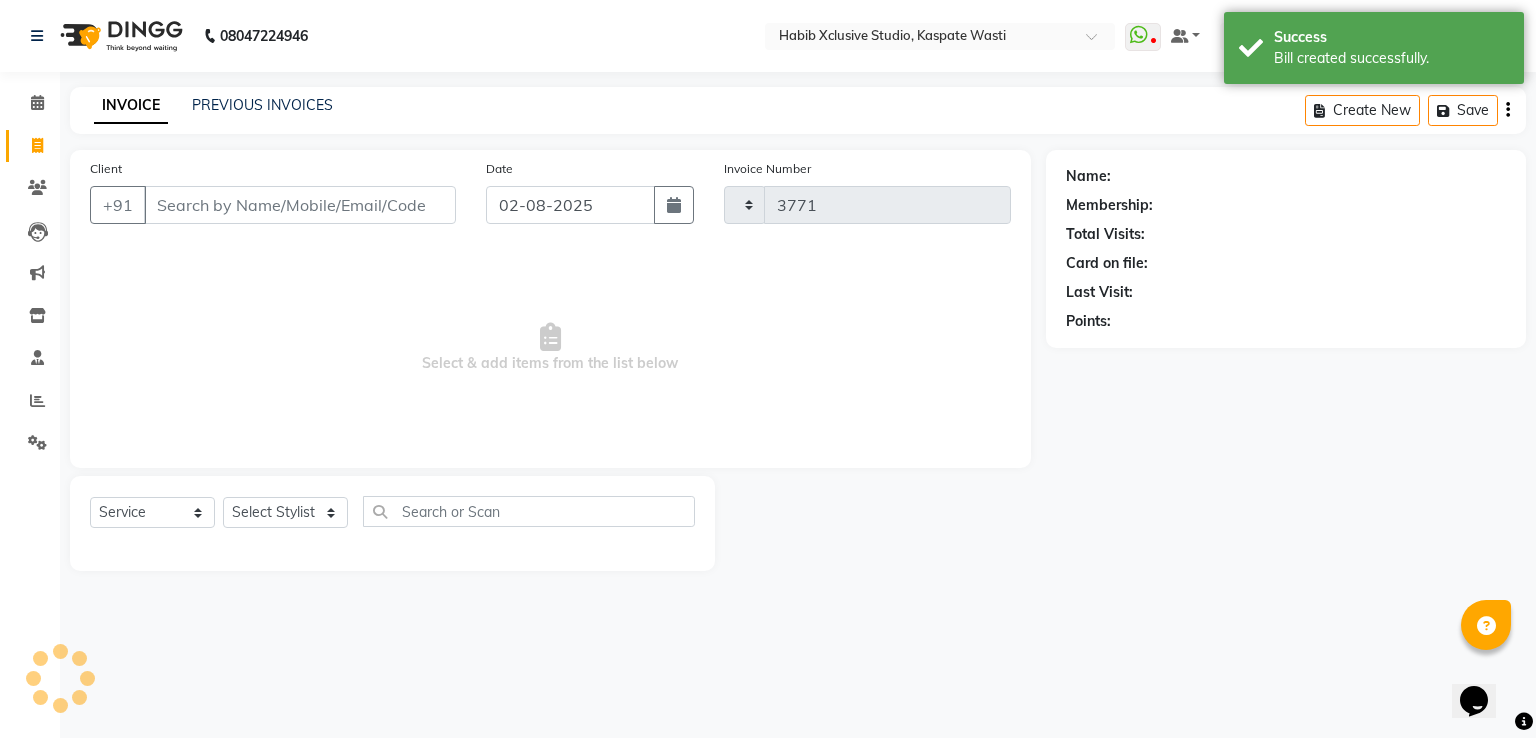 select on "130" 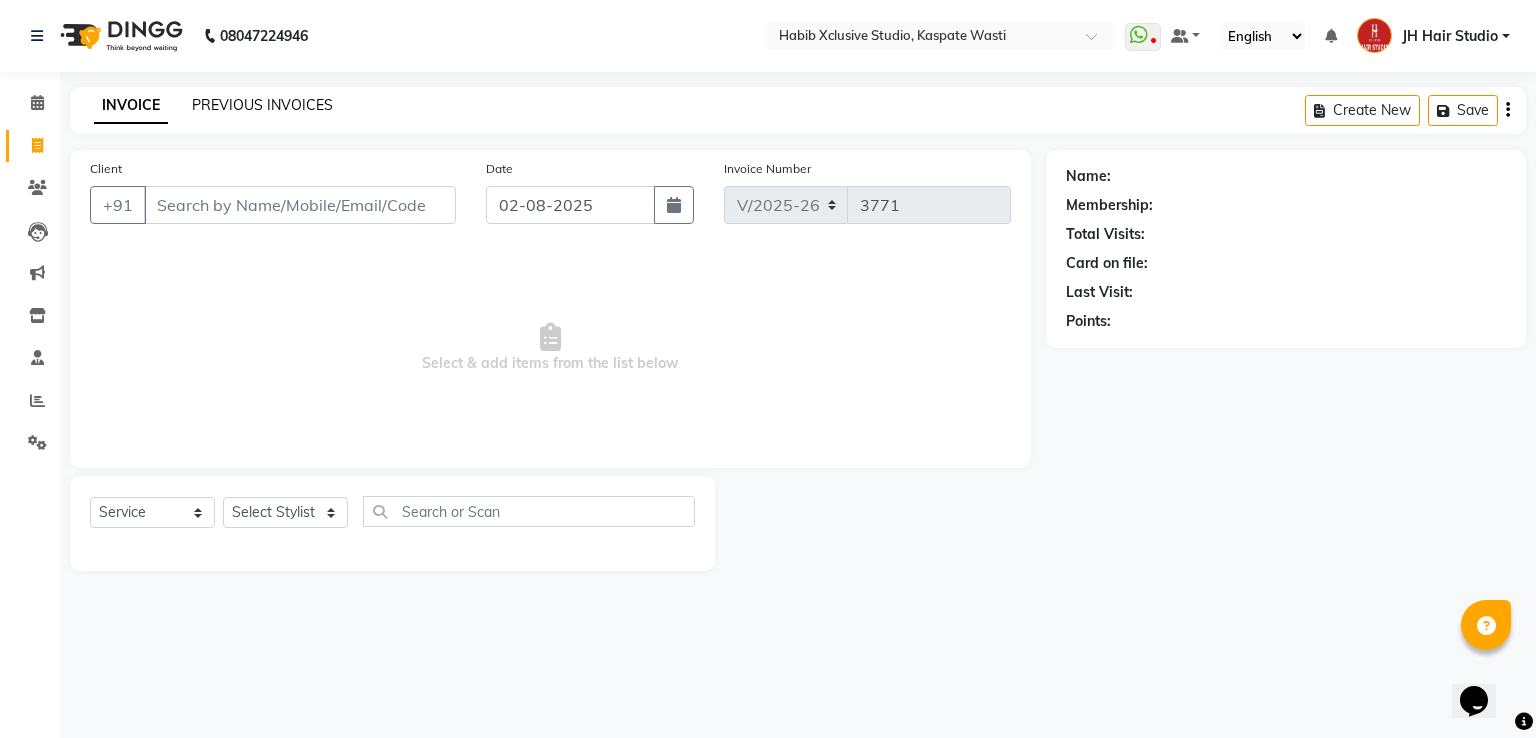 click on "PREVIOUS INVOICES" 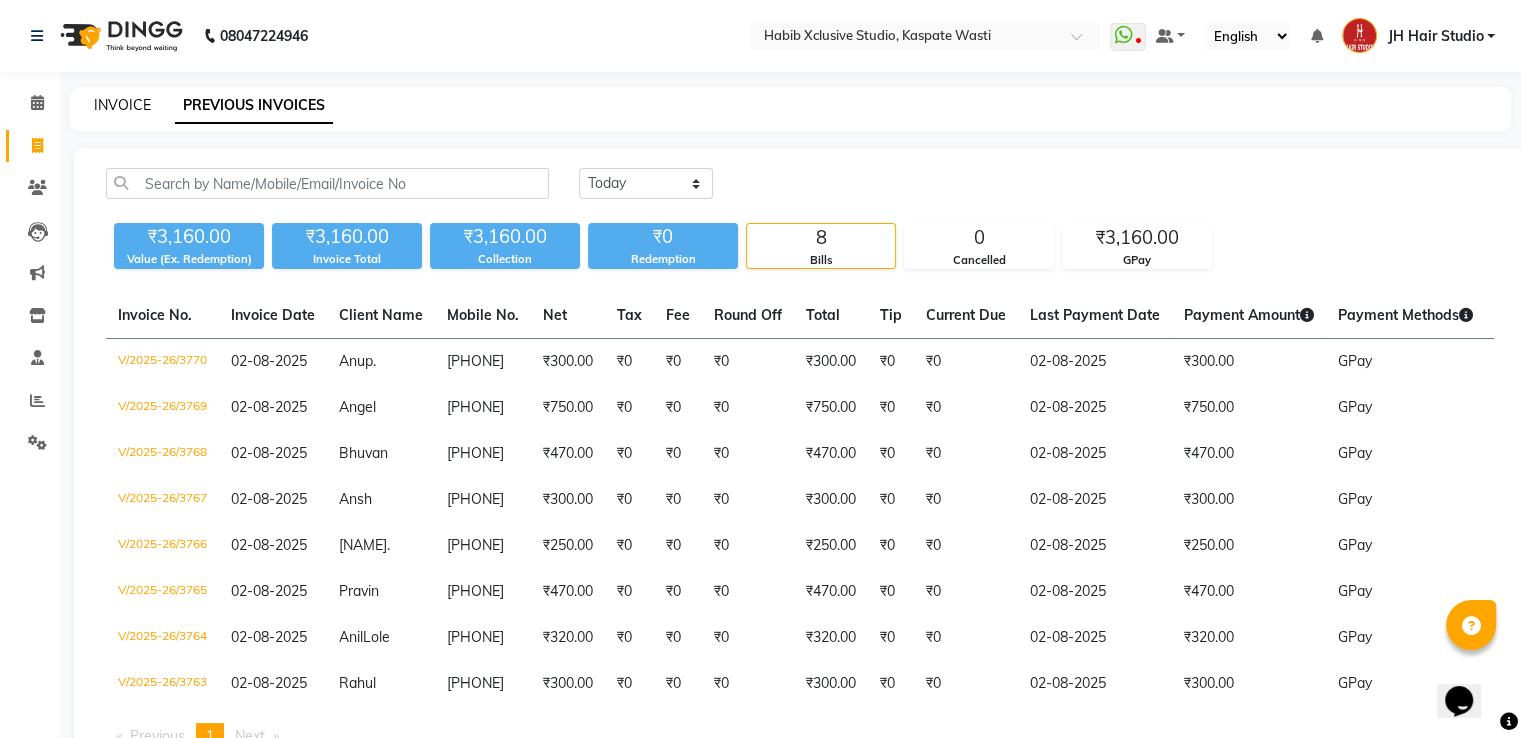 click on "INVOICE" 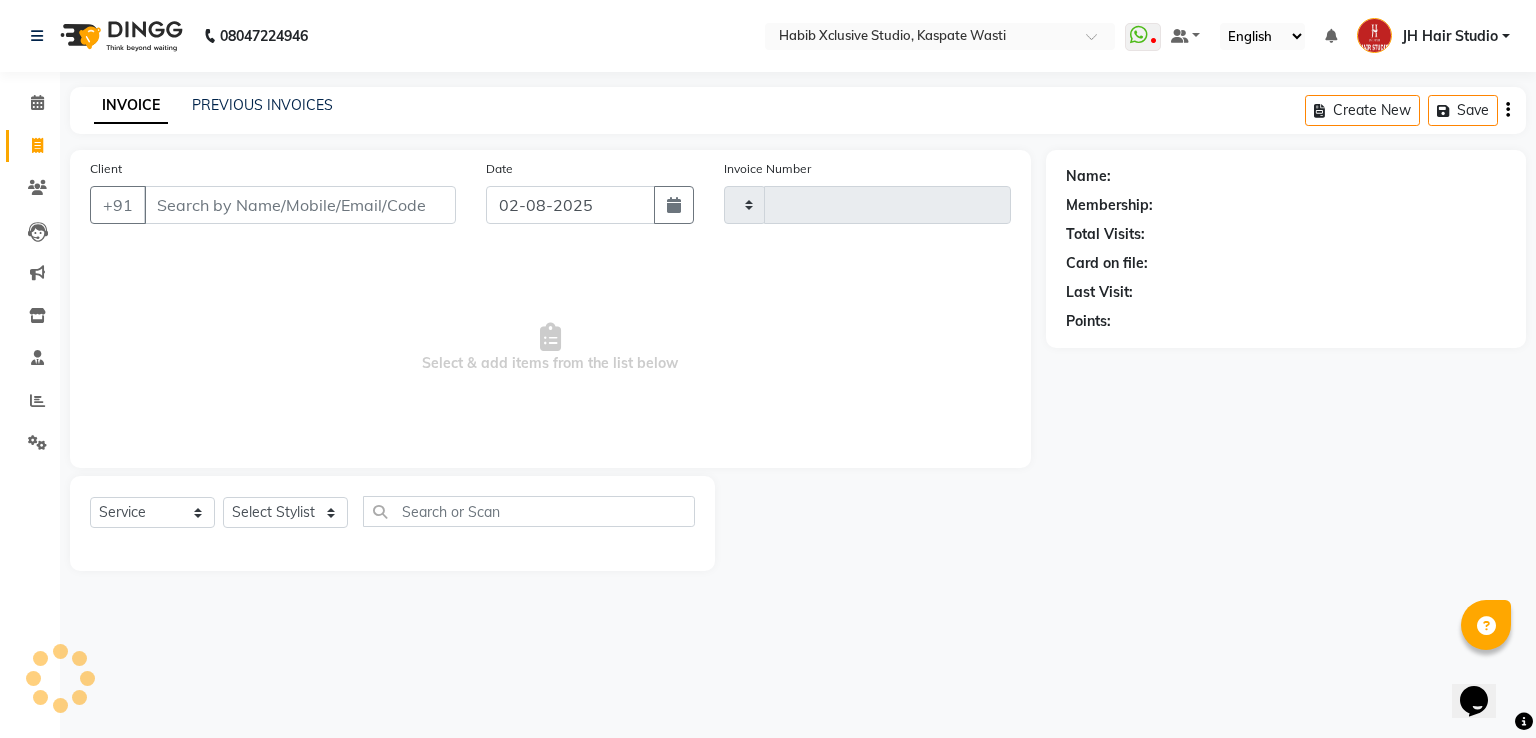 type on "3771" 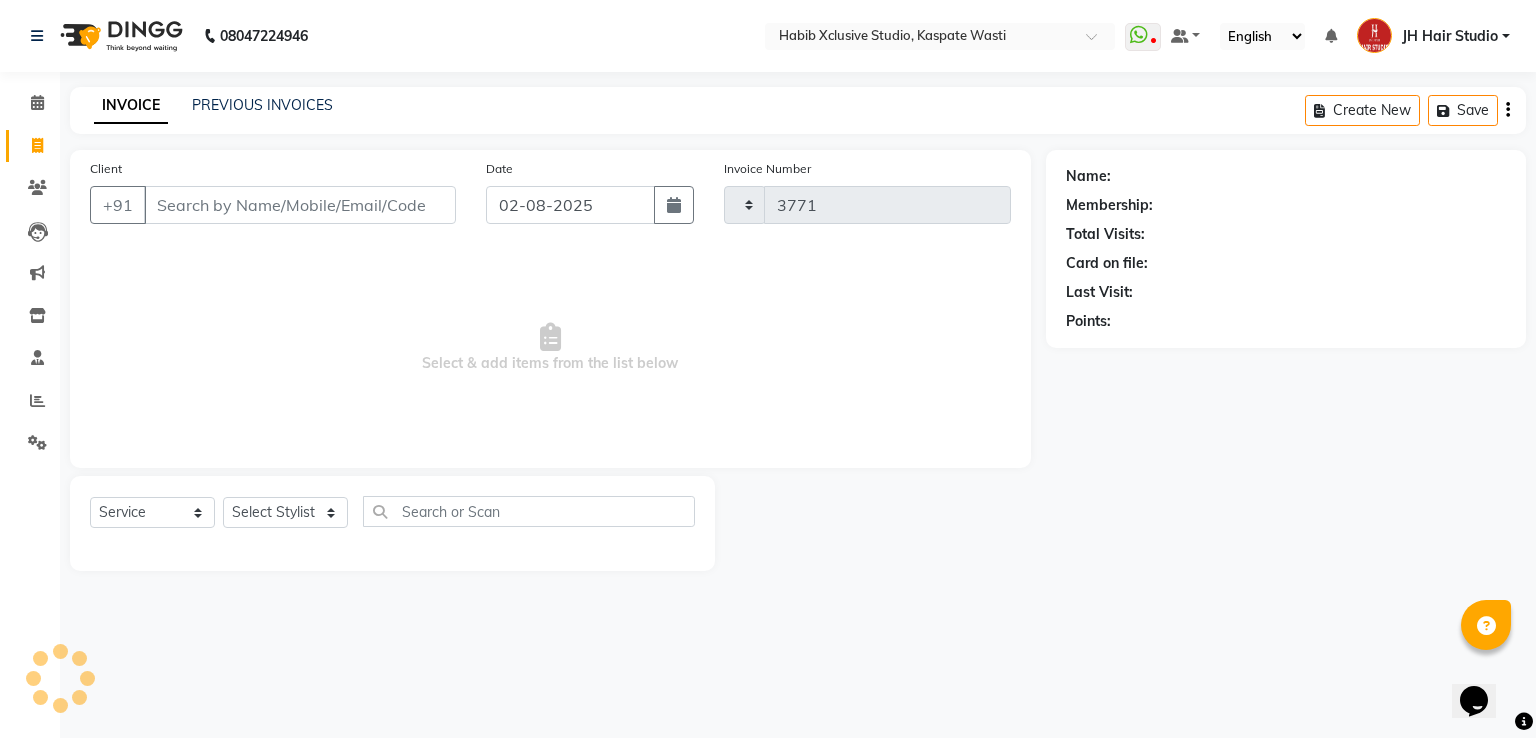 select on "130" 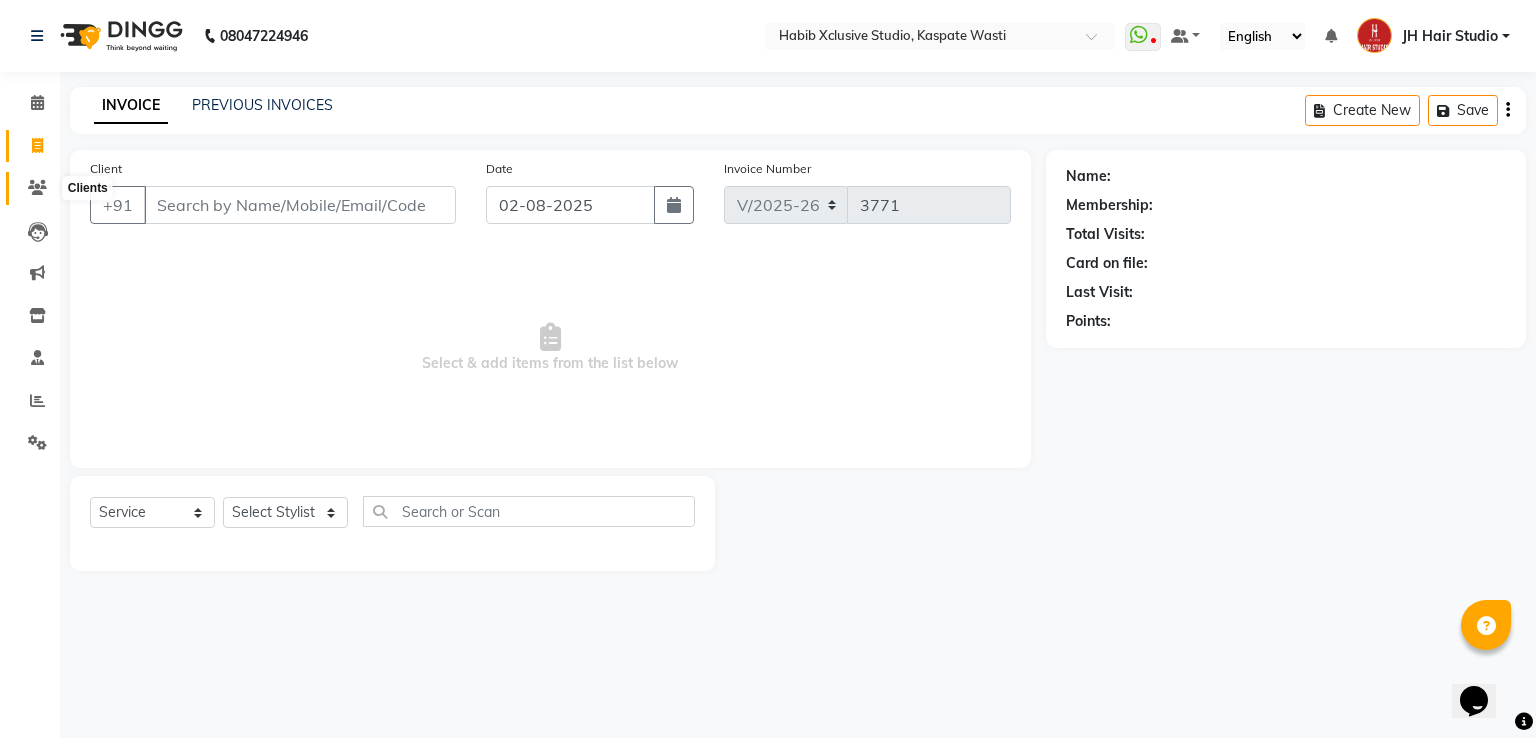 click 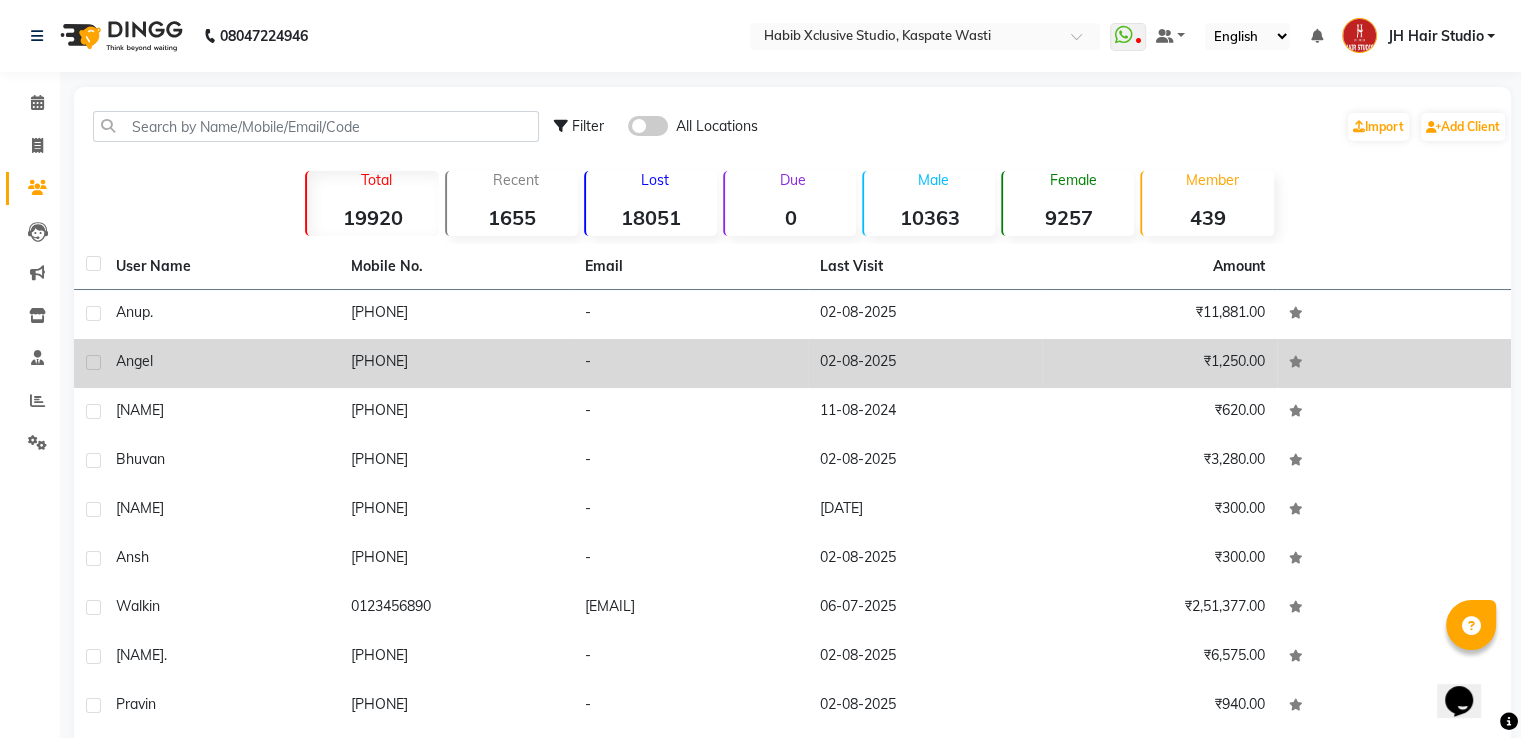 click on "[PHONE]" 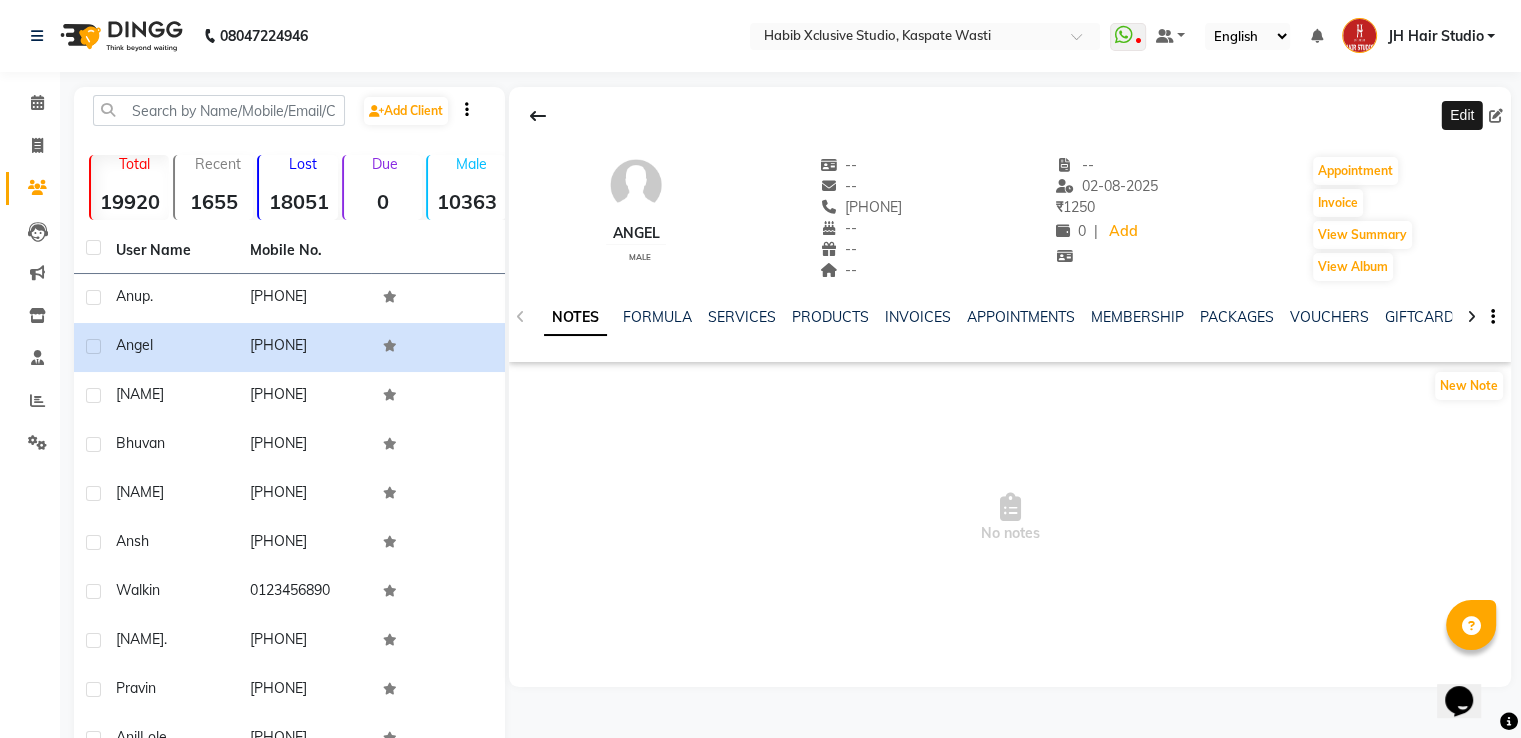 click 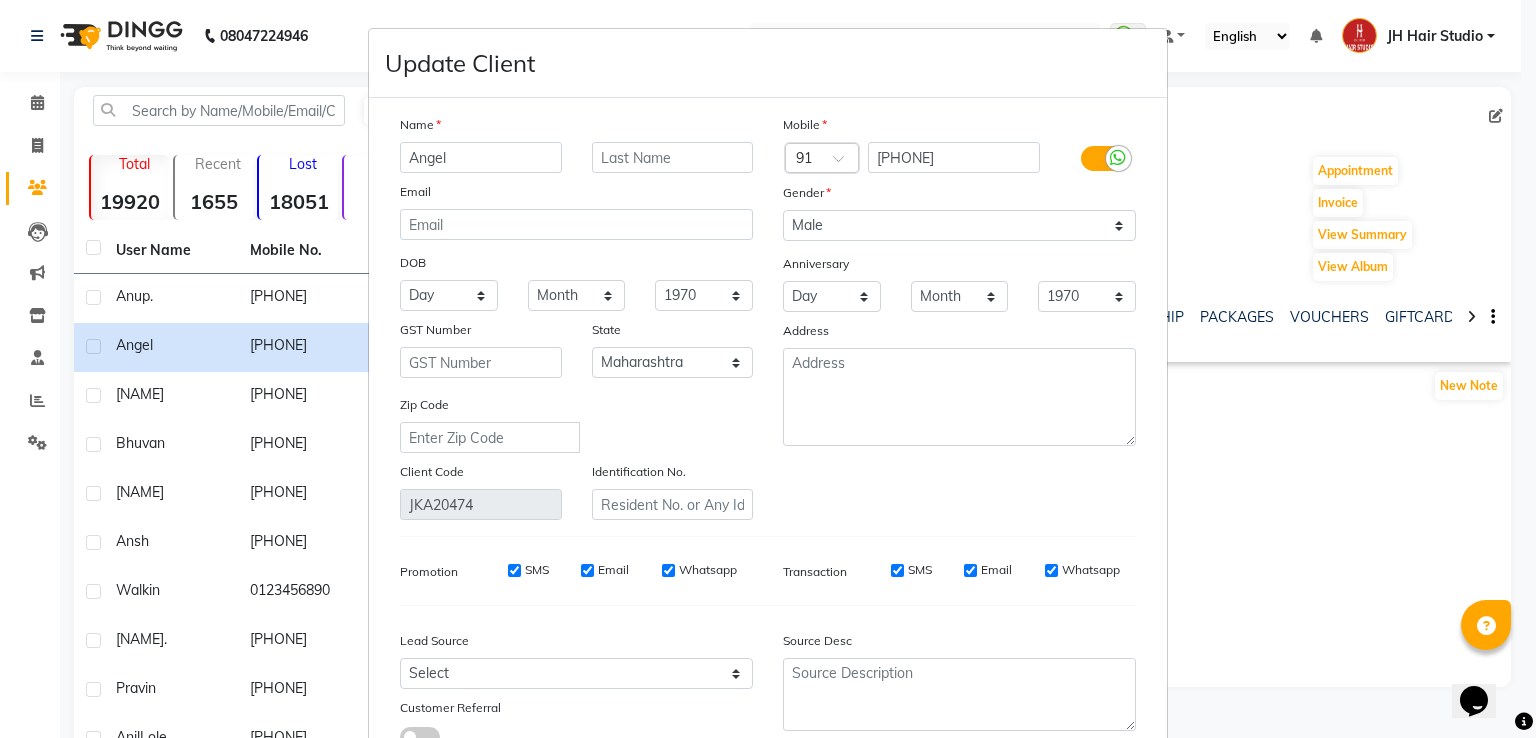 click on "Angel" at bounding box center (481, 157) 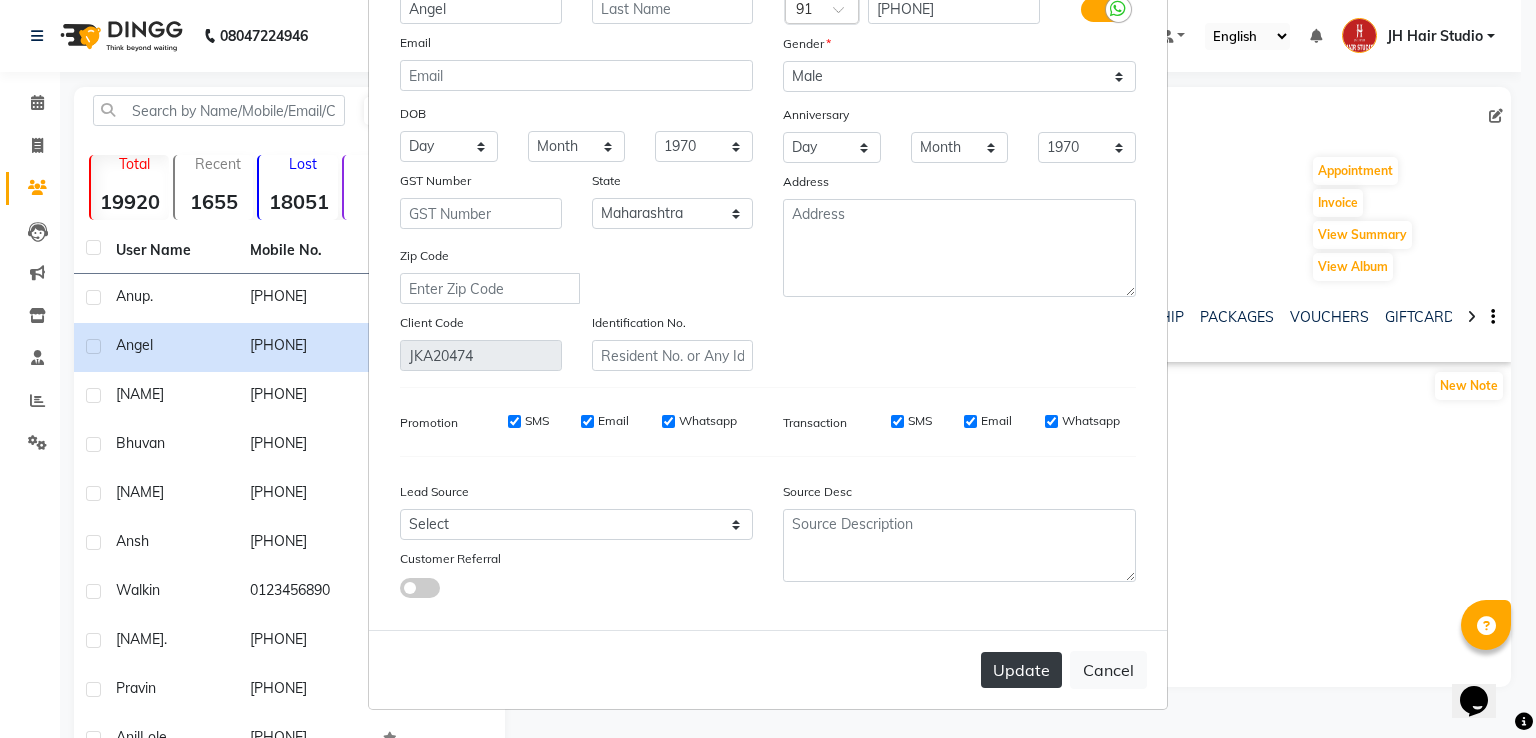 click on "Update" at bounding box center [1021, 670] 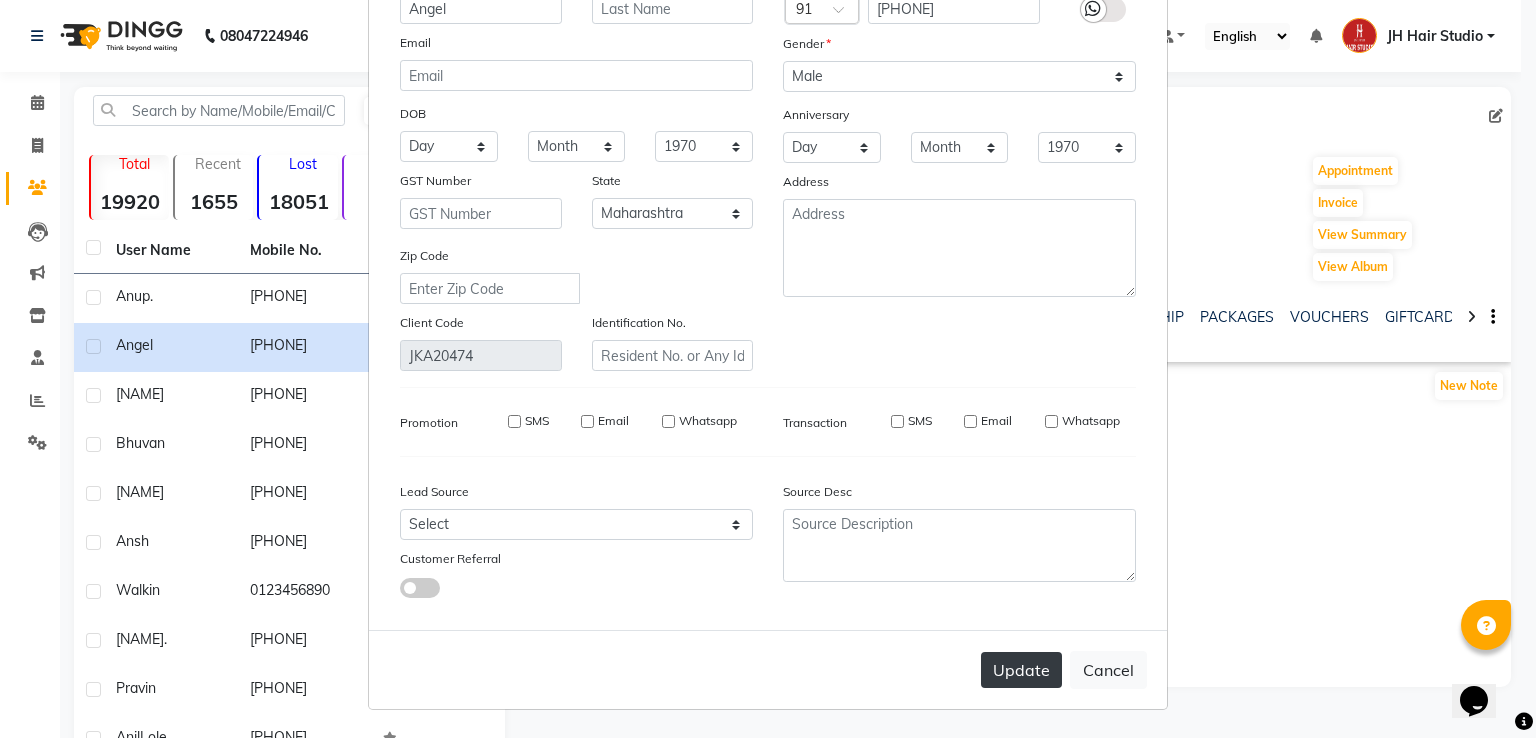 type 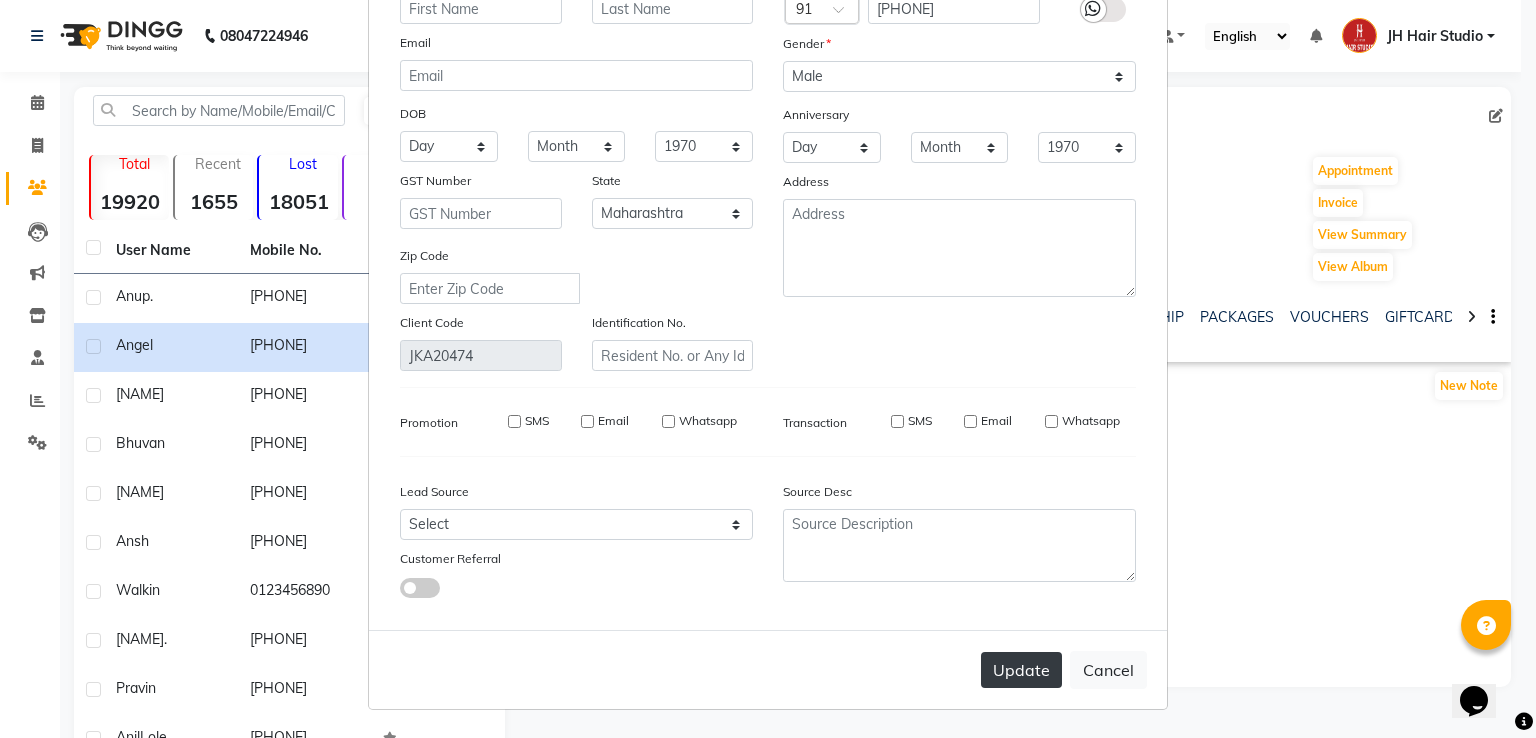 select 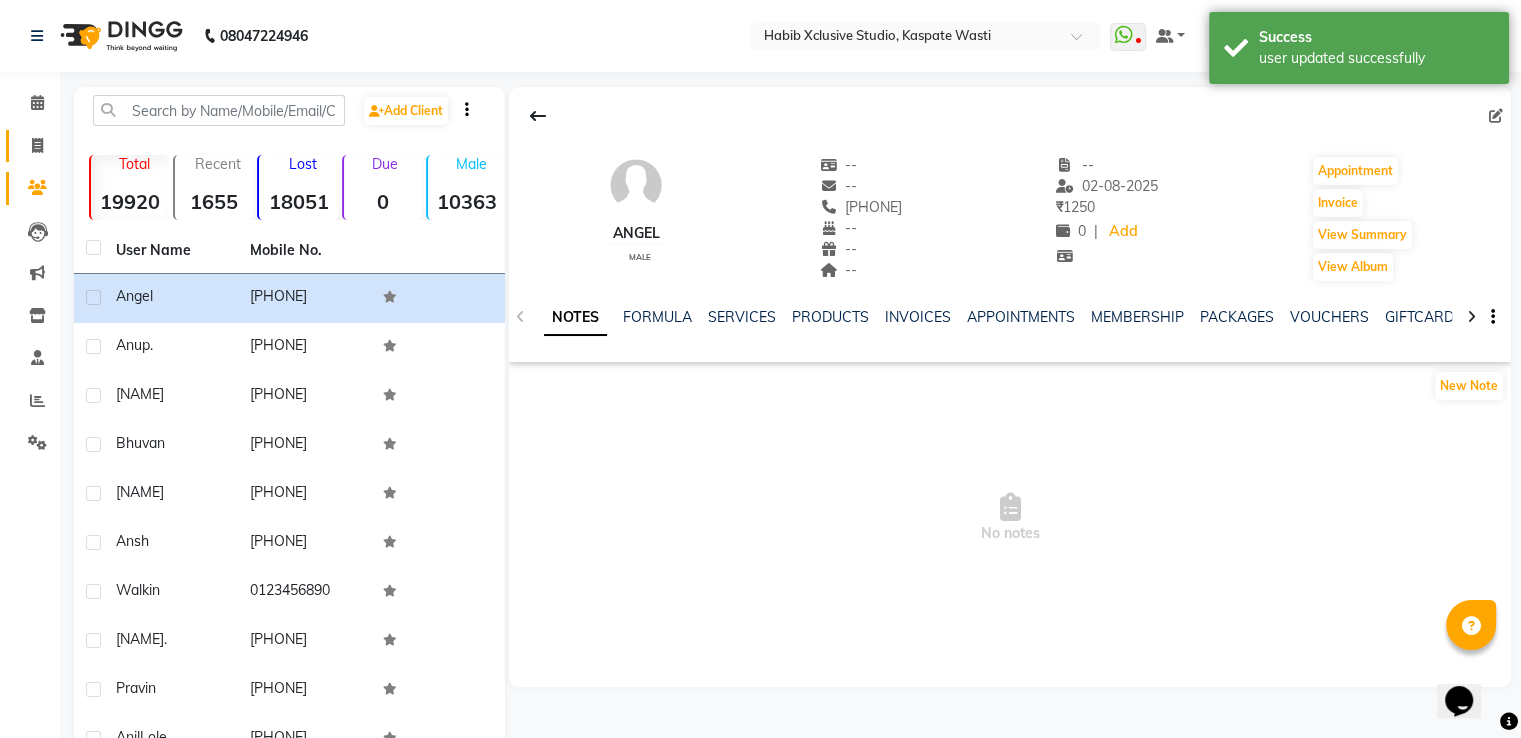 click on "Invoice" 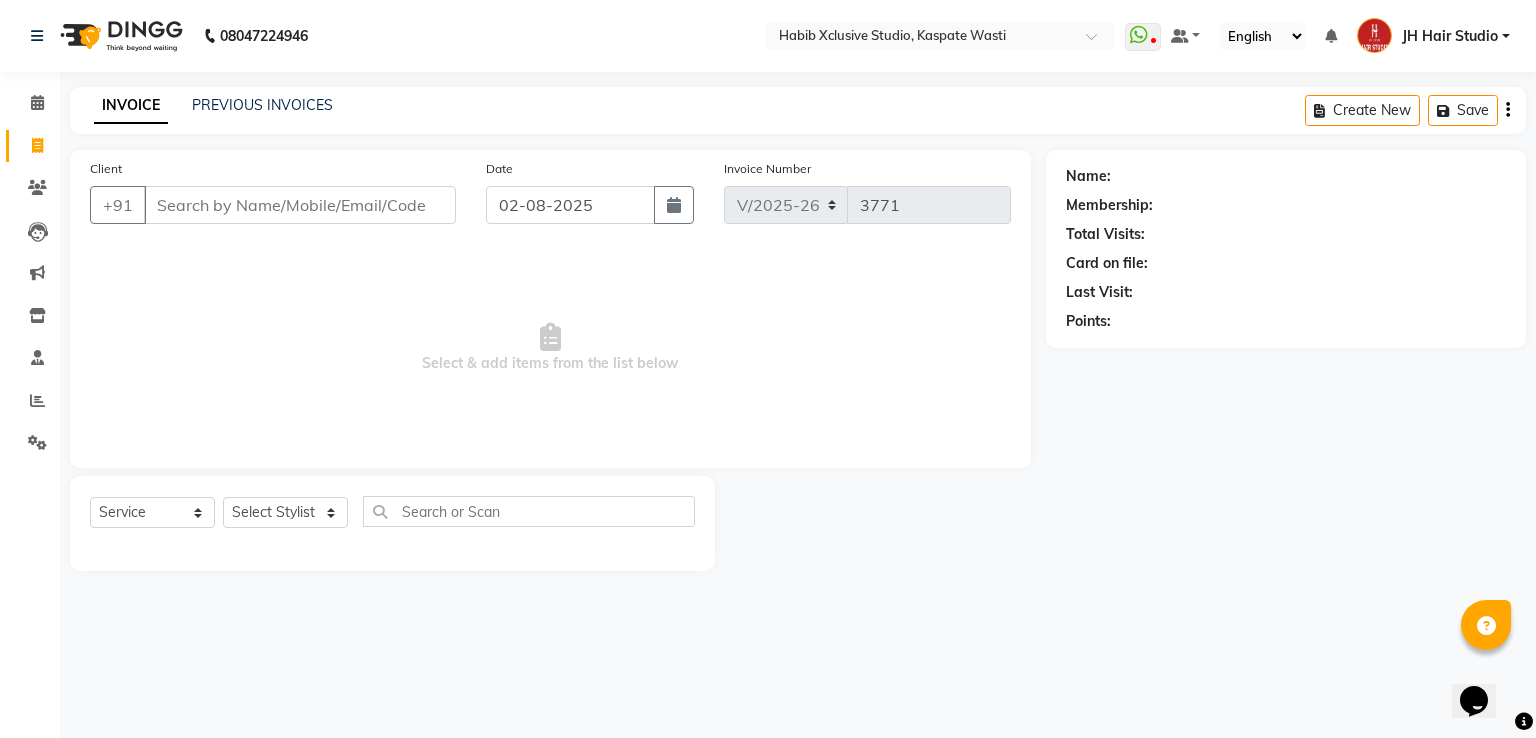 click on "Select & add items from the list below" at bounding box center [550, 348] 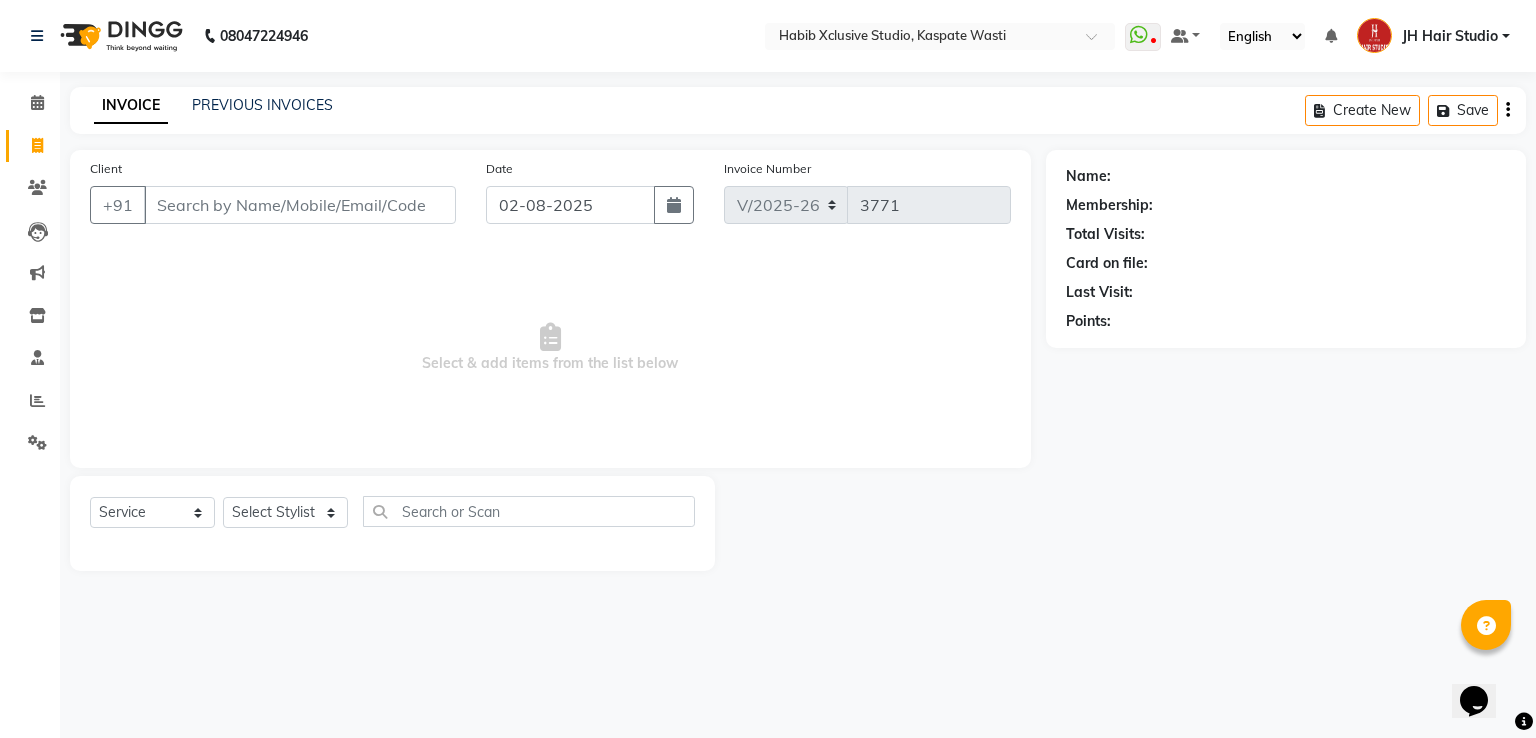 click on "Select & add items from the list below" at bounding box center [550, 348] 